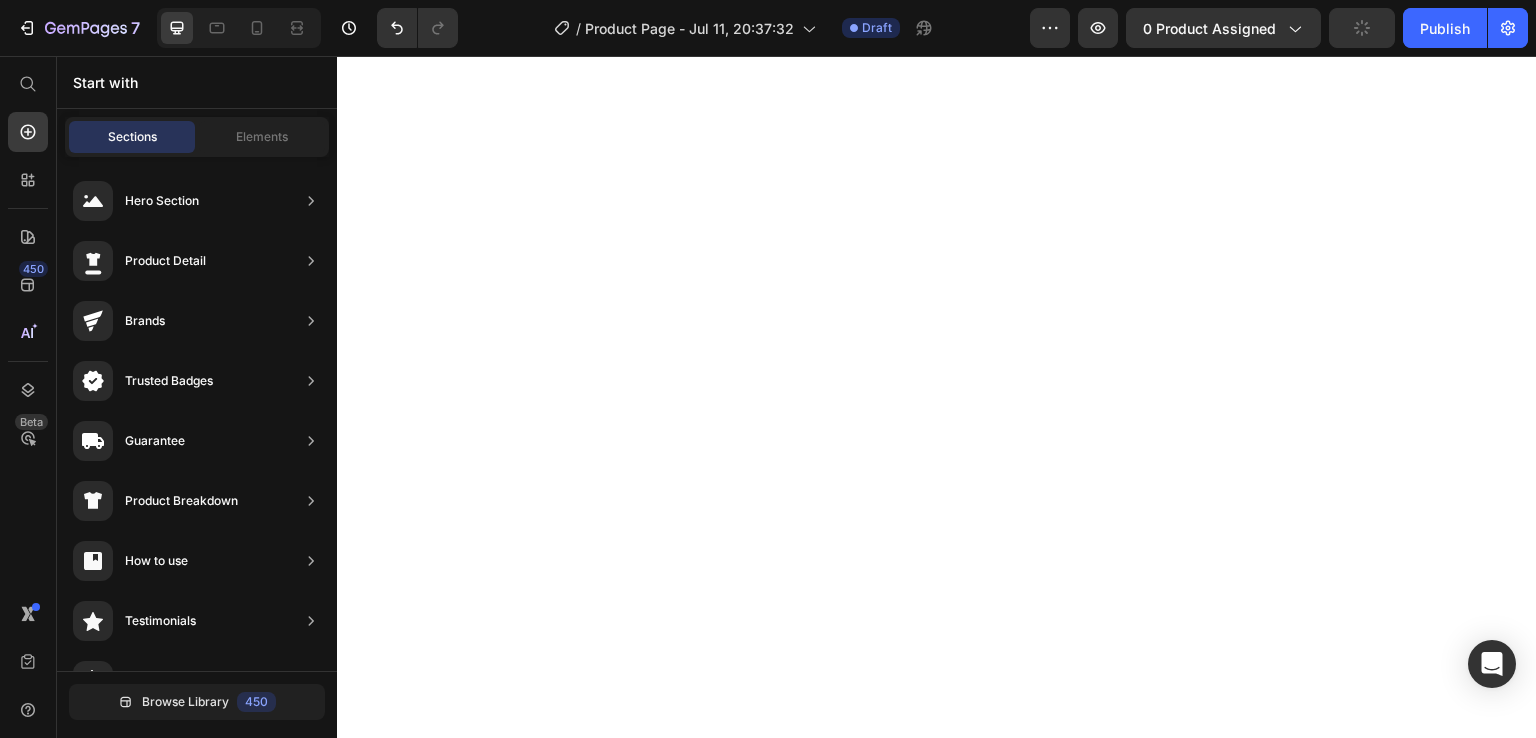 scroll, scrollTop: 0, scrollLeft: 0, axis: both 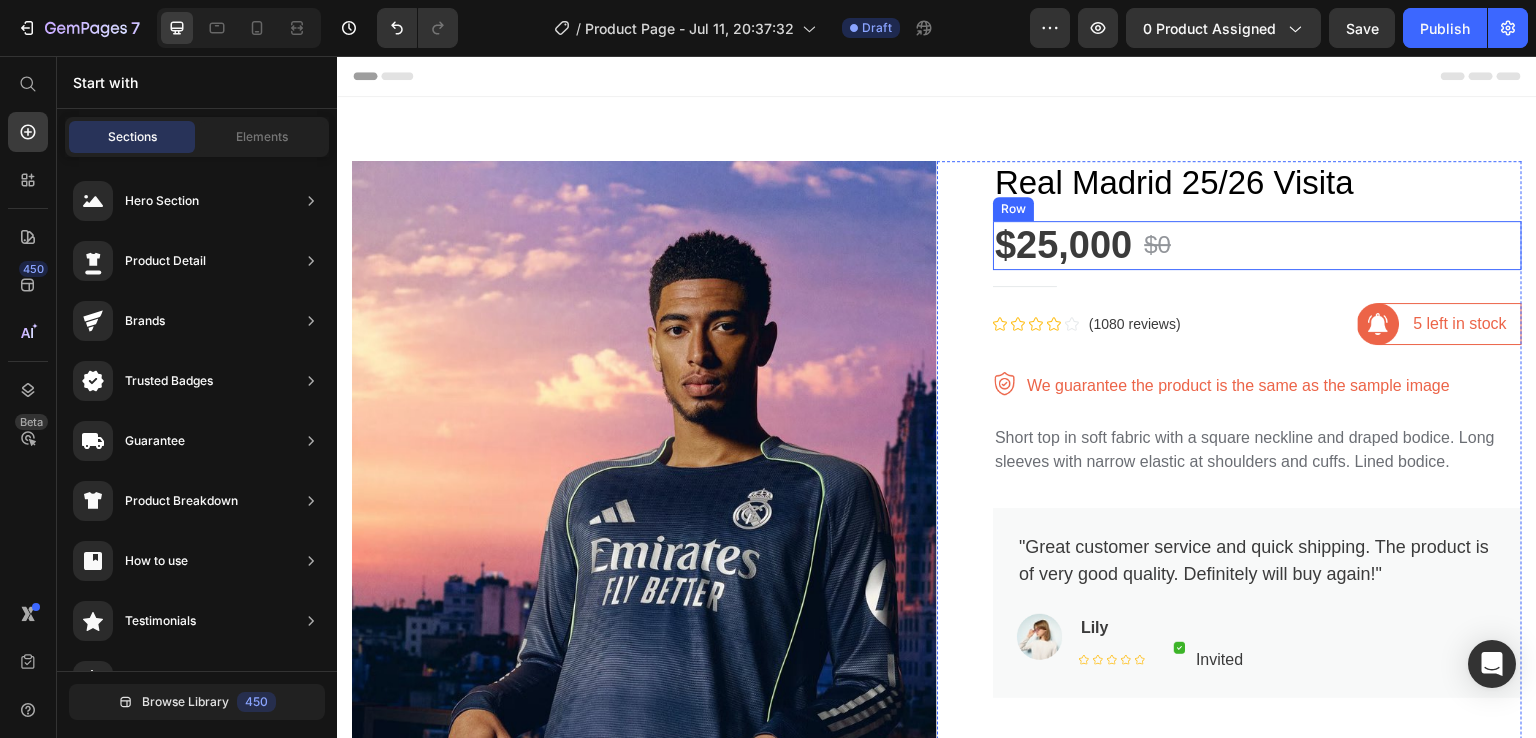 click on "$25,000 Product Price $0 Product Price Row" at bounding box center (1257, 246) 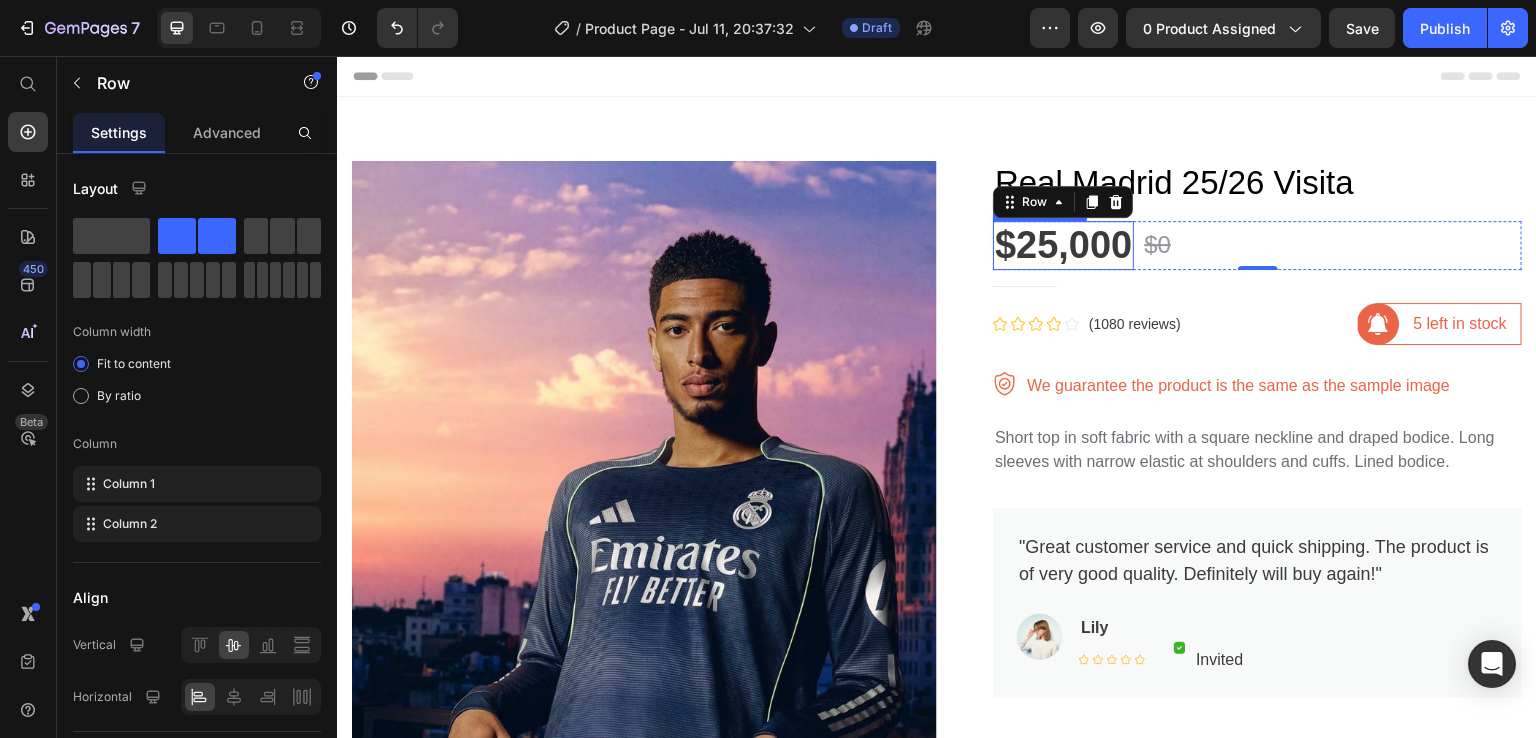 click on "$25,000" at bounding box center [1063, 246] 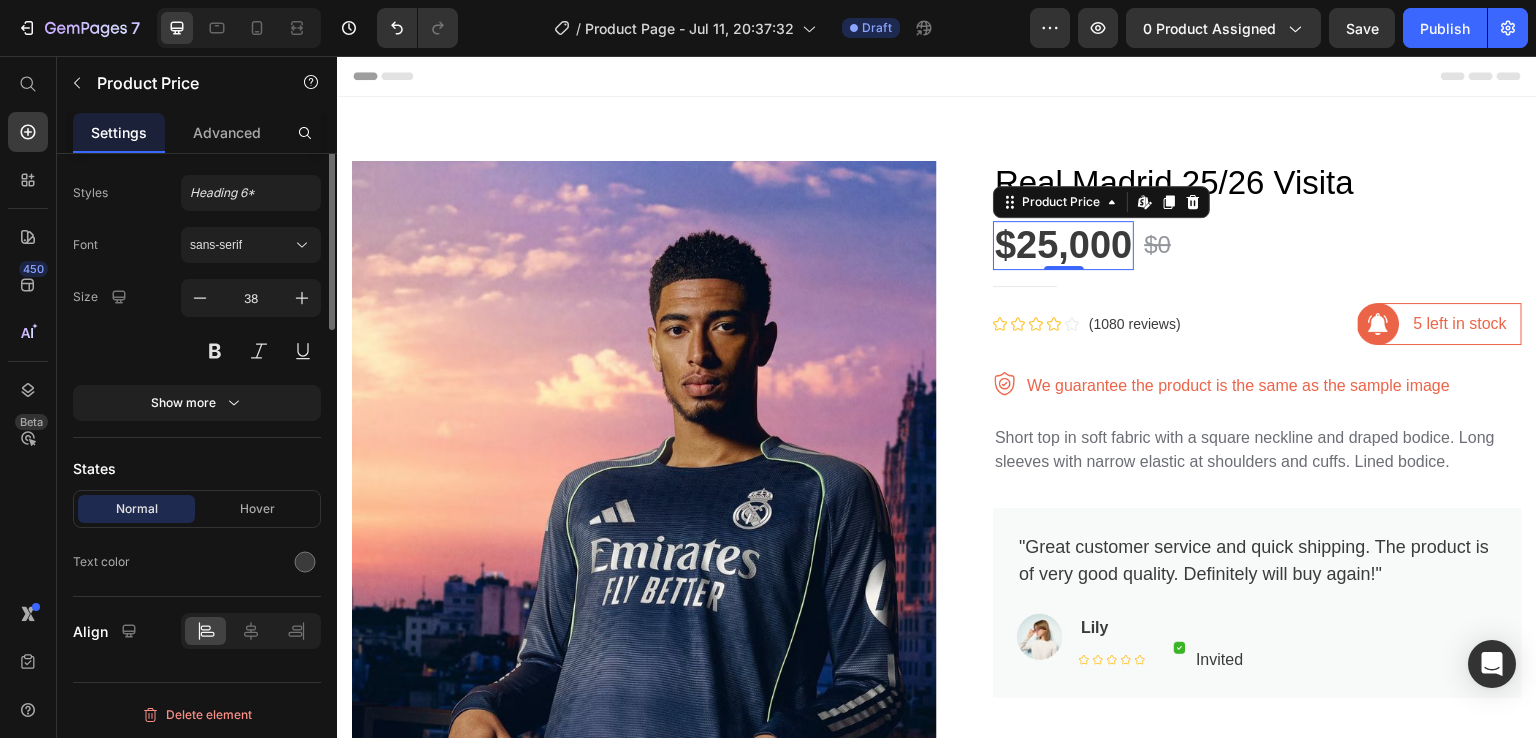 scroll, scrollTop: 0, scrollLeft: 0, axis: both 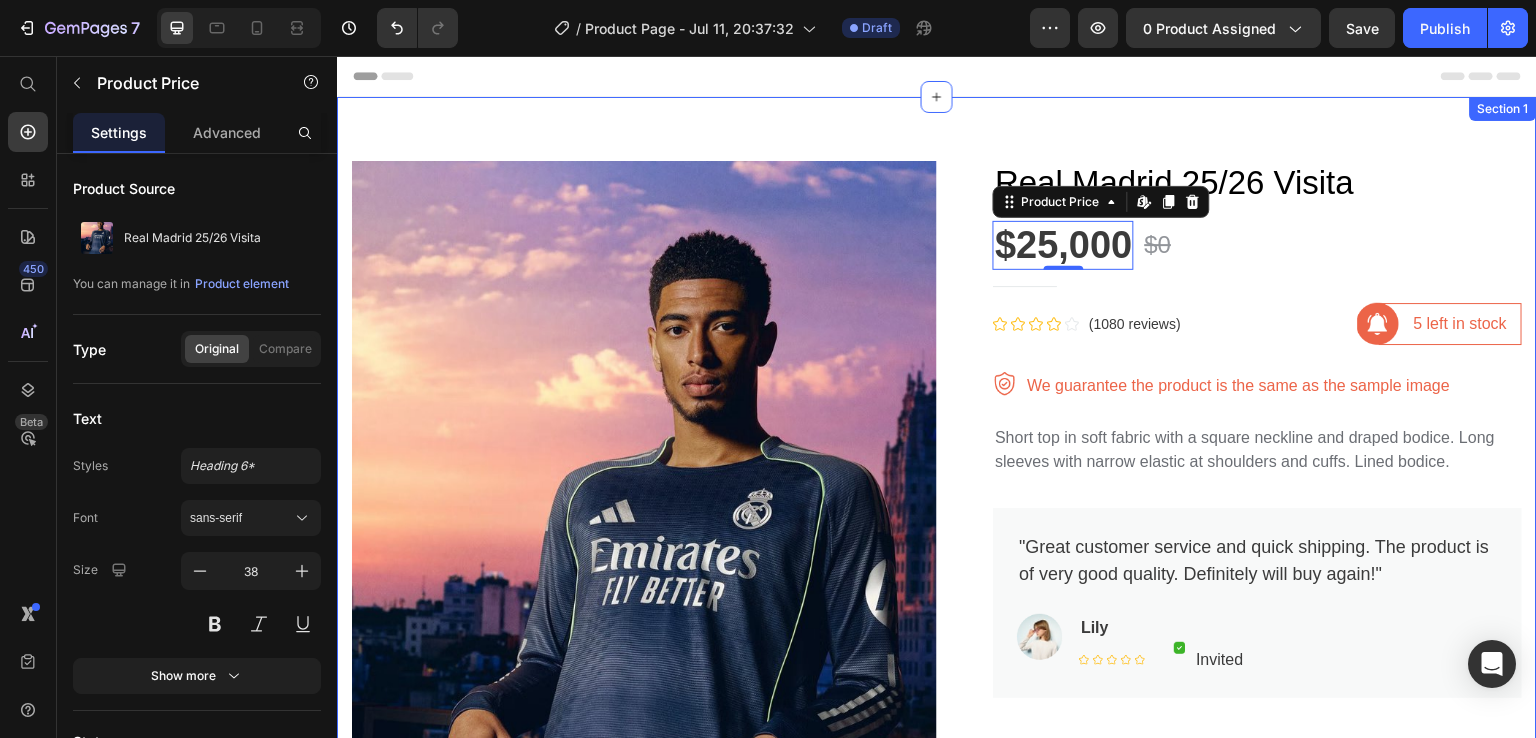 click on "5 left in stock Text block Row" at bounding box center (1450, 324) 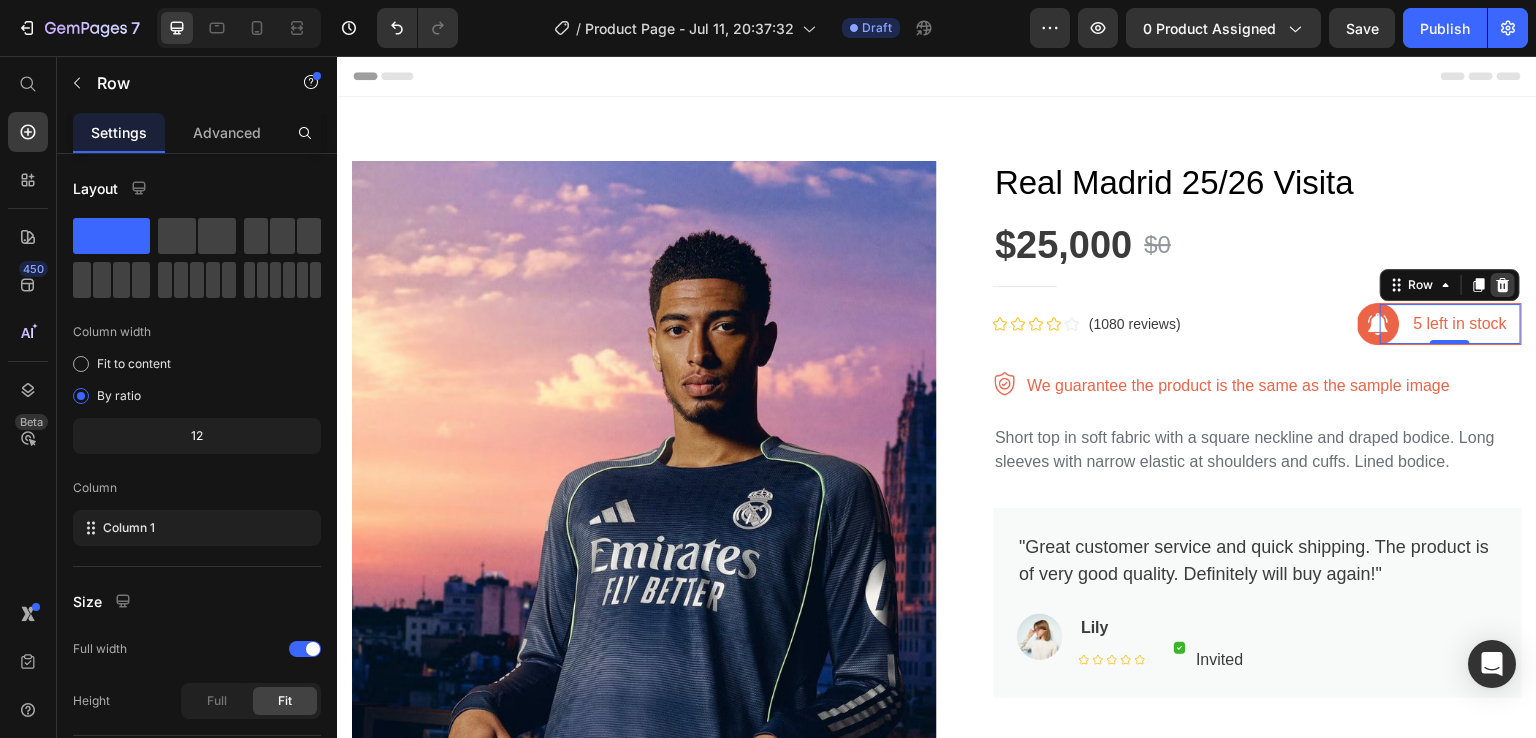 click 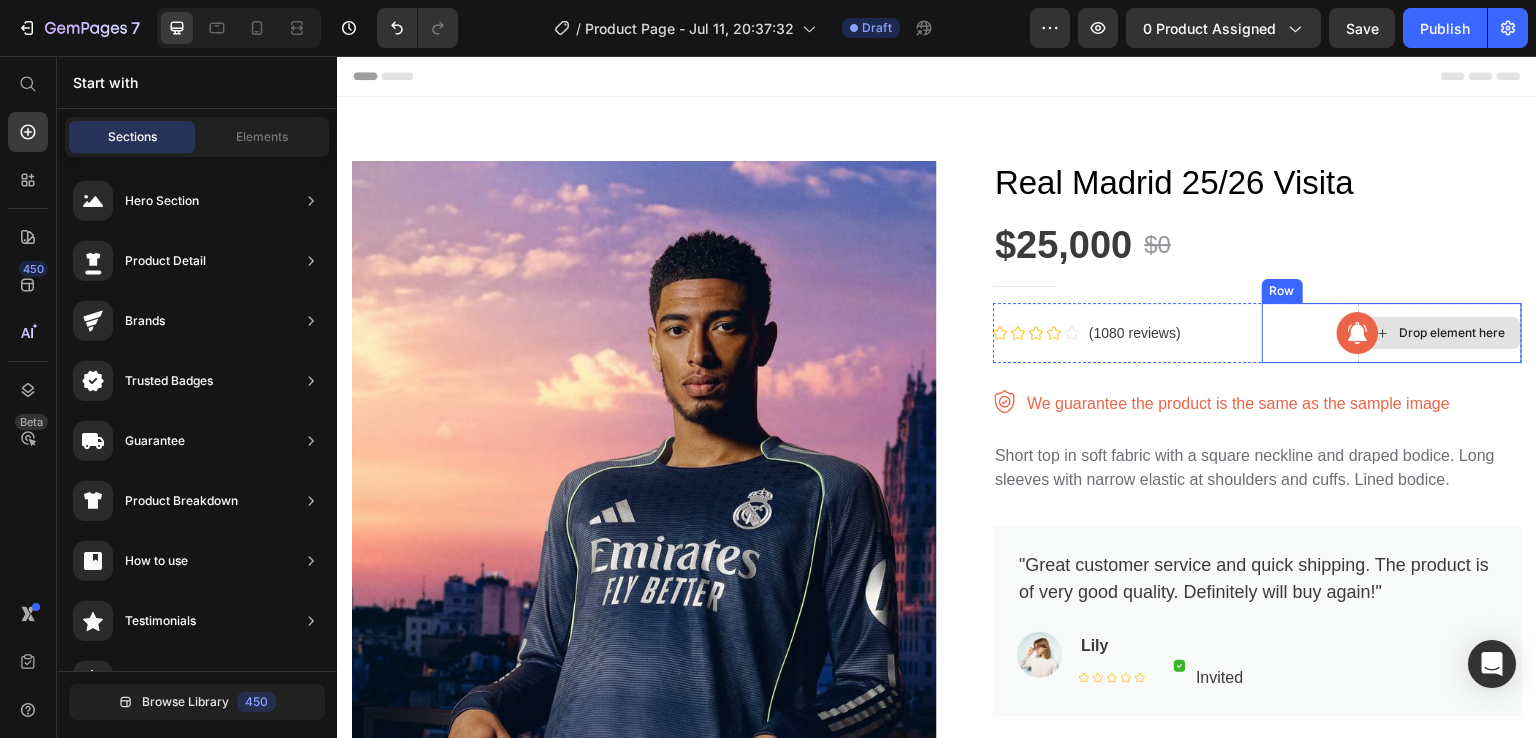 click on "Drop element here" at bounding box center (1440, 333) 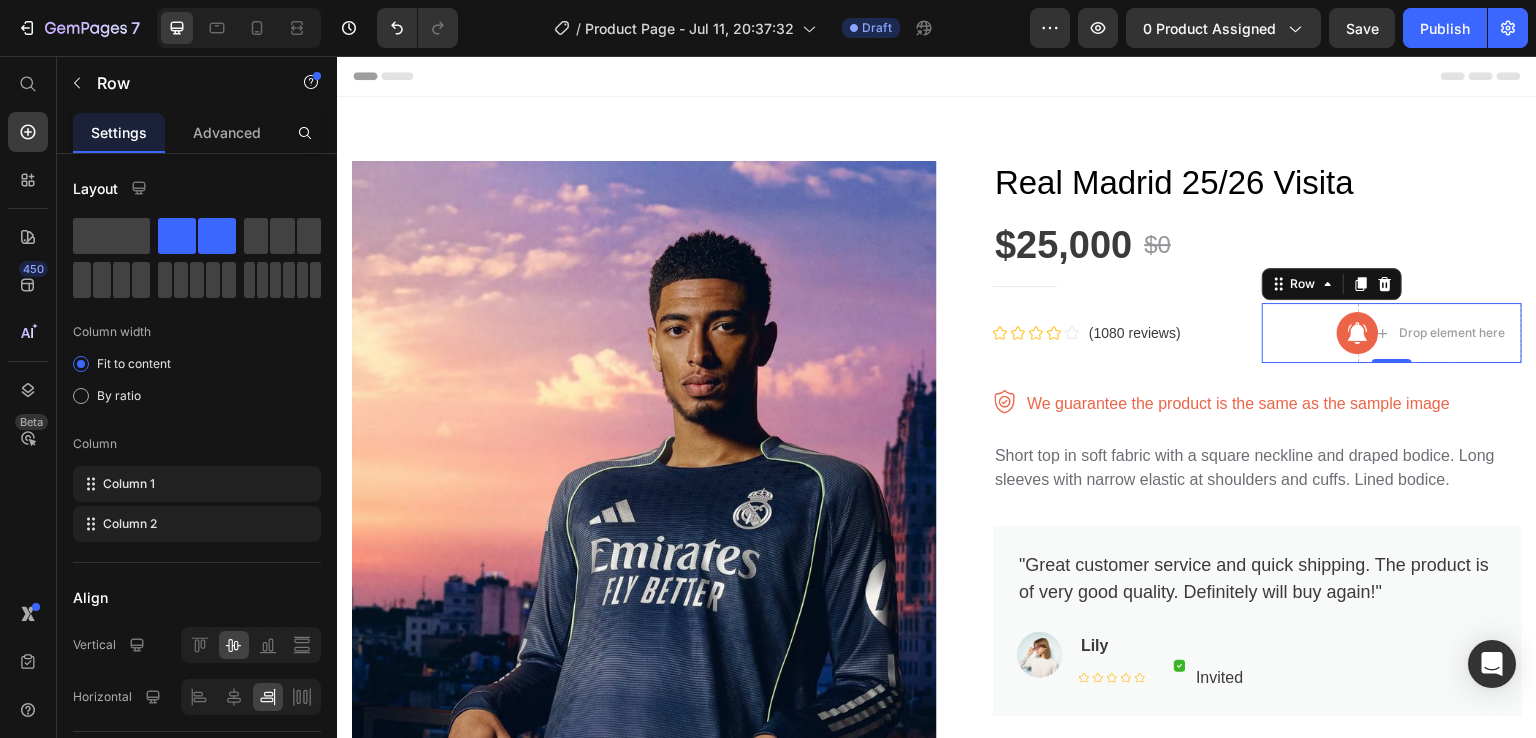 drag, startPoint x: 1378, startPoint y: 282, endPoint x: 1377, endPoint y: 299, distance: 17.029387 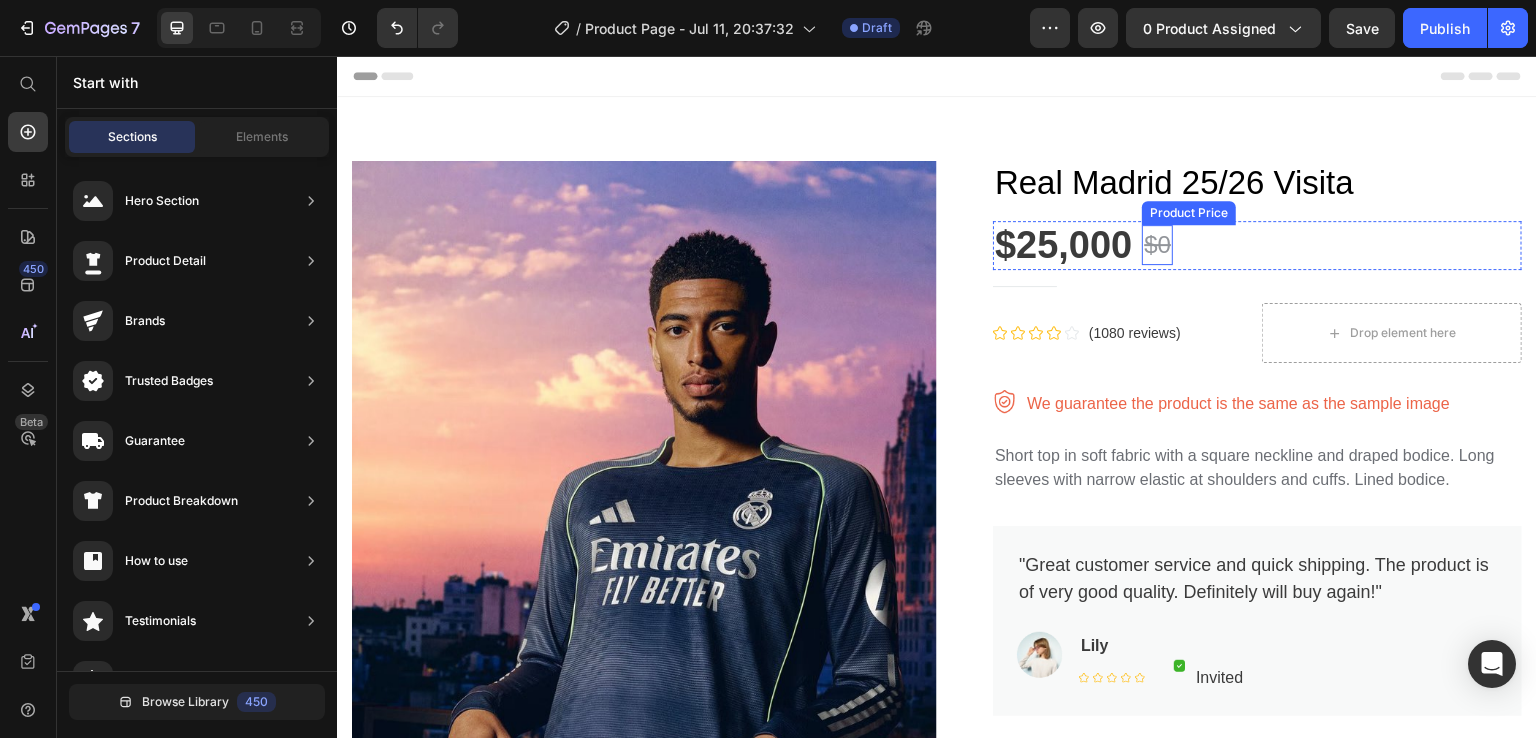 click on "$0" at bounding box center (1157, 245) 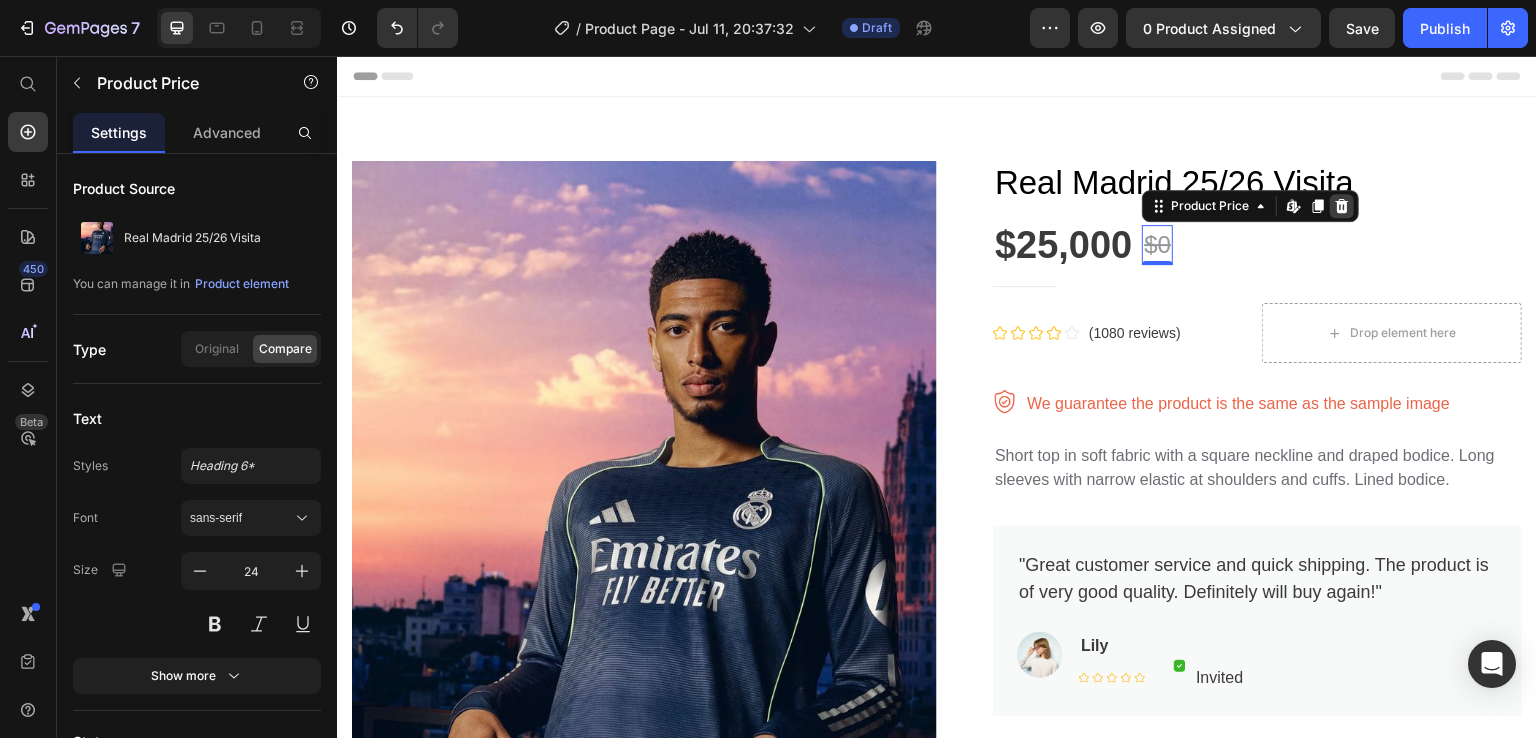 click 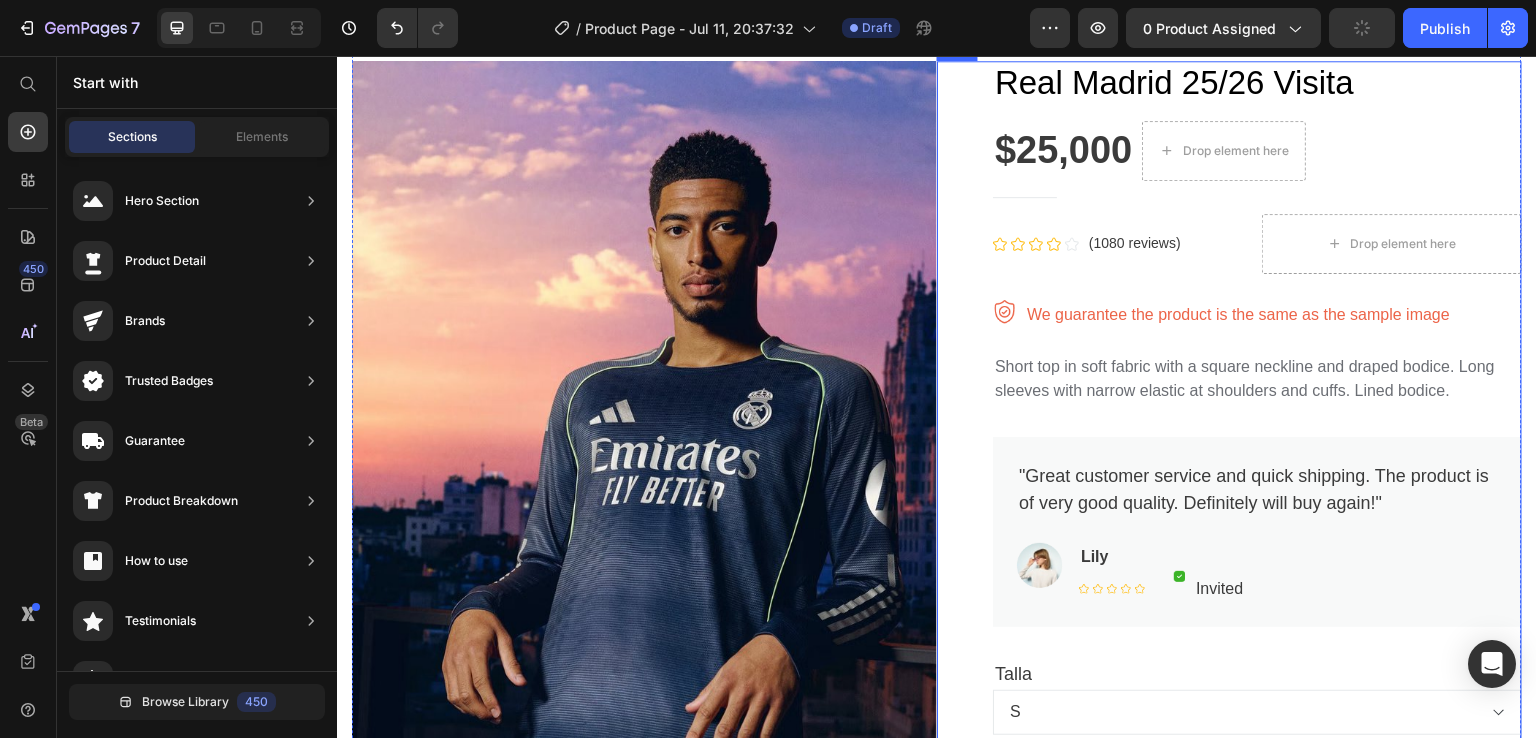 scroll, scrollTop: 200, scrollLeft: 0, axis: vertical 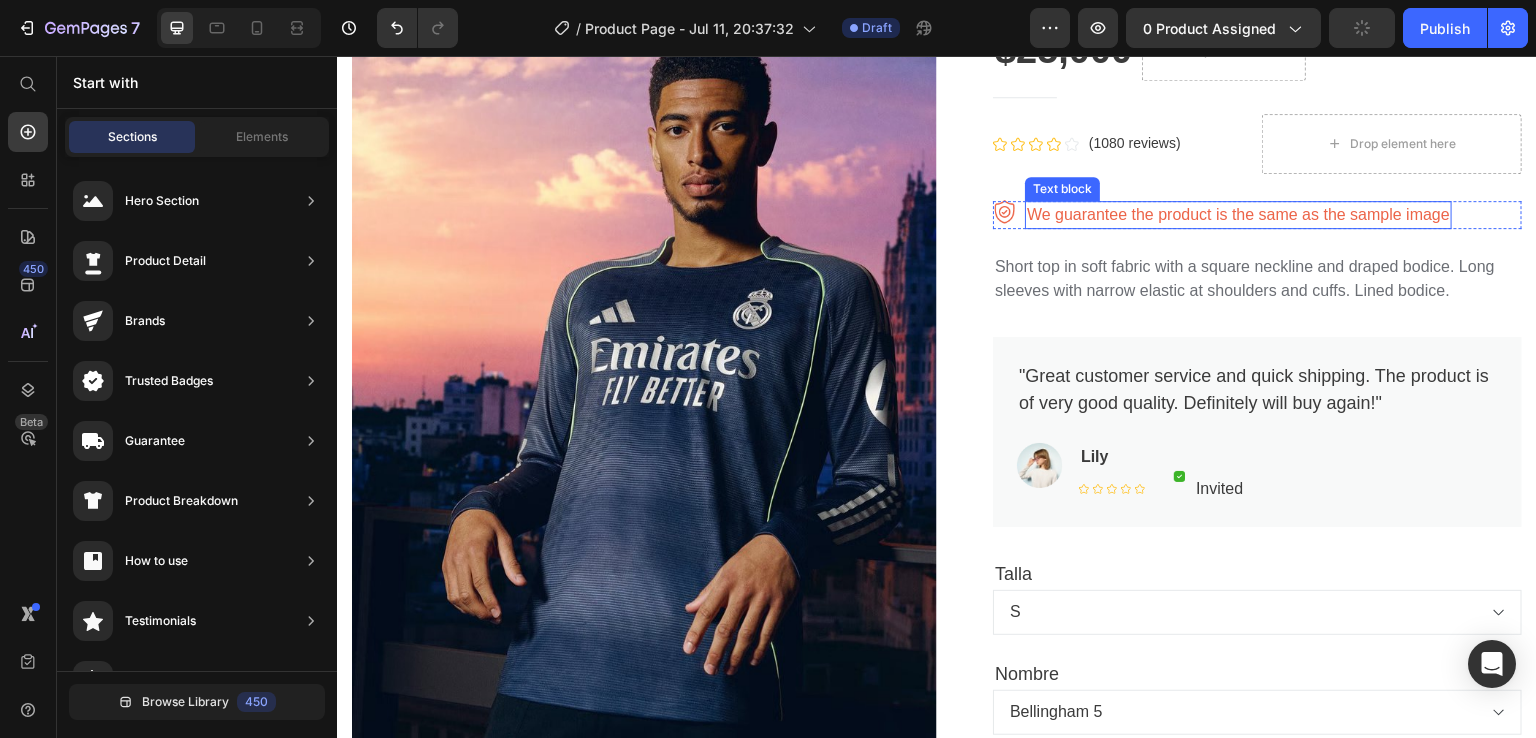 click on "Image We guarantee the product is the same as the sample image Text block Row" at bounding box center [1257, 215] 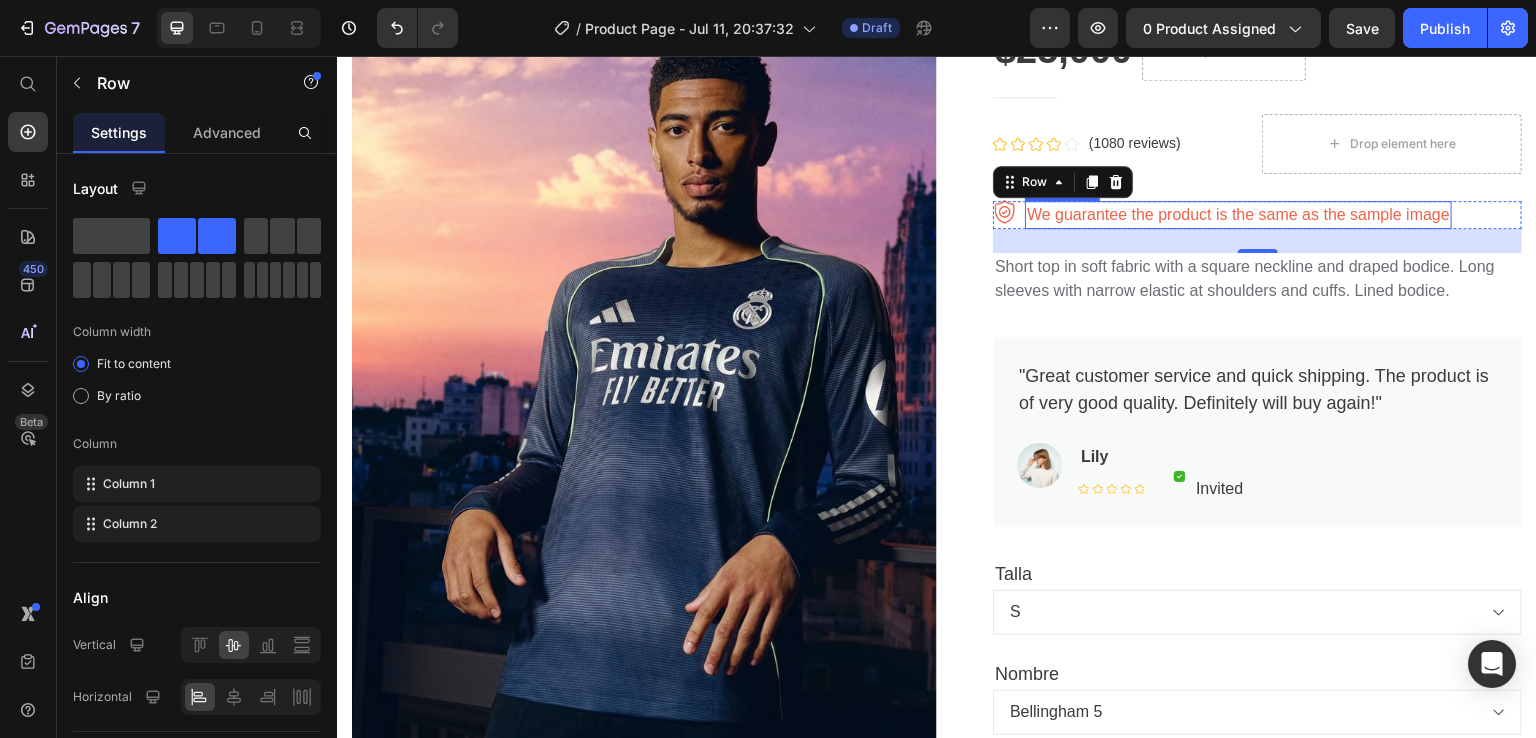 click on "We guarantee the product is the same as the sample image" at bounding box center (1238, 215) 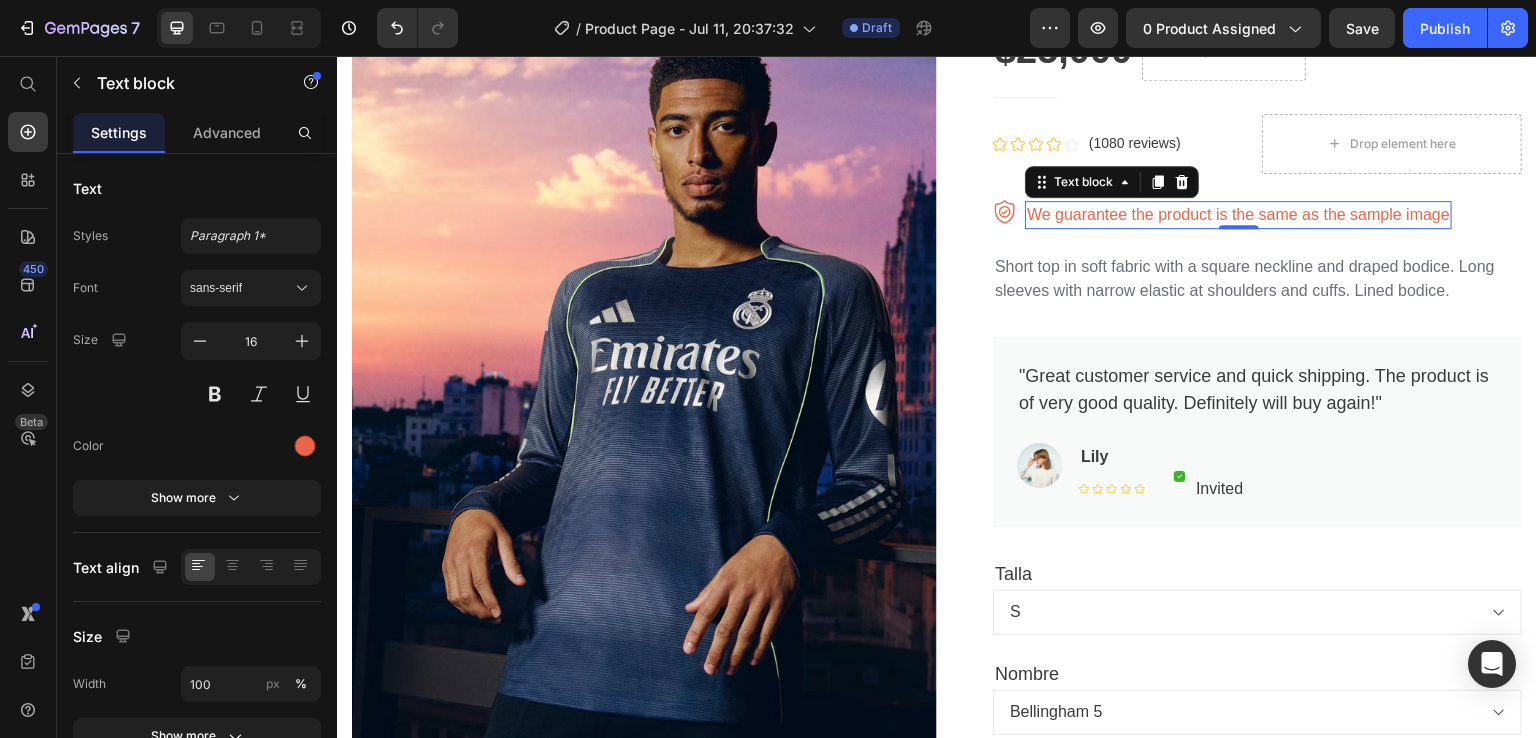 click on "We guarantee the product is the same as the sample image" at bounding box center [1238, 215] 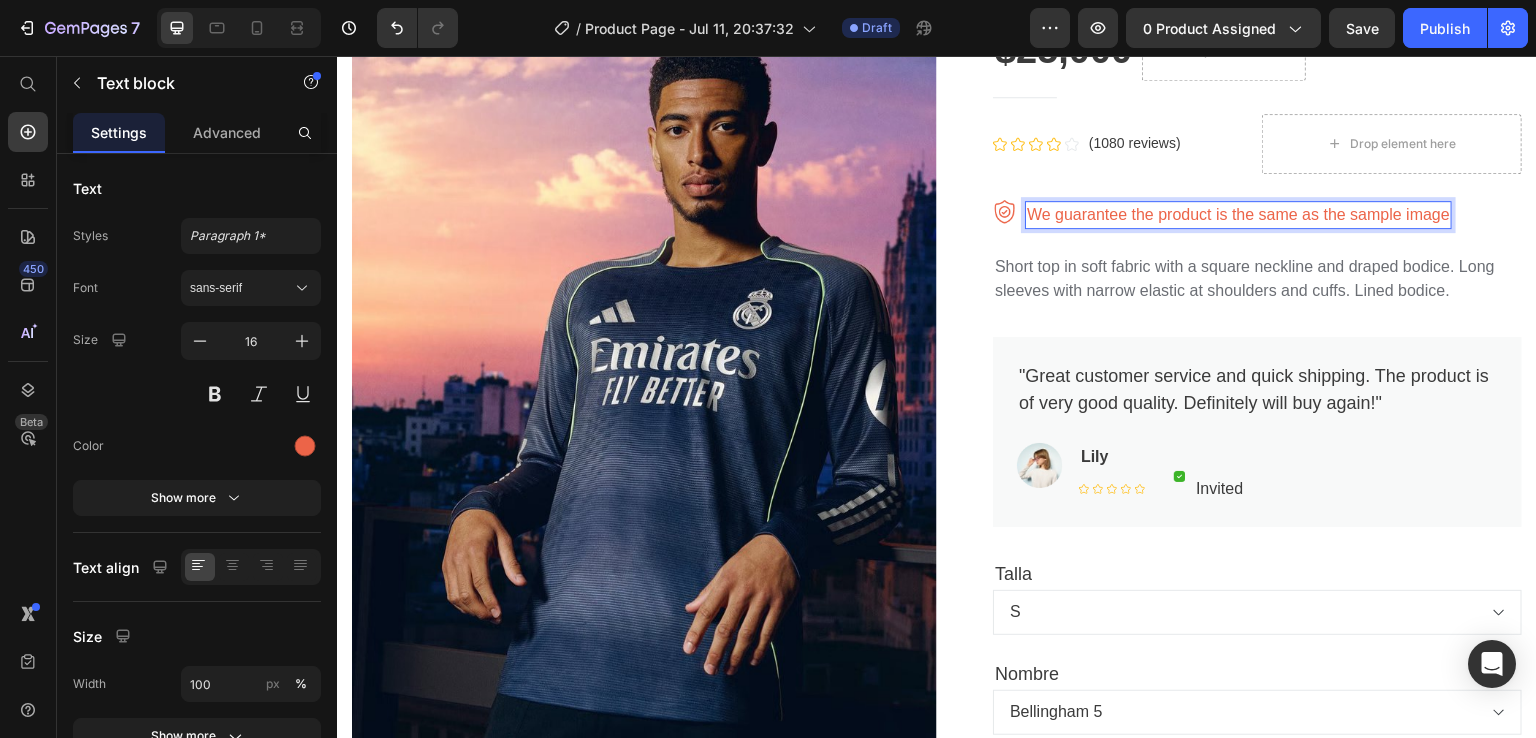 click on "We guarantee the product is the same as the sample image" at bounding box center (1238, 215) 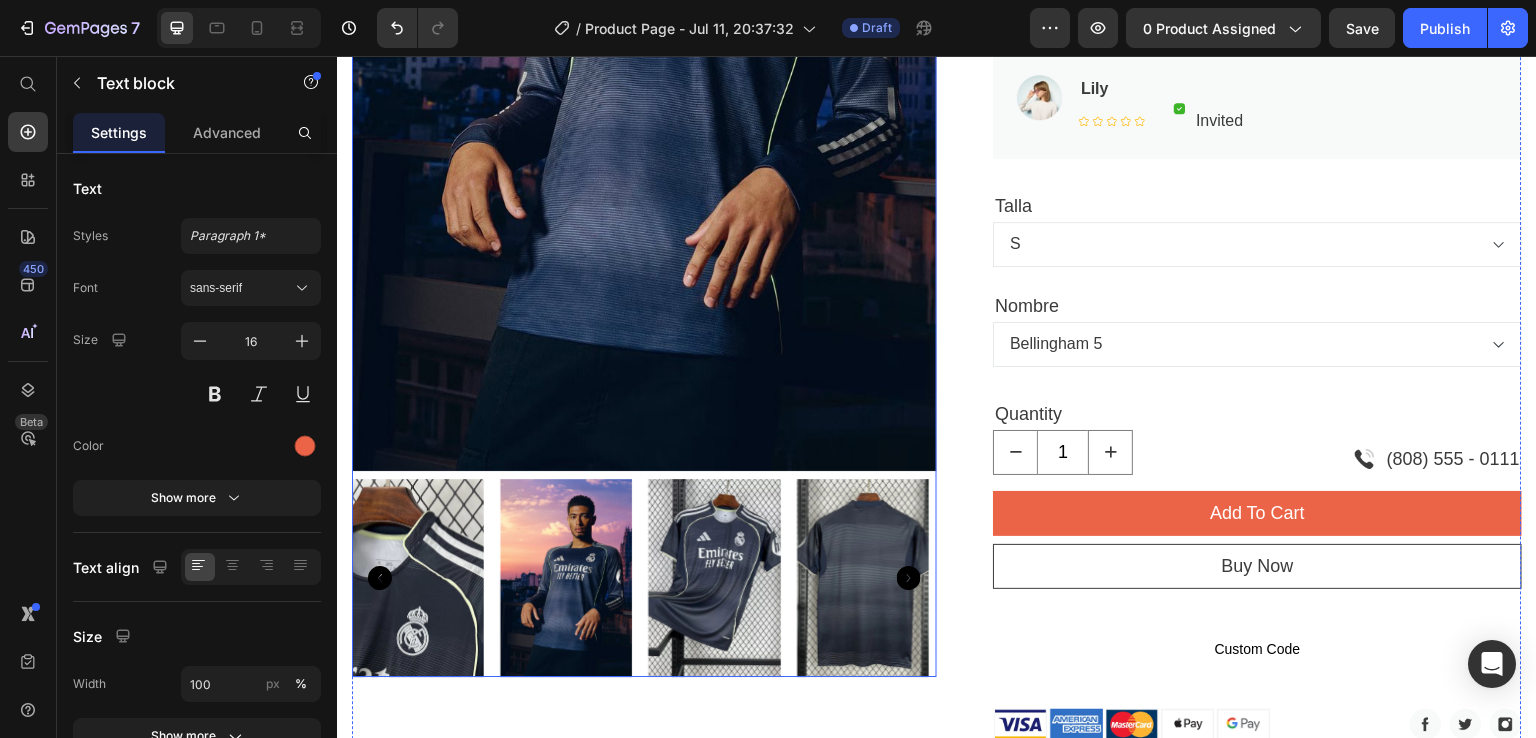 scroll, scrollTop: 668, scrollLeft: 0, axis: vertical 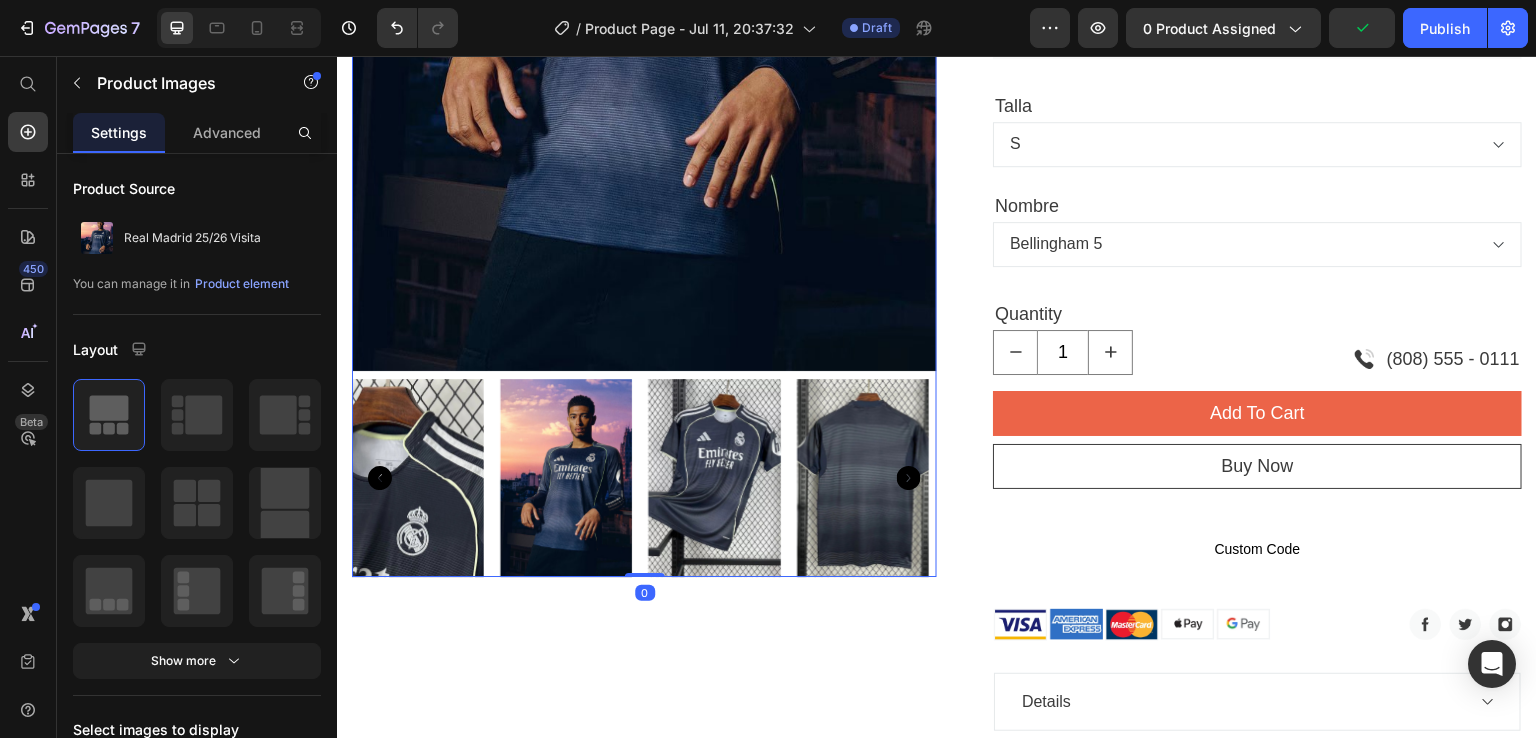 click at bounding box center (566, 478) 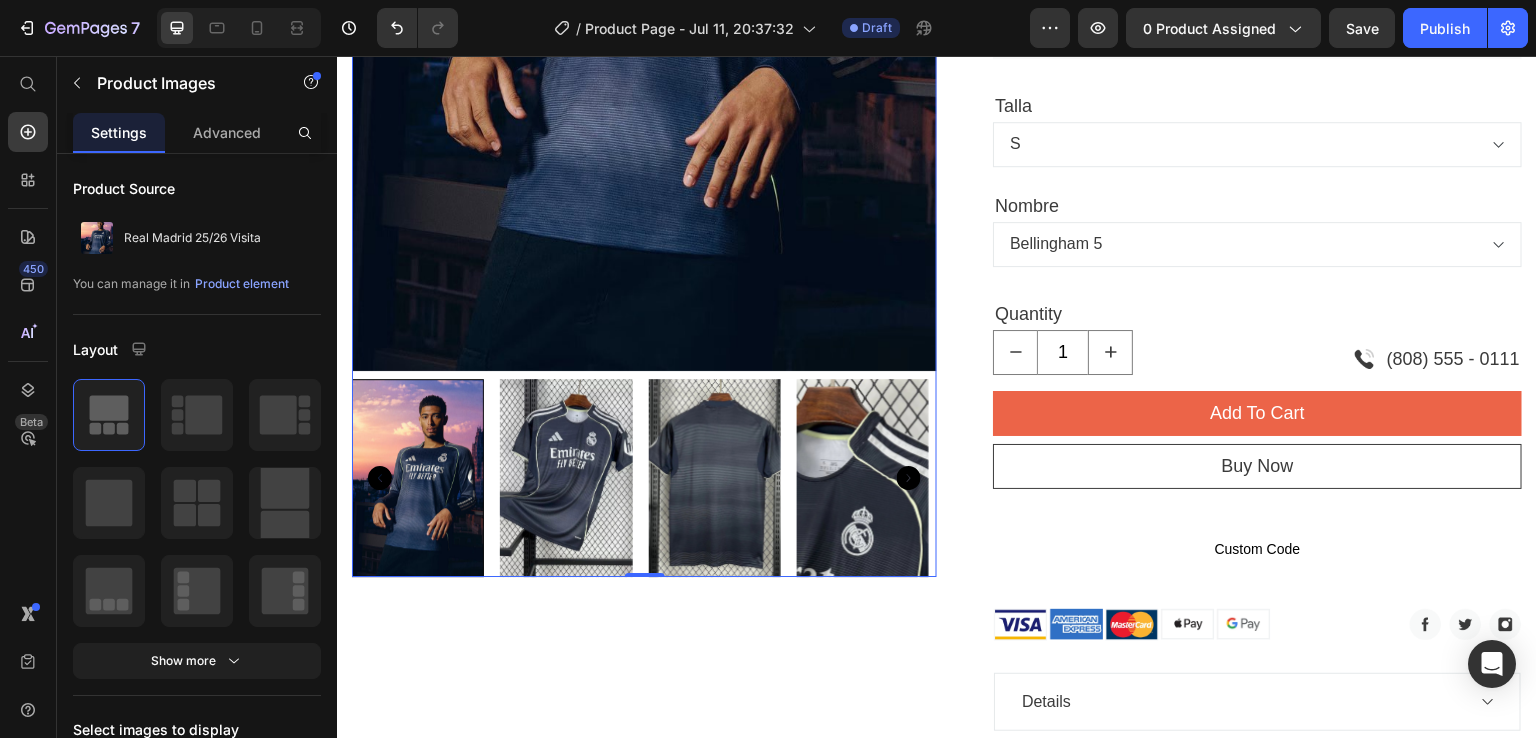 scroll, scrollTop: 568, scrollLeft: 0, axis: vertical 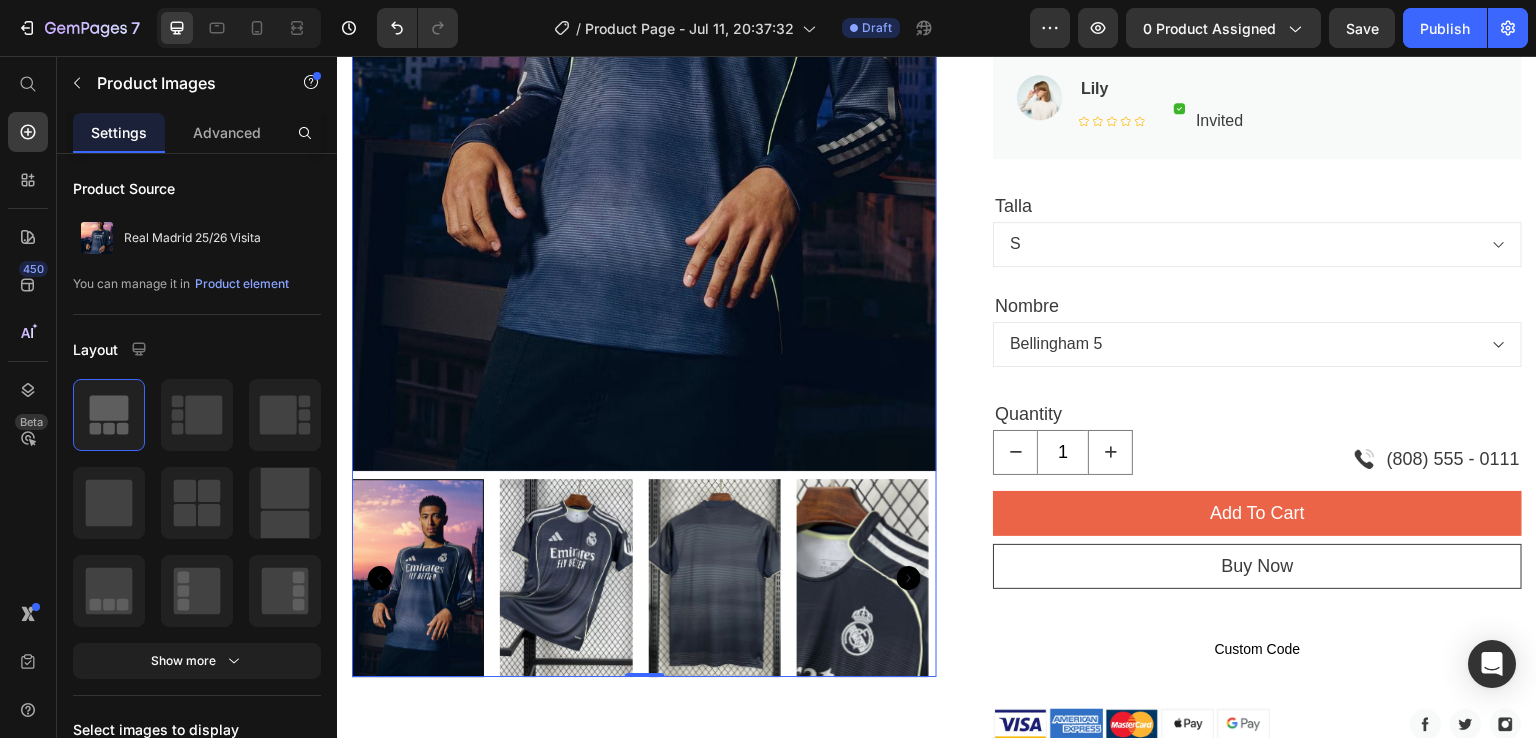click at bounding box center [715, 578] 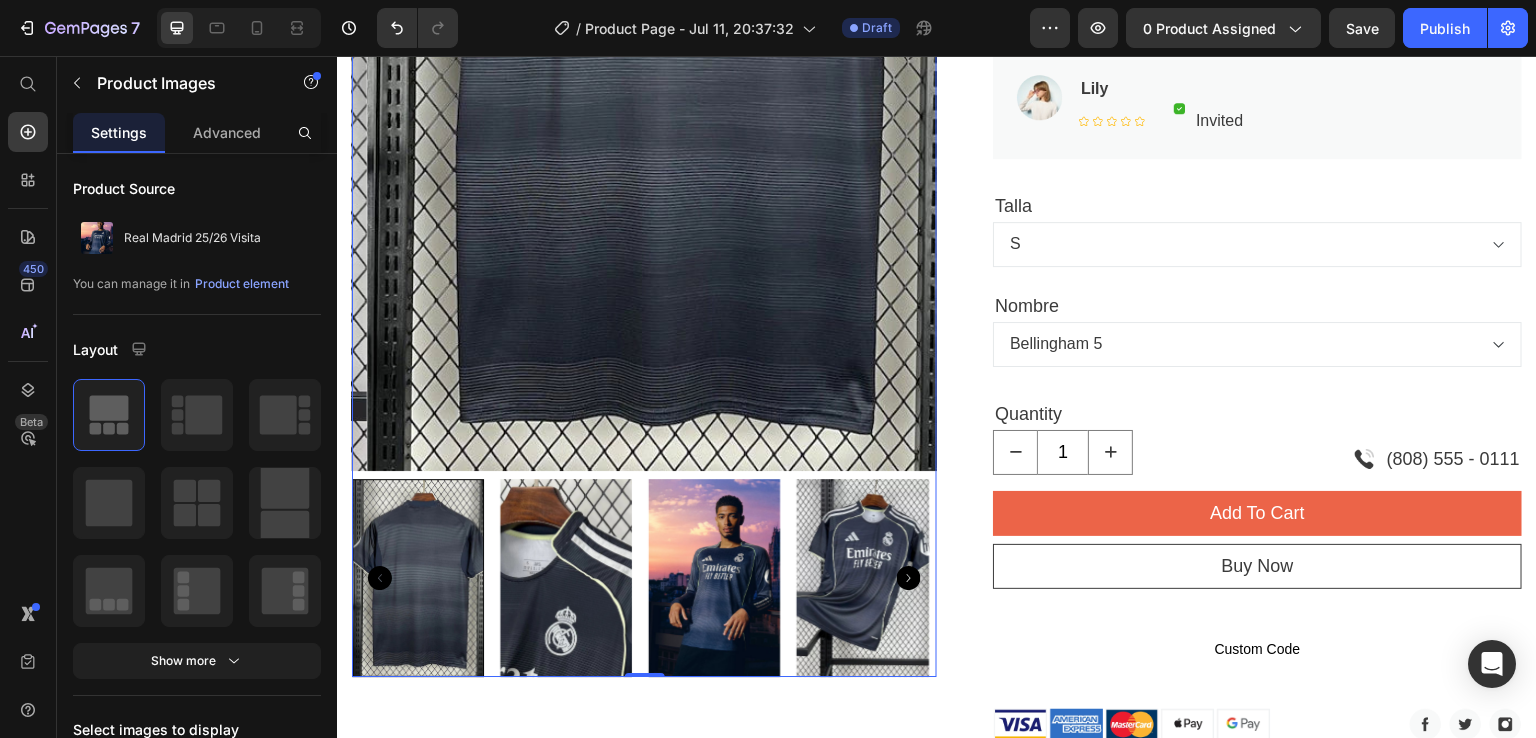 click at bounding box center (566, 578) 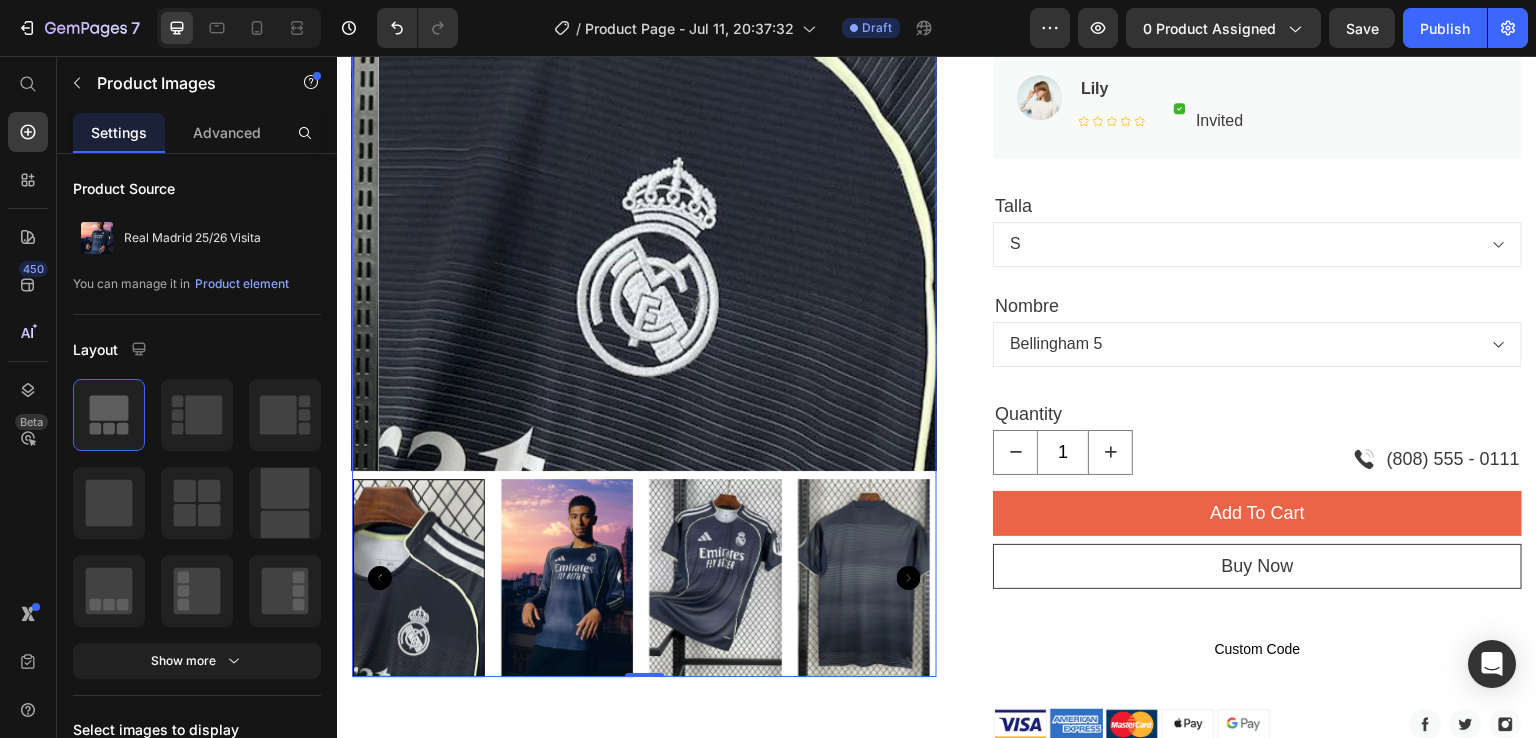 click at bounding box center [419, 578] 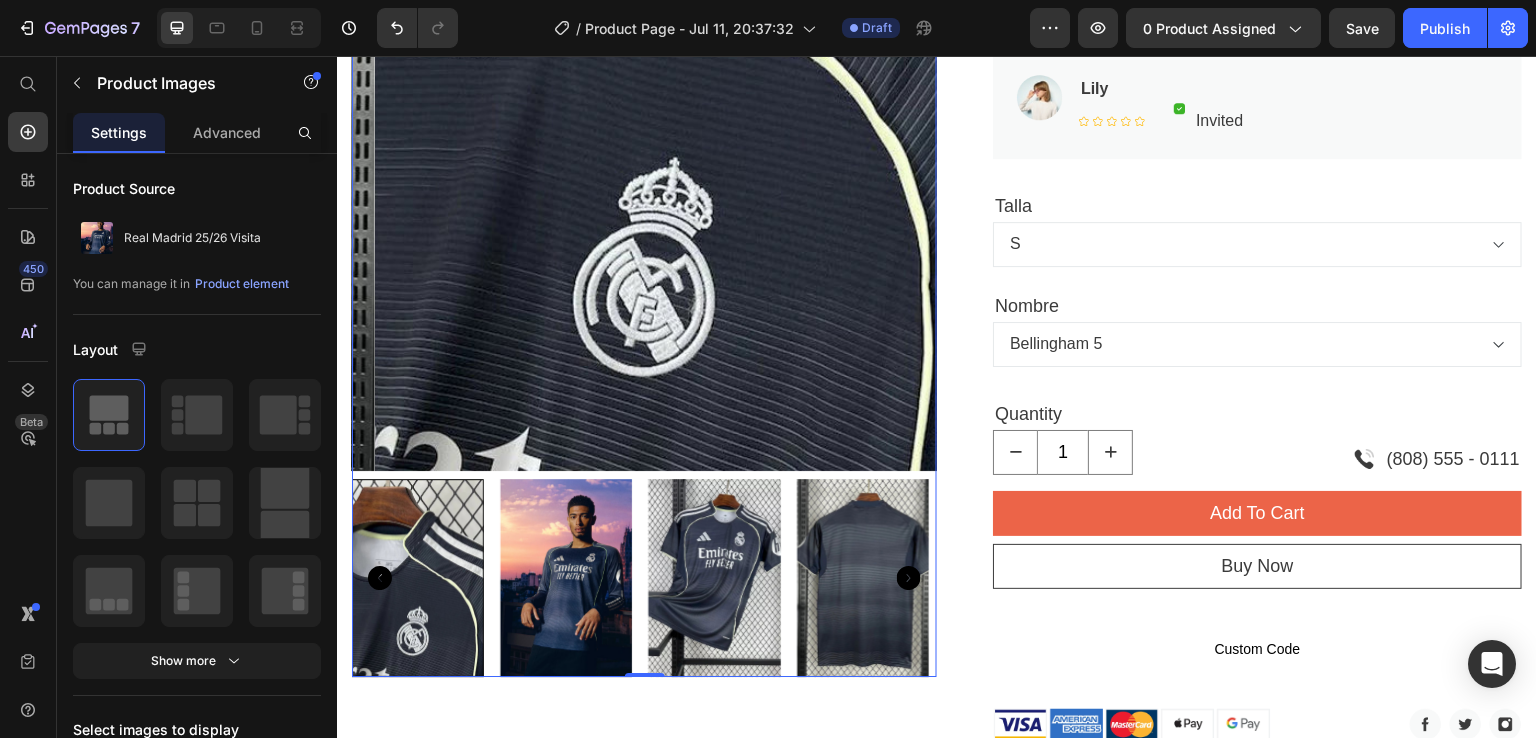 click at bounding box center (566, 578) 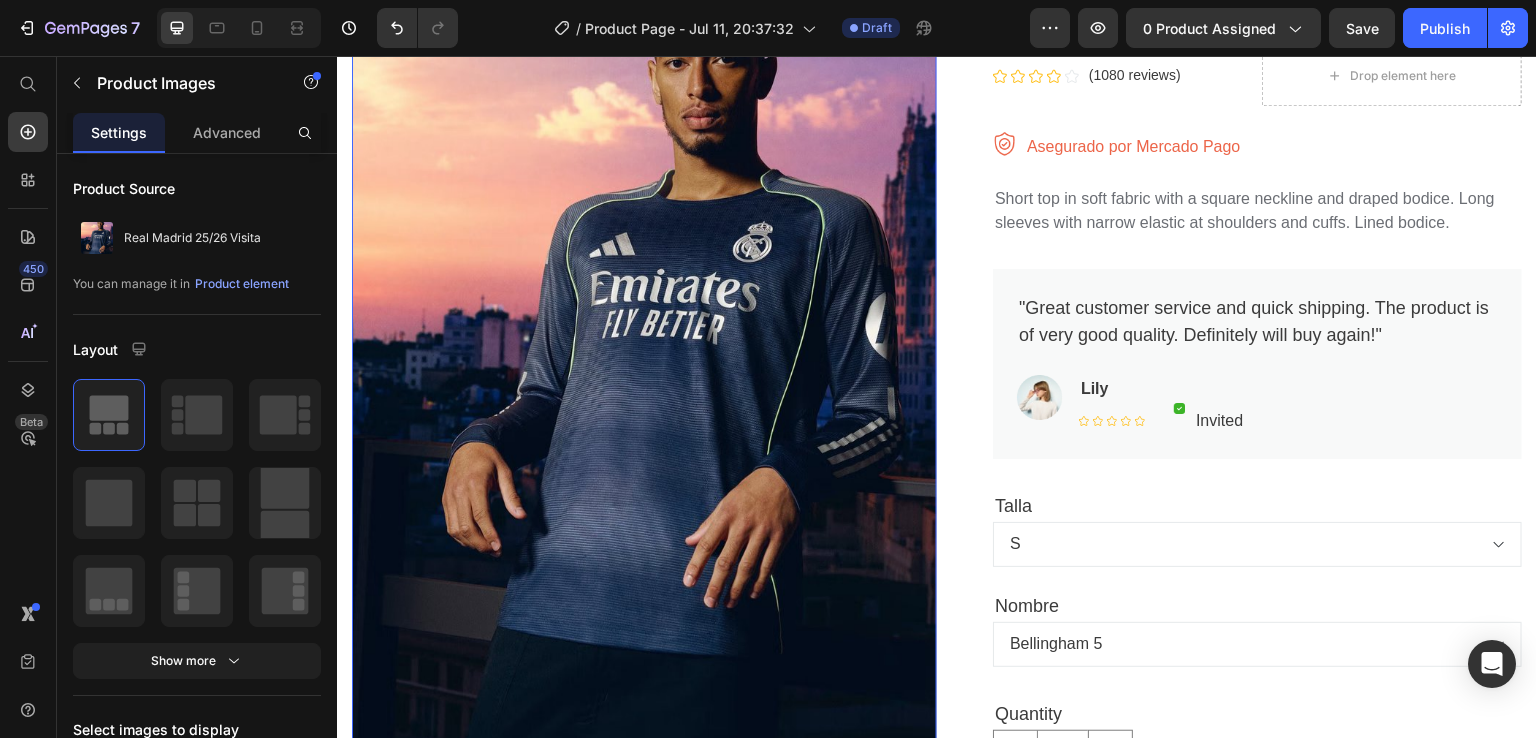 scroll, scrollTop: 0, scrollLeft: 0, axis: both 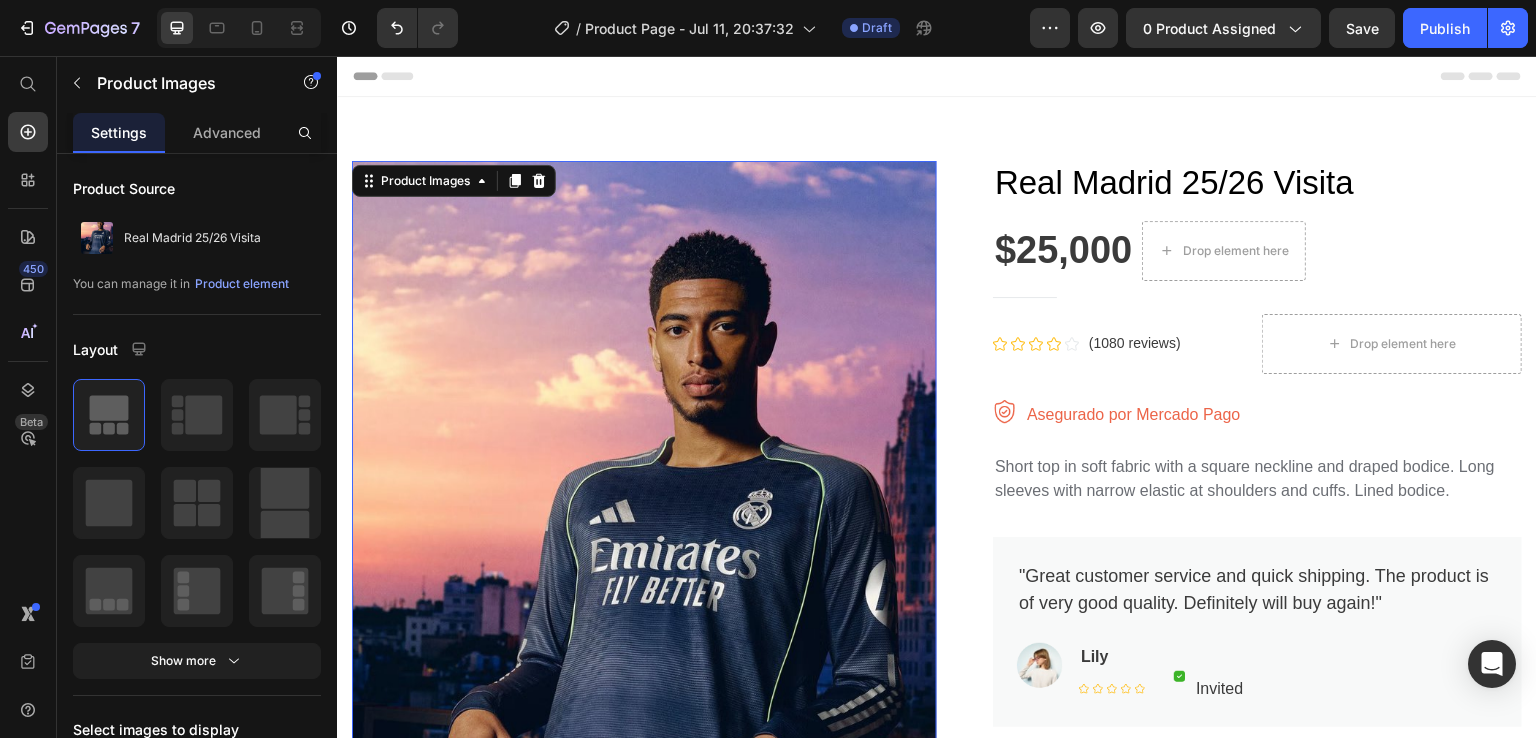click at bounding box center (644, 600) 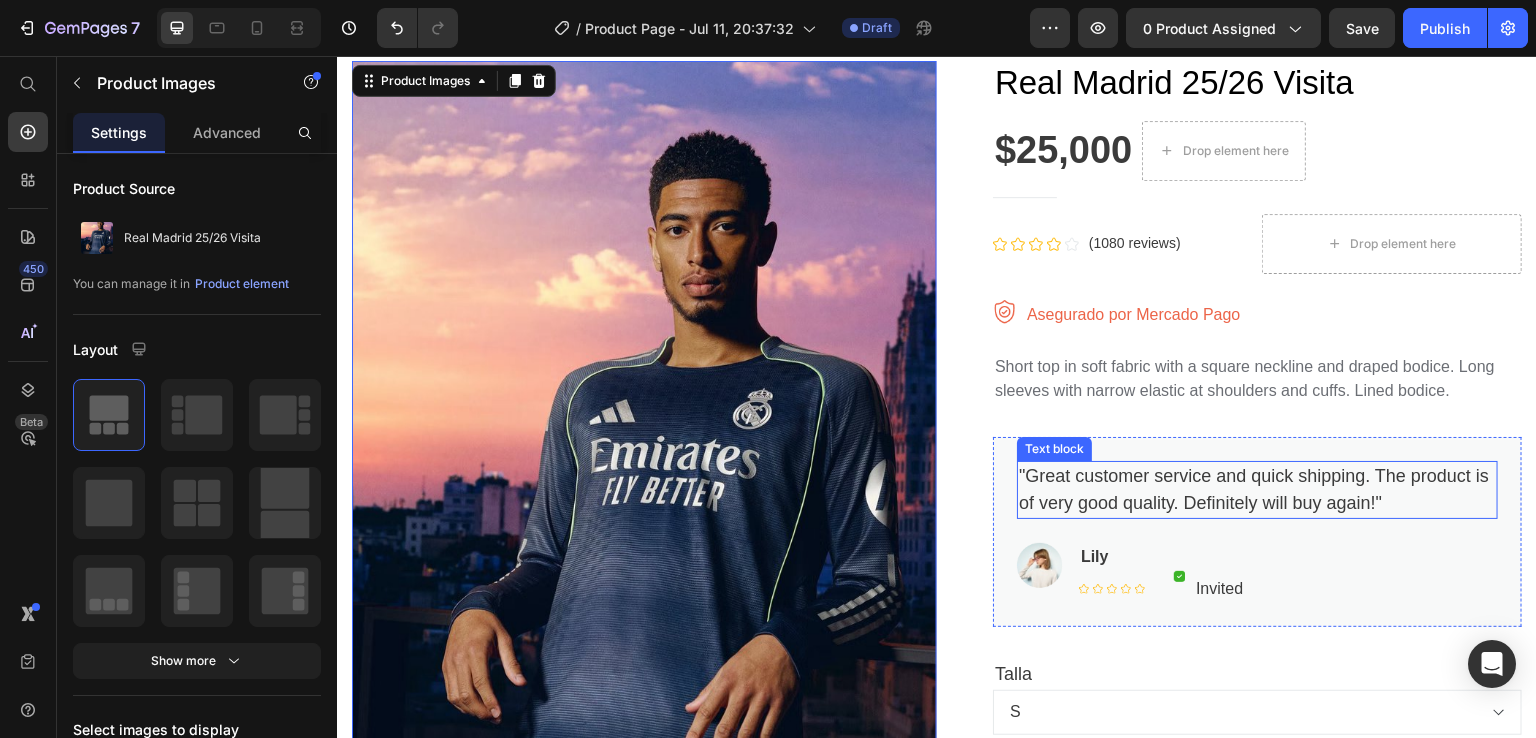 scroll, scrollTop: 200, scrollLeft: 0, axis: vertical 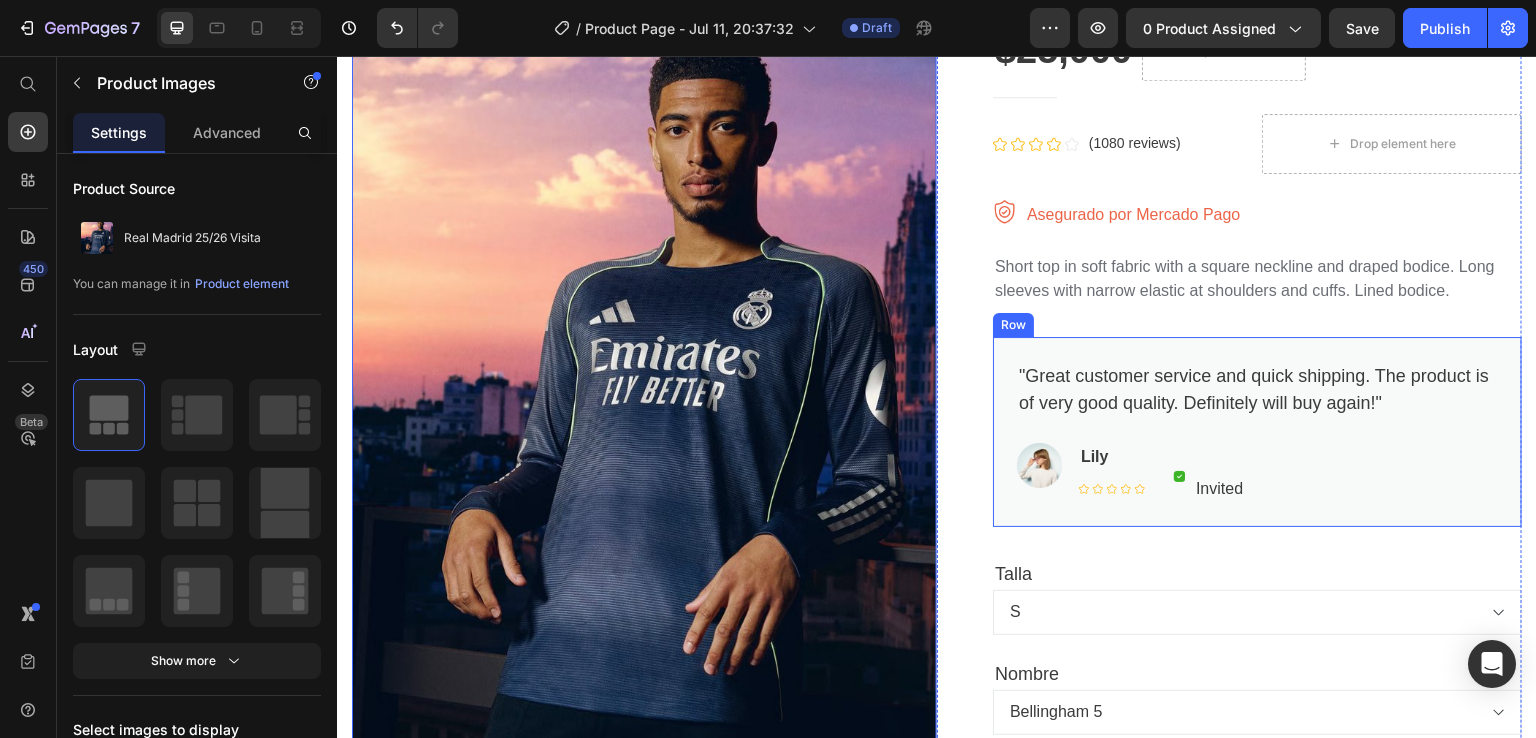 click on ""Great customer service and quick shipping. The product is of very good quality. Definitely will buy again!" Text block Image Lily Text block
Icon
Icon
Icon
Icon
Icon Icon List Hoz Image Invited Text block Row Row Row" at bounding box center [1257, 440] 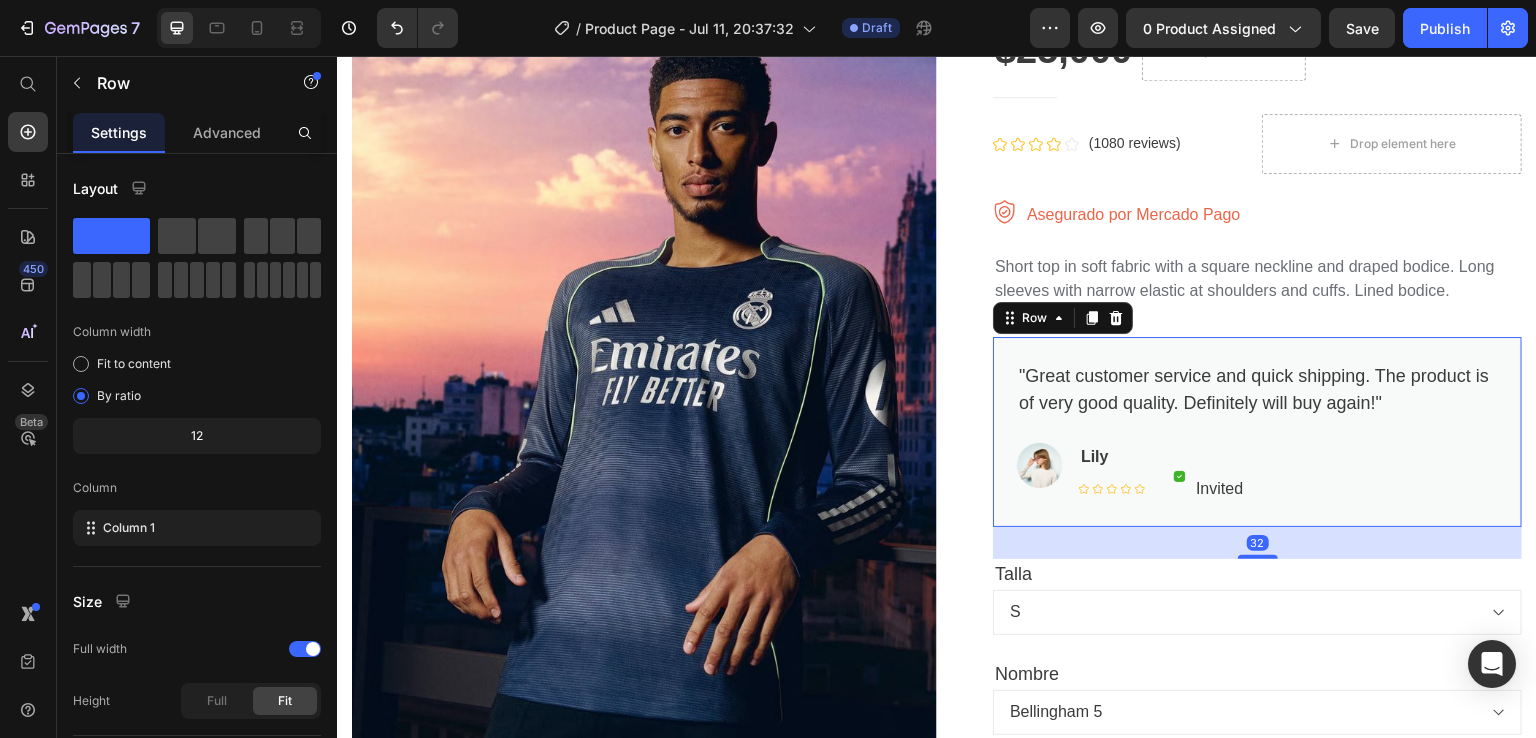 scroll, scrollTop: 100, scrollLeft: 0, axis: vertical 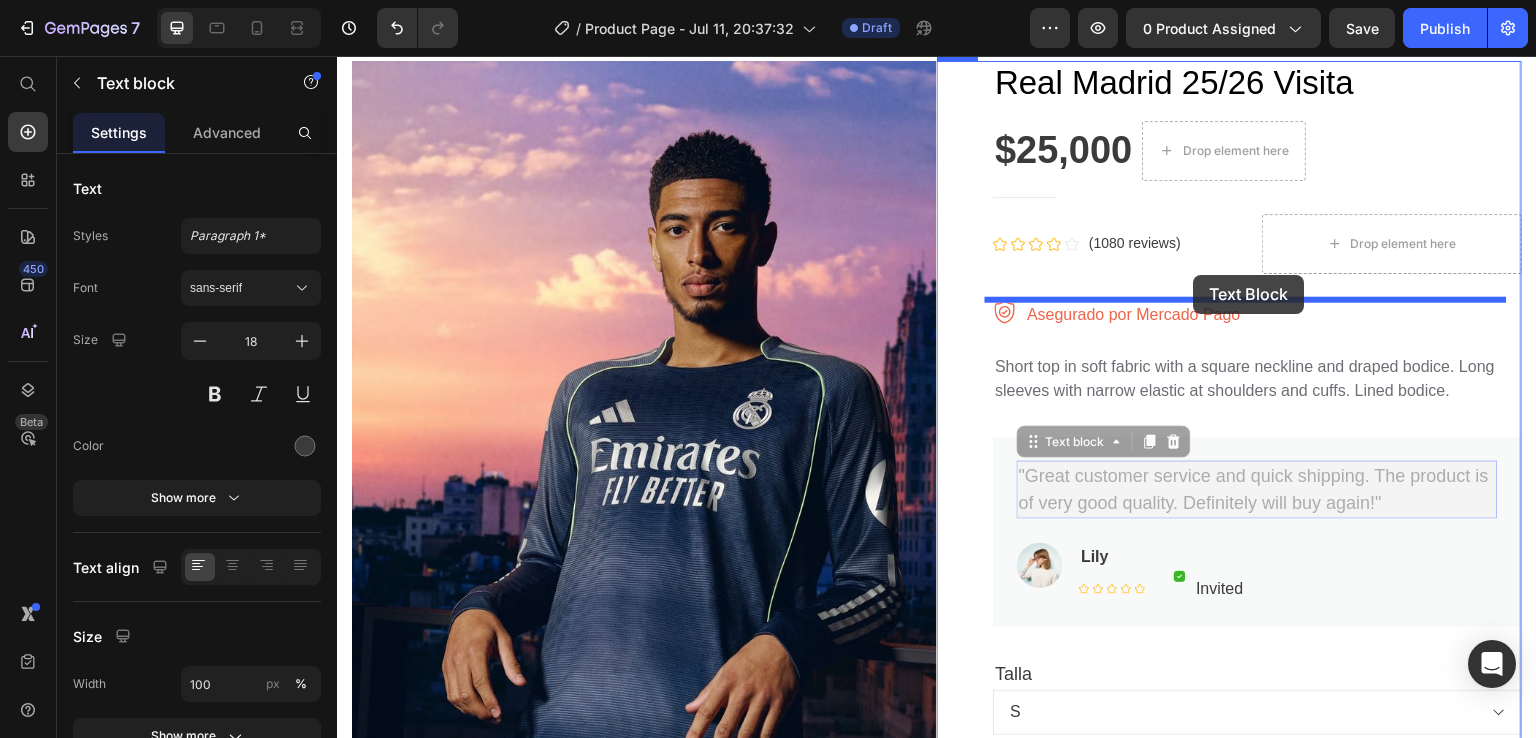 drag, startPoint x: 1275, startPoint y: 427, endPoint x: 1194, endPoint y: 275, distance: 172.2353 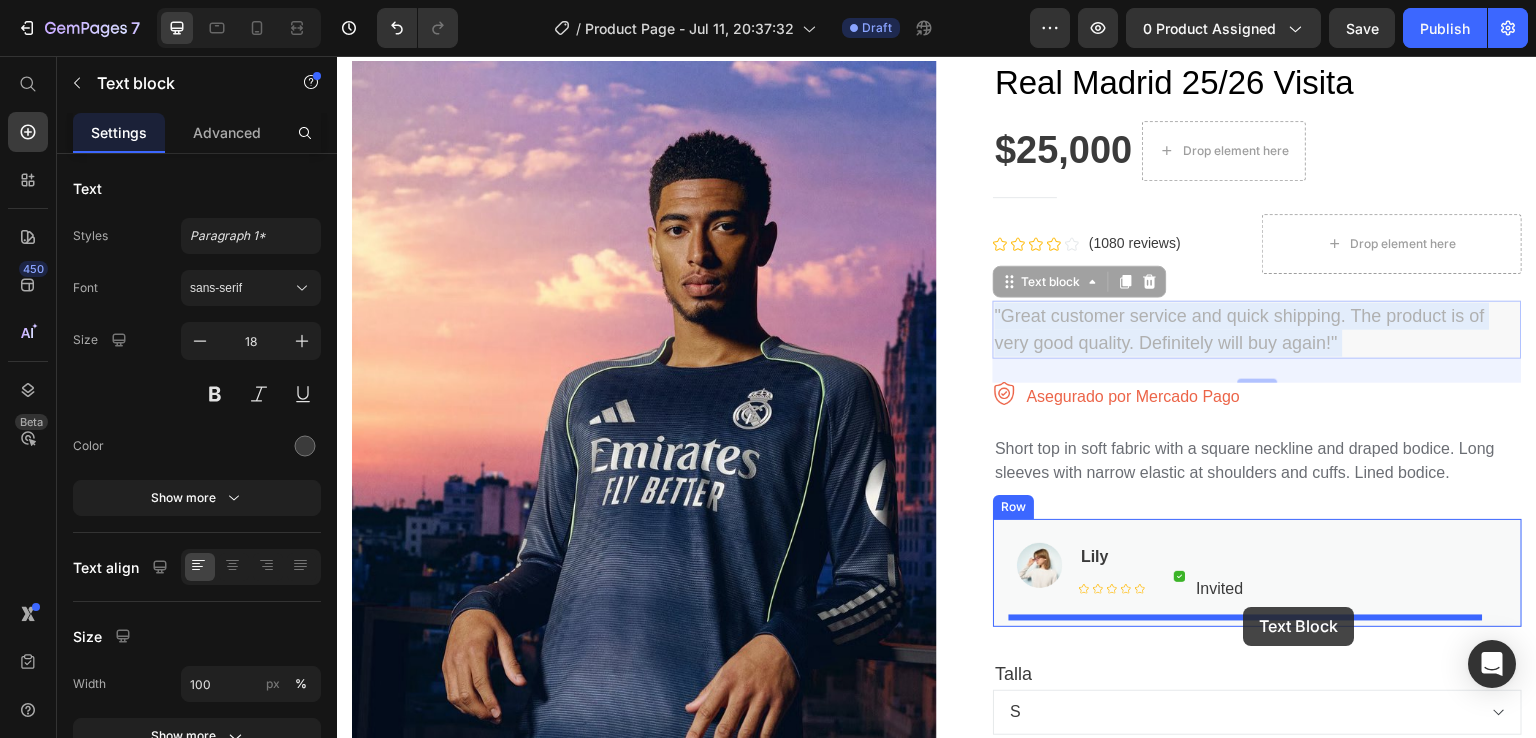 drag, startPoint x: 1343, startPoint y: 334, endPoint x: 1244, endPoint y: 606, distance: 289.4564 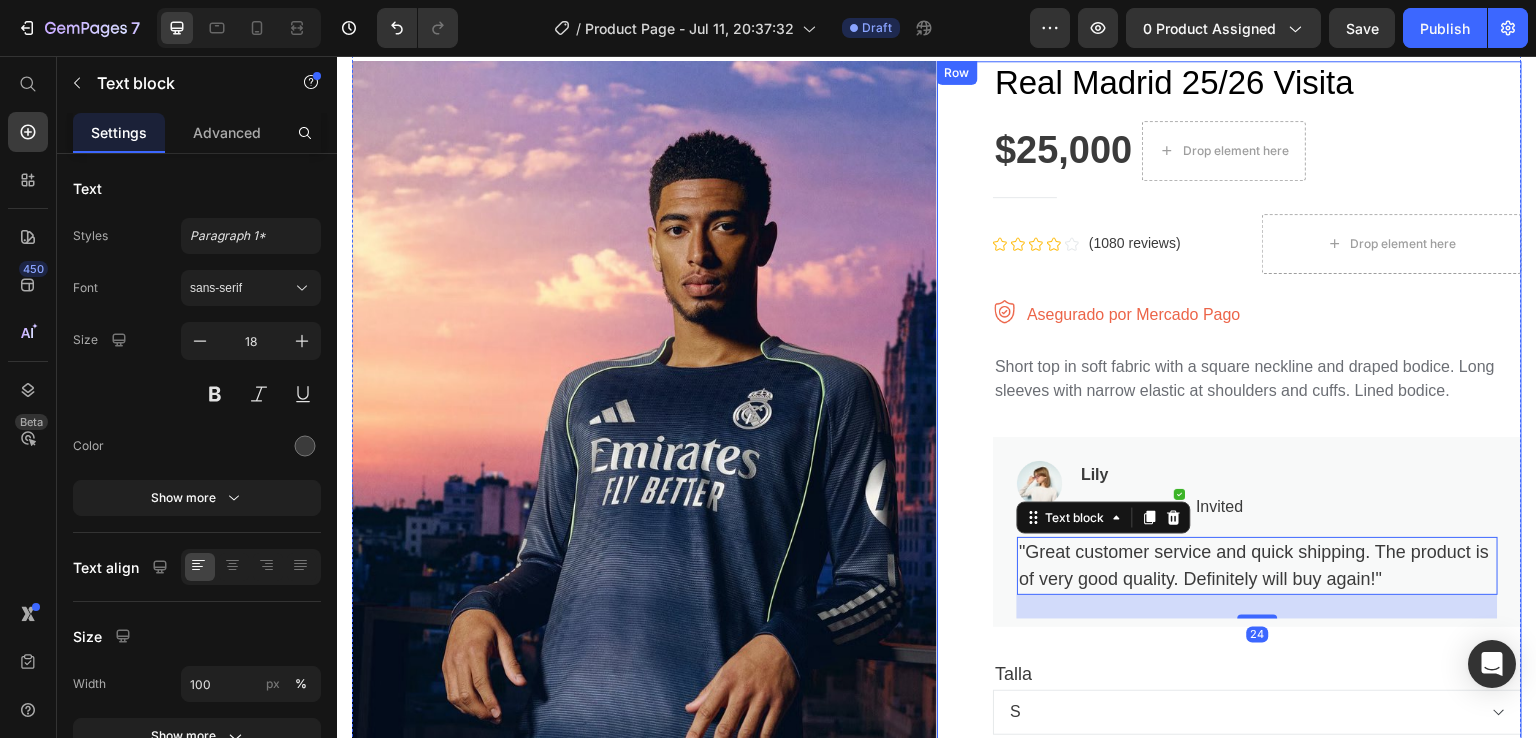click on "Real Madrid 25/26 Visita Product Title $25,000 Product Price
Drop element here Row                Title Line
Icon
Icon
Icon
Icon
Icon Icon List Hoz (1080 reviews) Text block Row
Drop element here Row Short top in soft fabric with a square neckline and draped bodice. Long sleeves with narrow elastic at shoulders and cuffs. Lined bodice. Text block Image Asegurado por Mercado Pago Text block Row Short top in soft fabric with a square neckline and draped bodice. Long sleeves with narrow elastic at shoulders and cuffs. Lined bodice. Text block Image Lily Text block
Icon
Icon
Icon
Icon
Icon Icon List Hoz Image Invited Text block Row Row Row "Great customer service and quick shipping. The product is of very good quality. Definitely will buy again!" Text block   24 Row Talla S M L XL 2XL Nombre Bellingham 5 Mbappé 9 1 Row" at bounding box center [1257, 806] 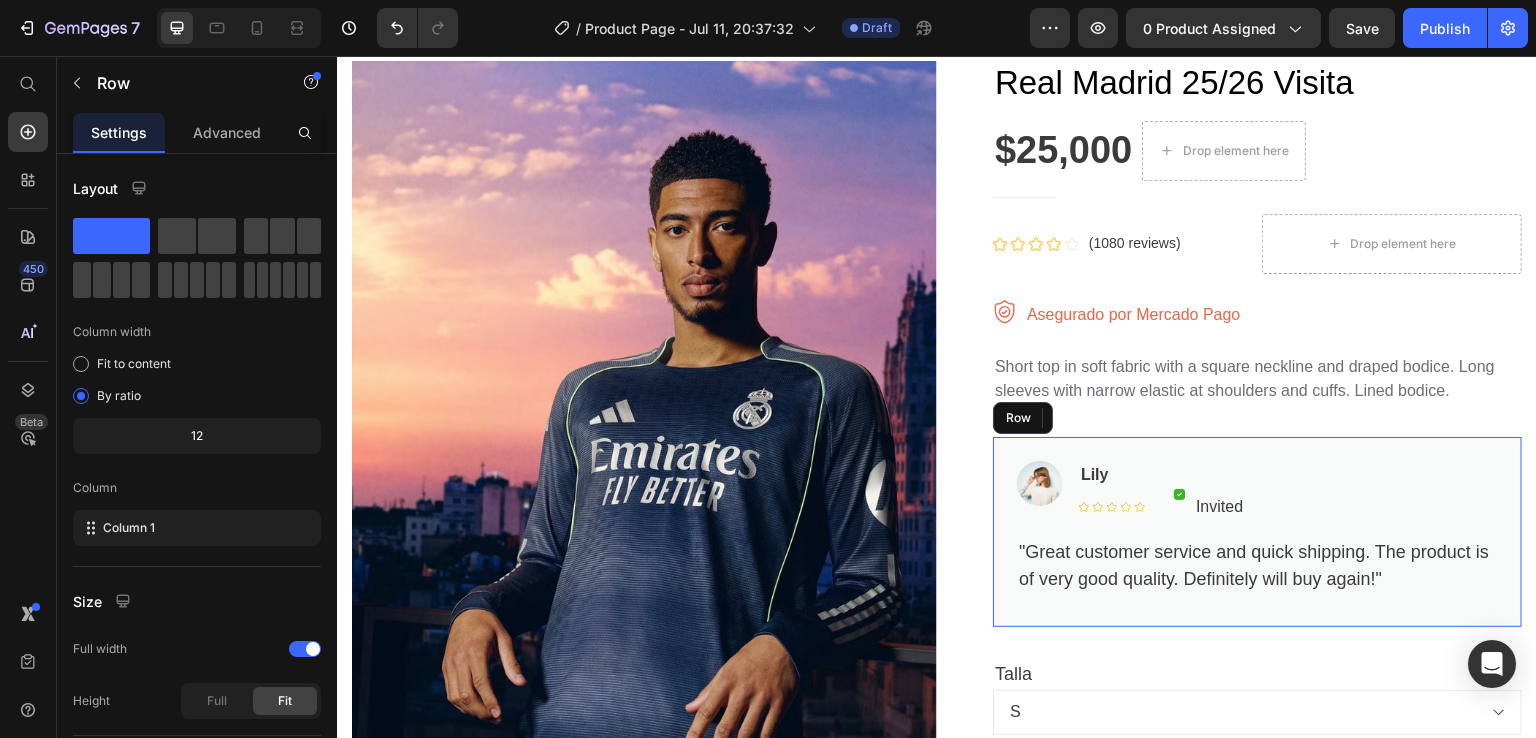 click on "Image Lily Text block
Icon
Icon
Icon
Icon
Icon Icon List Hoz Image Invited Text block Row Row Row "Great customer service and quick shipping. The product is of very good quality. Definitely will buy again!" Text block Row" at bounding box center (1257, 532) 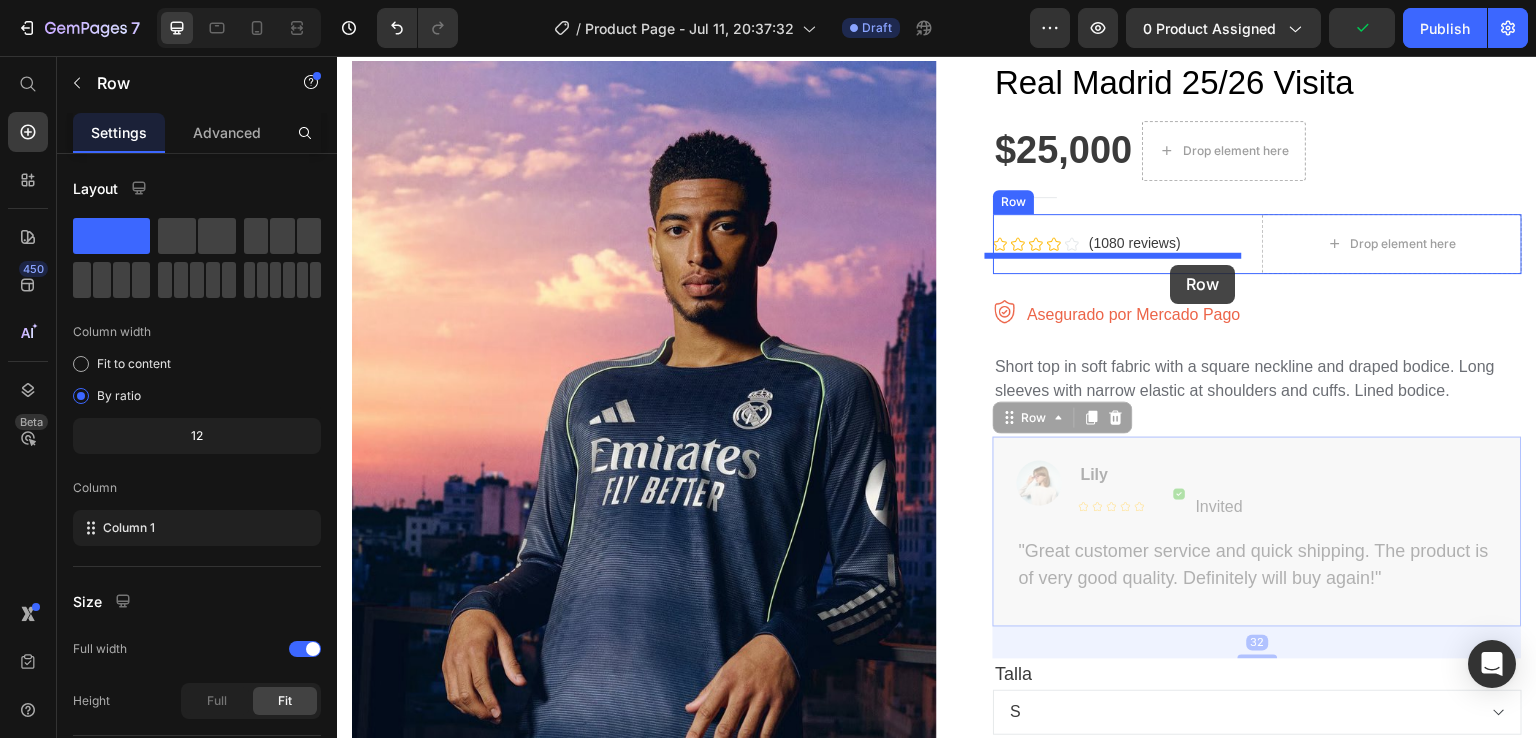 drag, startPoint x: 1341, startPoint y: 449, endPoint x: 1284, endPoint y: 322, distance: 139.20488 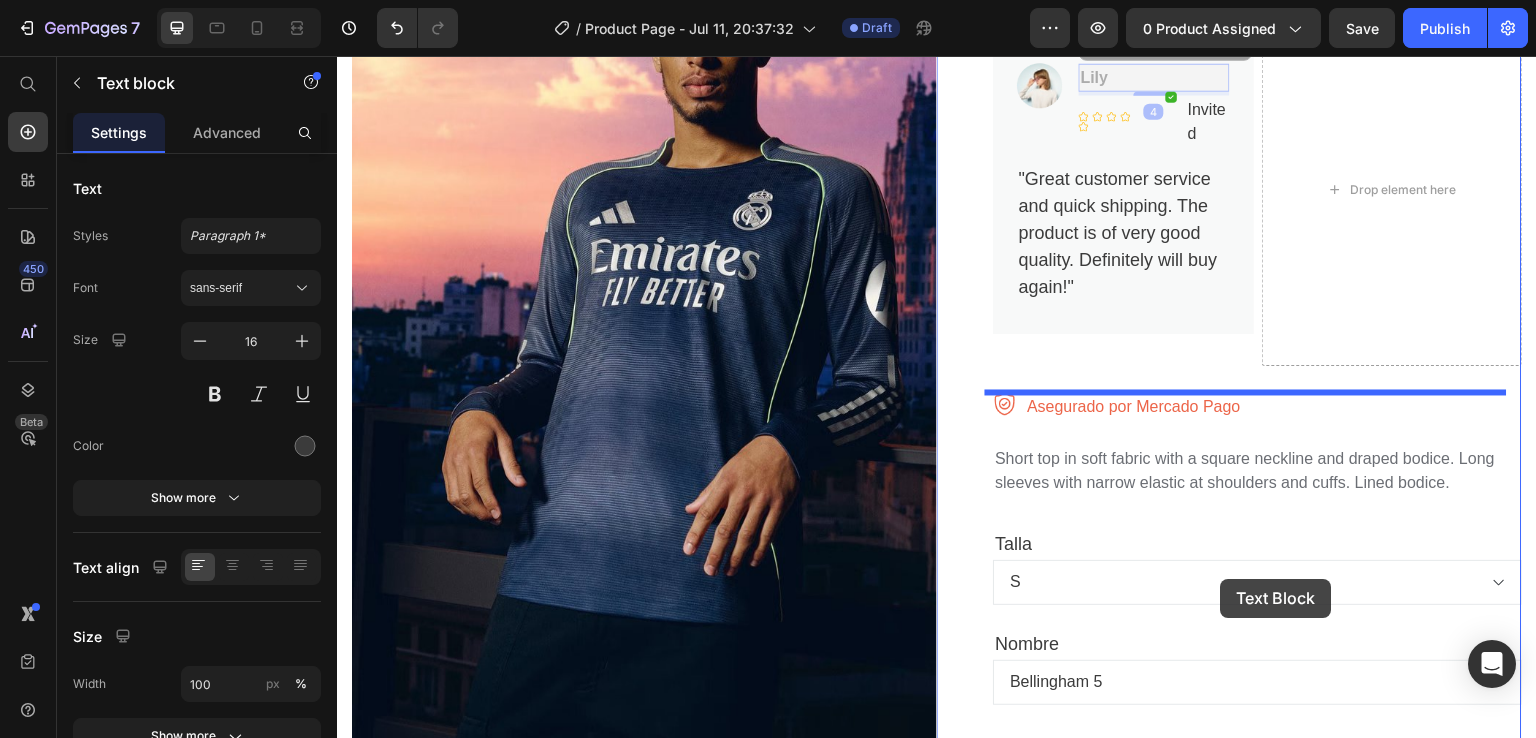 scroll, scrollTop: 400, scrollLeft: 0, axis: vertical 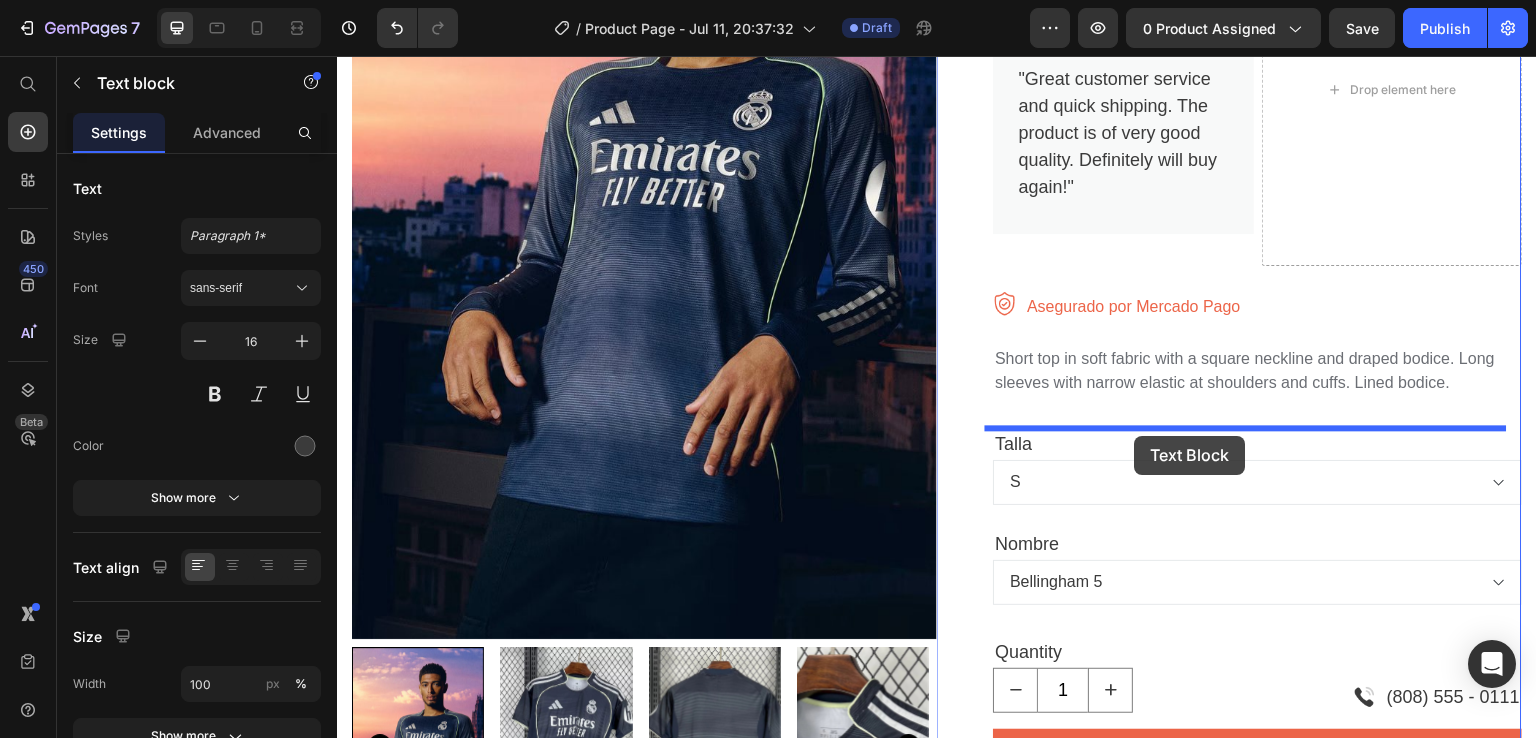 drag, startPoint x: 1223, startPoint y: 509, endPoint x: 1135, endPoint y: 436, distance: 114.33722 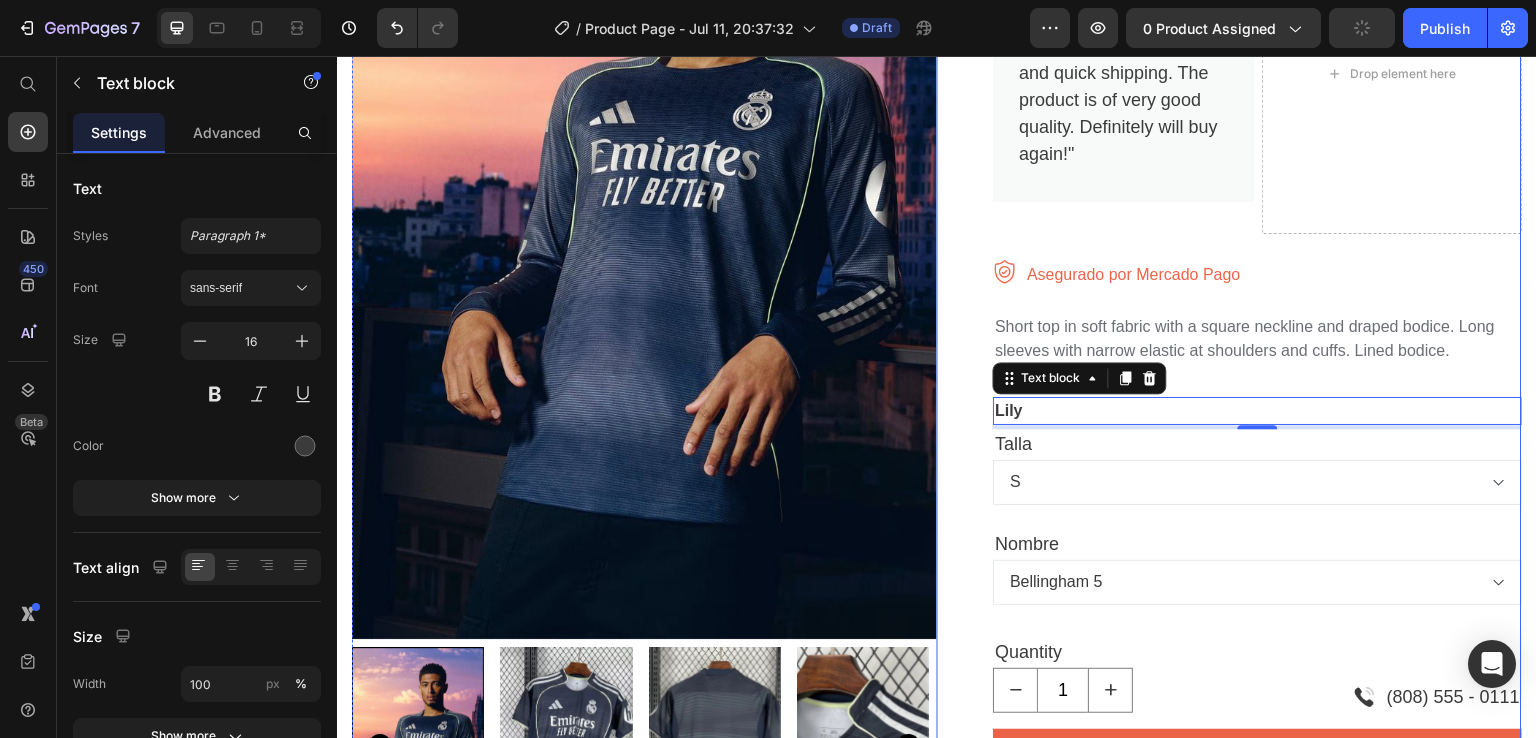 scroll, scrollTop: 200, scrollLeft: 0, axis: vertical 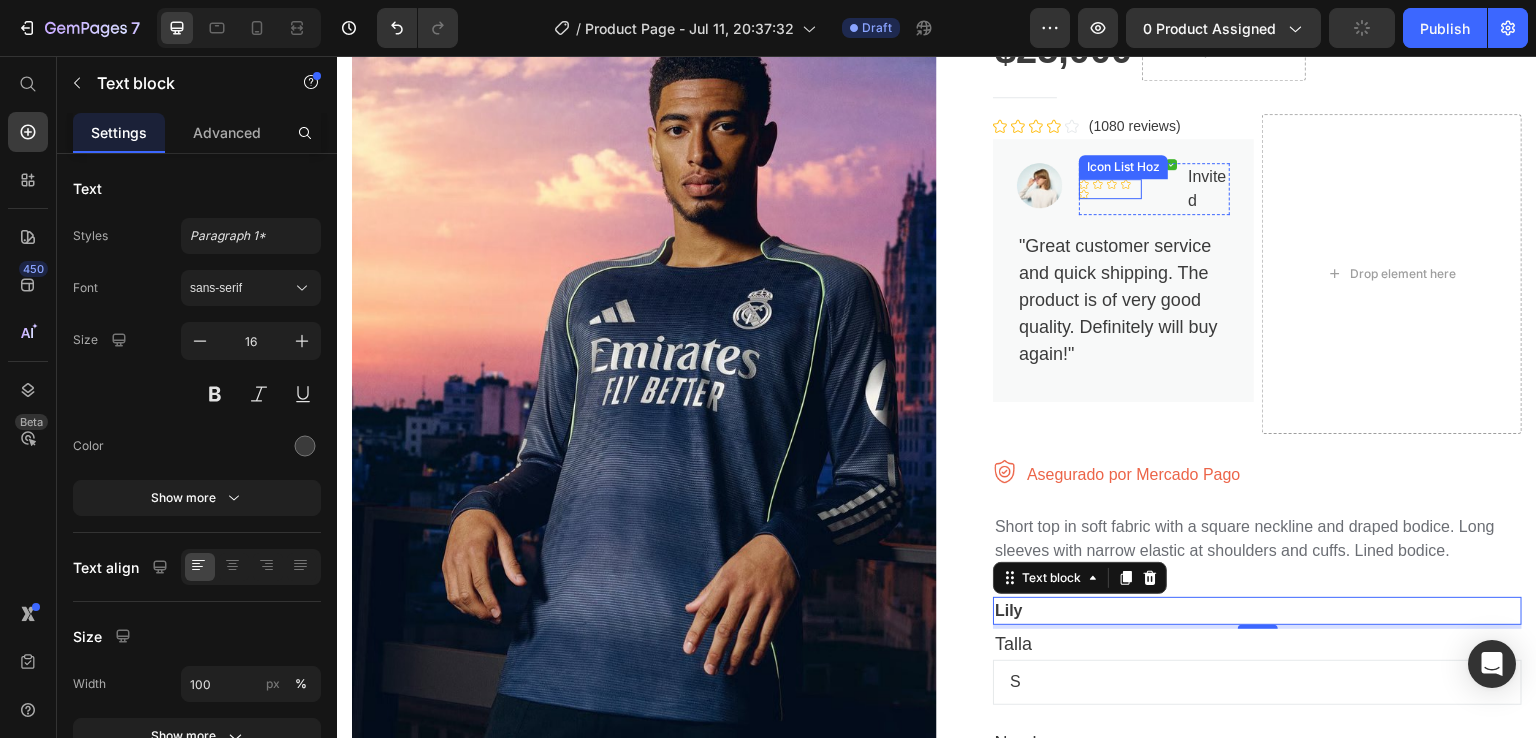 click on "Icon List Hoz" at bounding box center (1123, 167) 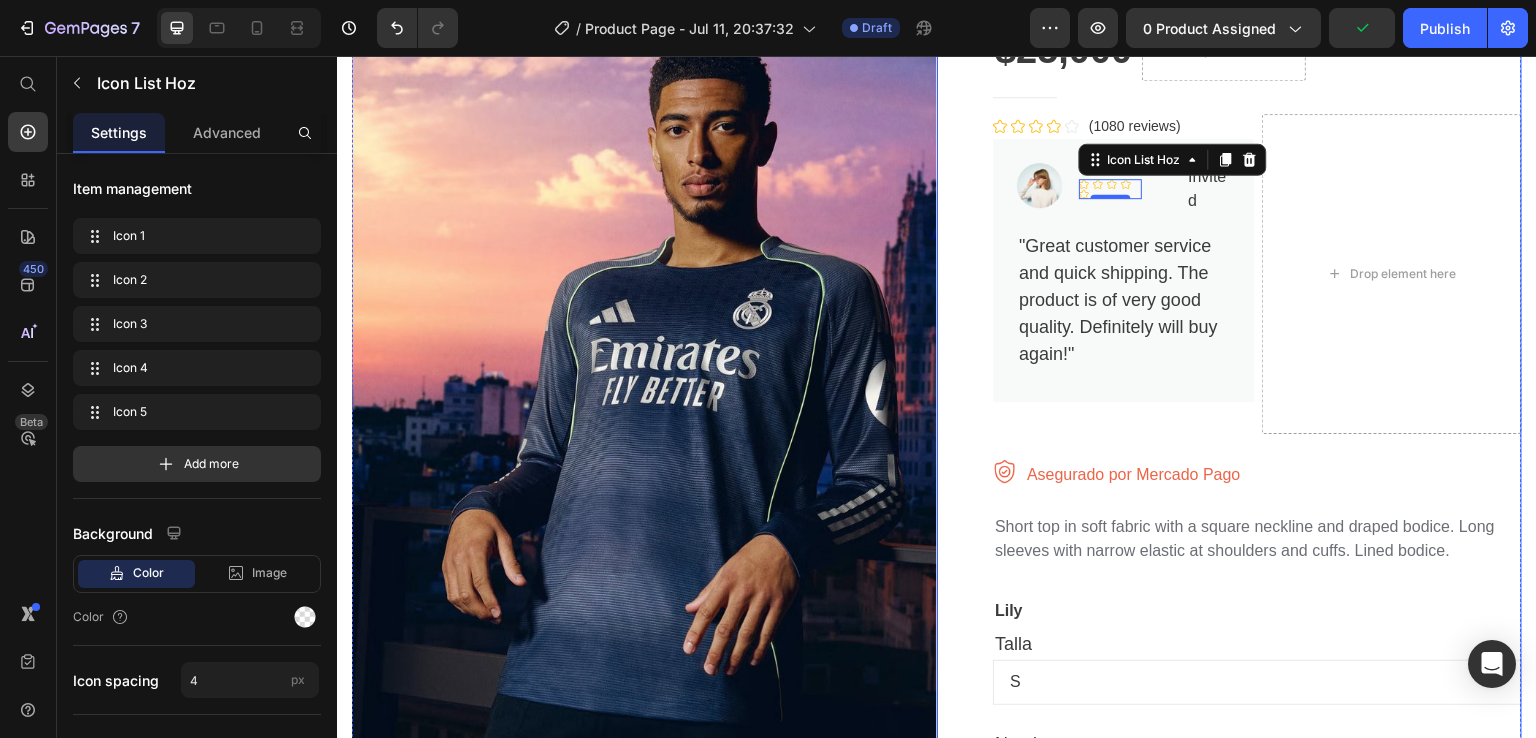 click on "Image
Icon
Icon
Icon
Icon
Icon Icon List Hoz   0 Image Invited Text block Row Row Row "Great customer service and quick shipping. The product is of very good quality. Definitely will buy again!" Text block Row" at bounding box center (1123, 270) 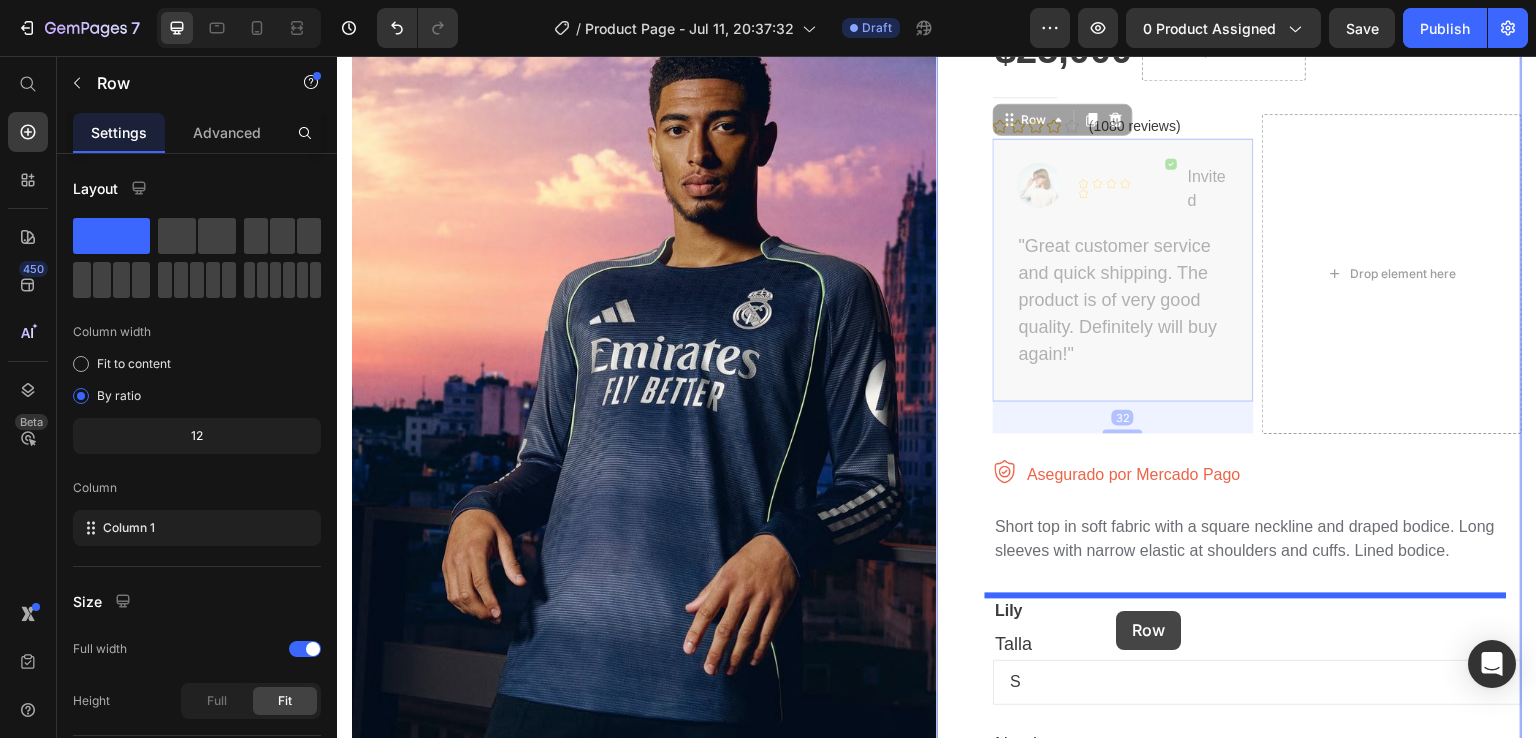 drag, startPoint x: 1006, startPoint y: 145, endPoint x: 1152, endPoint y: 585, distance: 463.59033 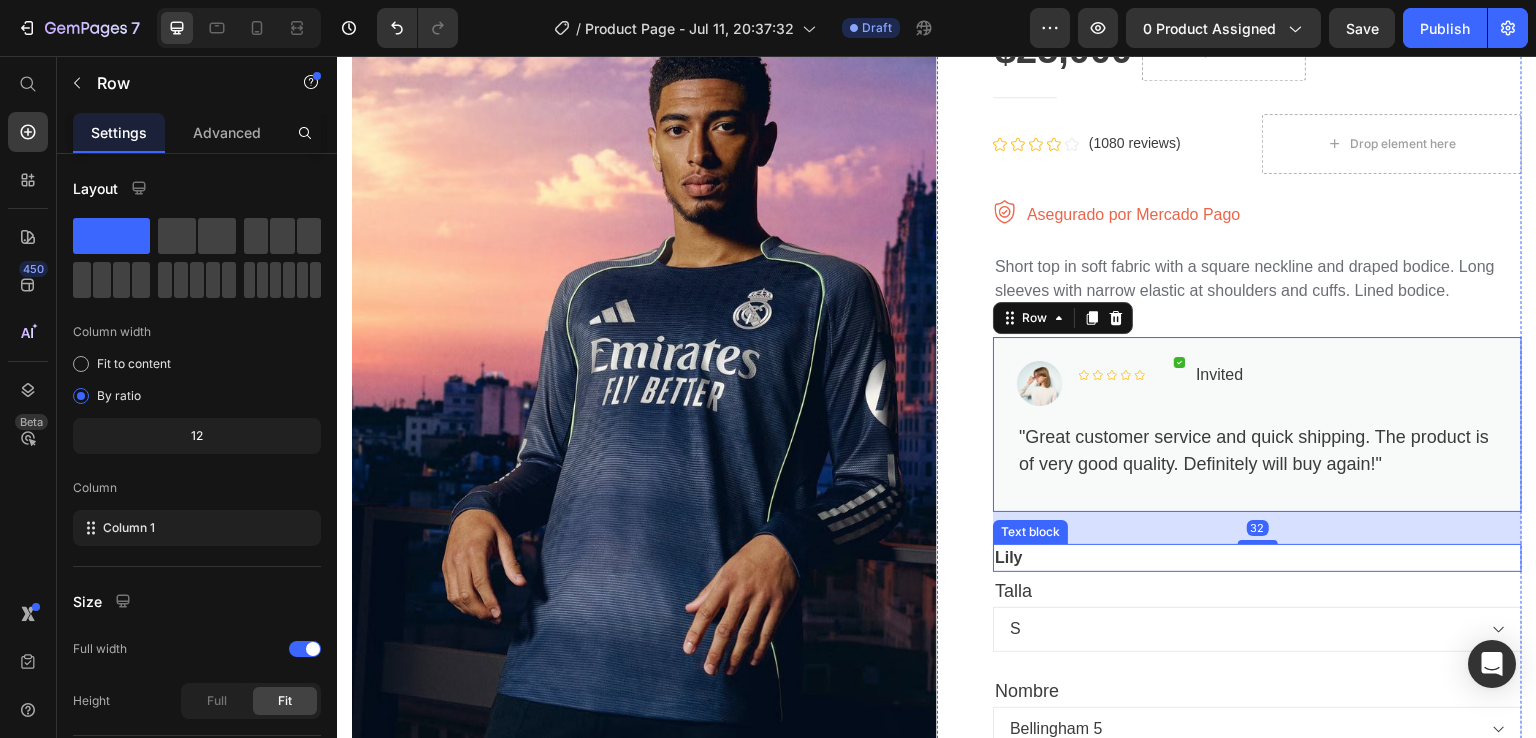 click on "Lily" at bounding box center (1257, 558) 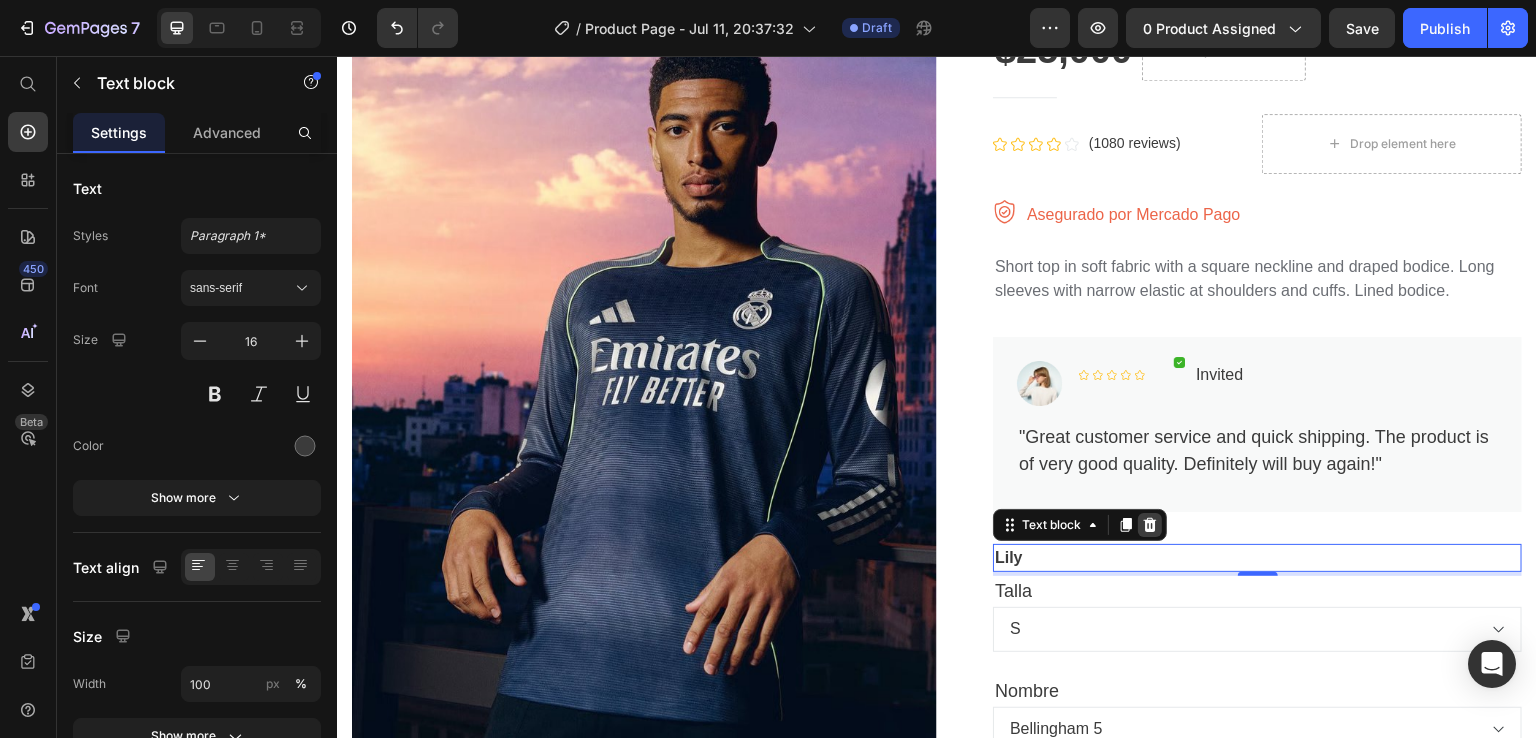 click at bounding box center [1150, 525] 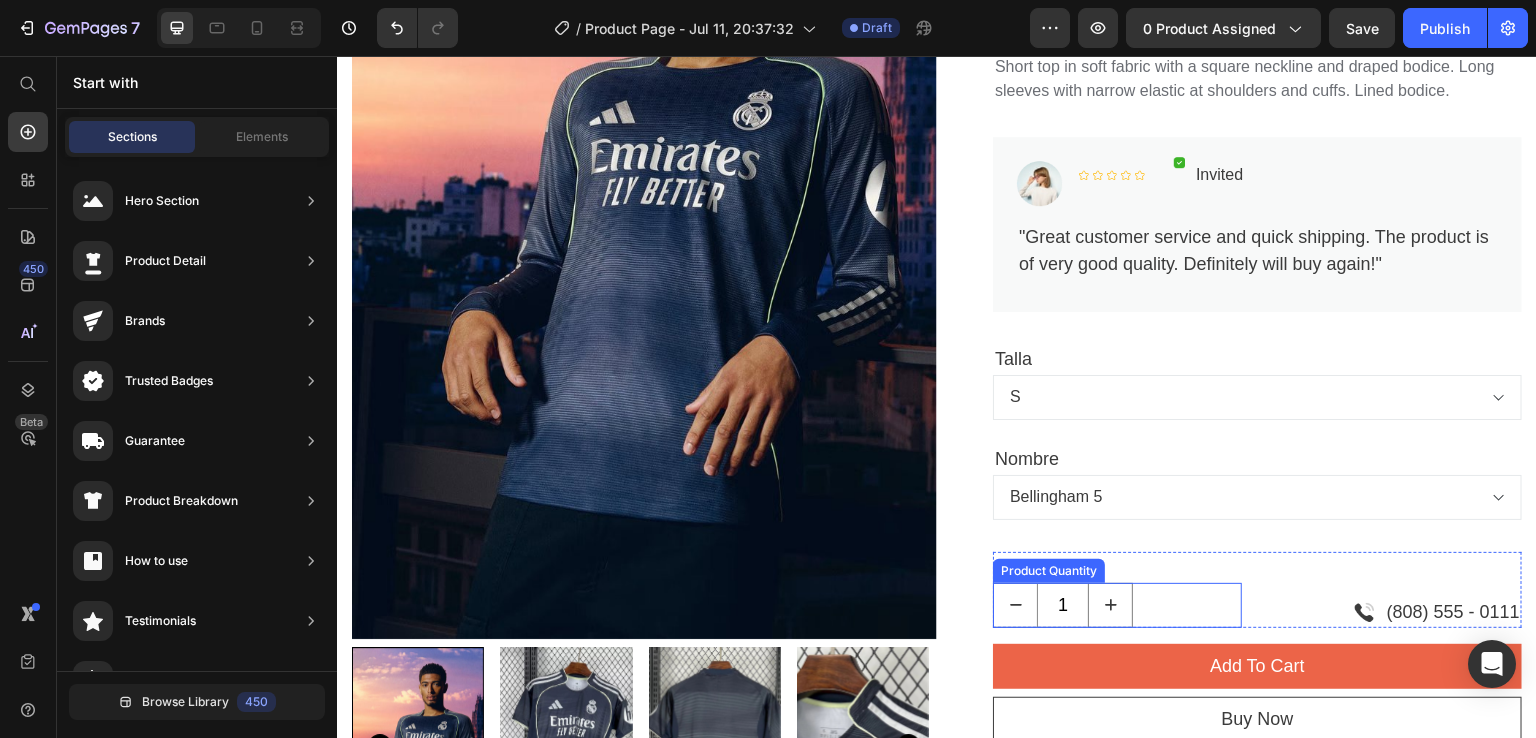 scroll, scrollTop: 500, scrollLeft: 0, axis: vertical 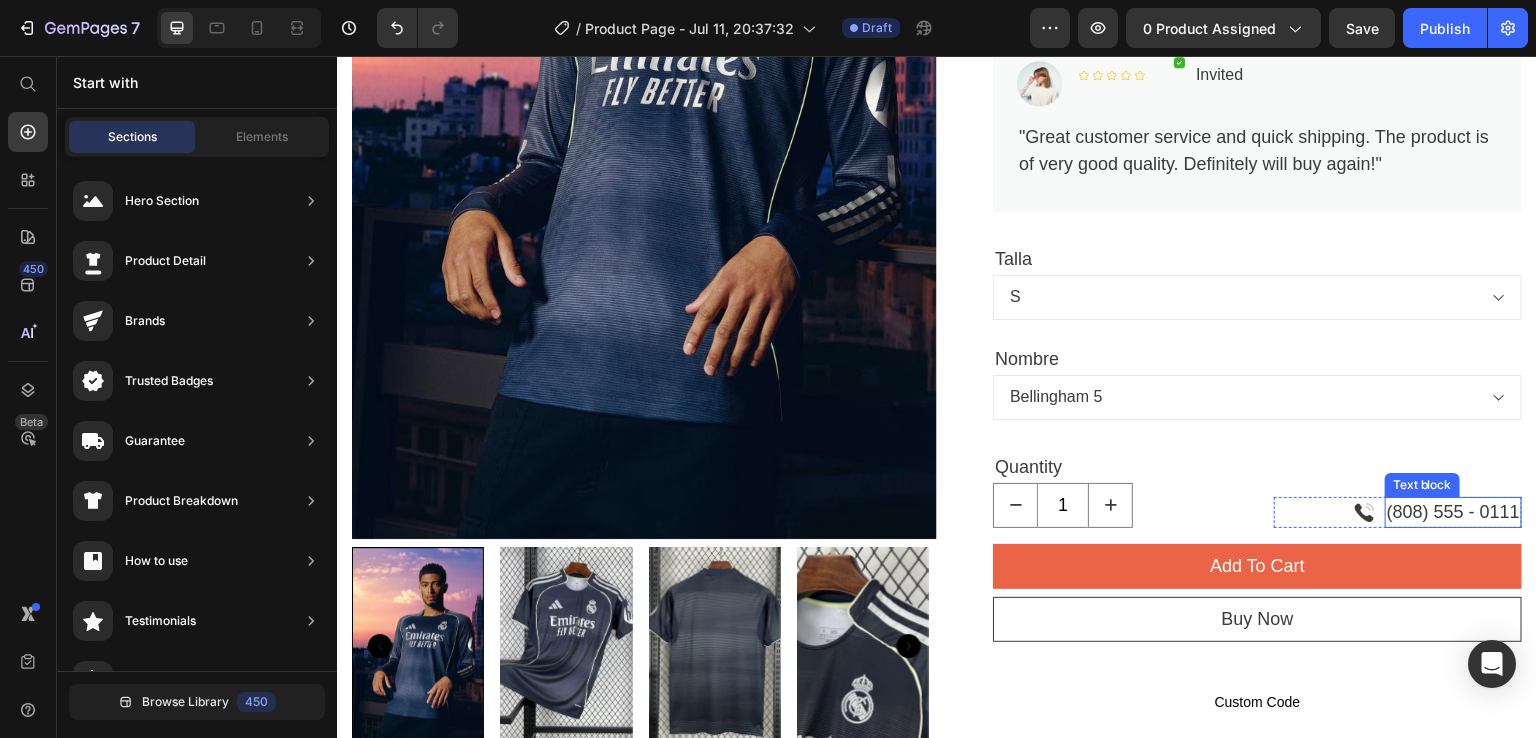 click on "(808) 555 - 0111" at bounding box center [1453, 512] 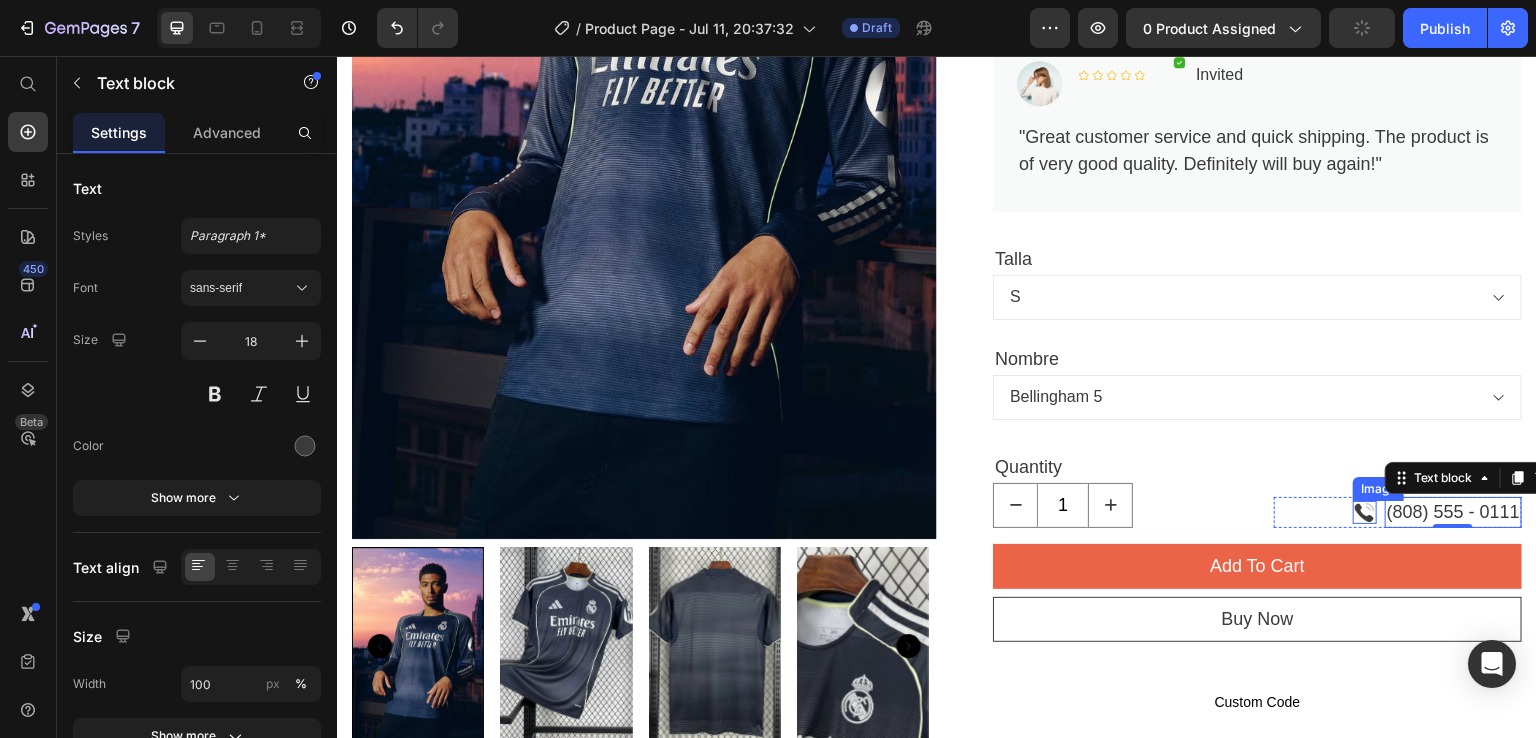 click at bounding box center [1365, 512] 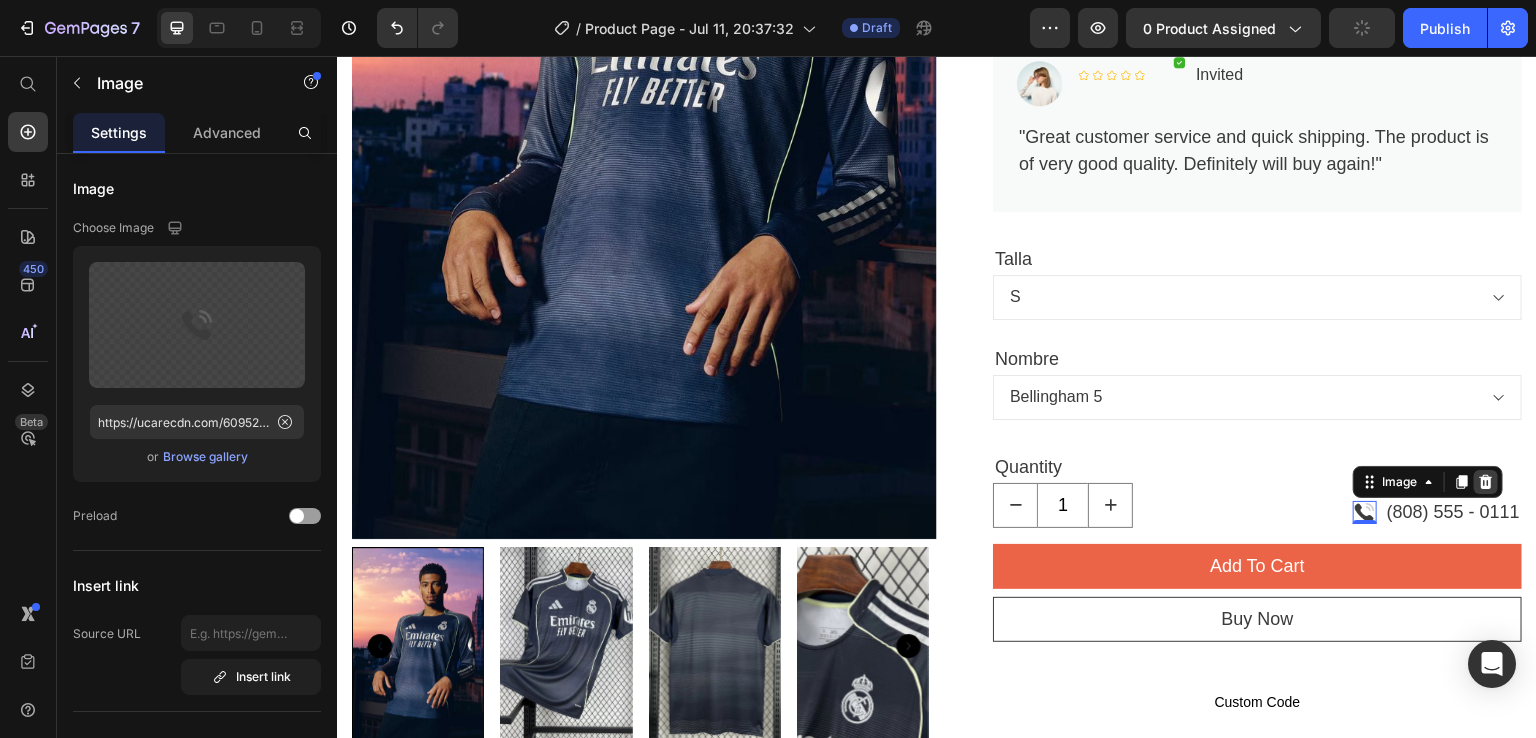 click 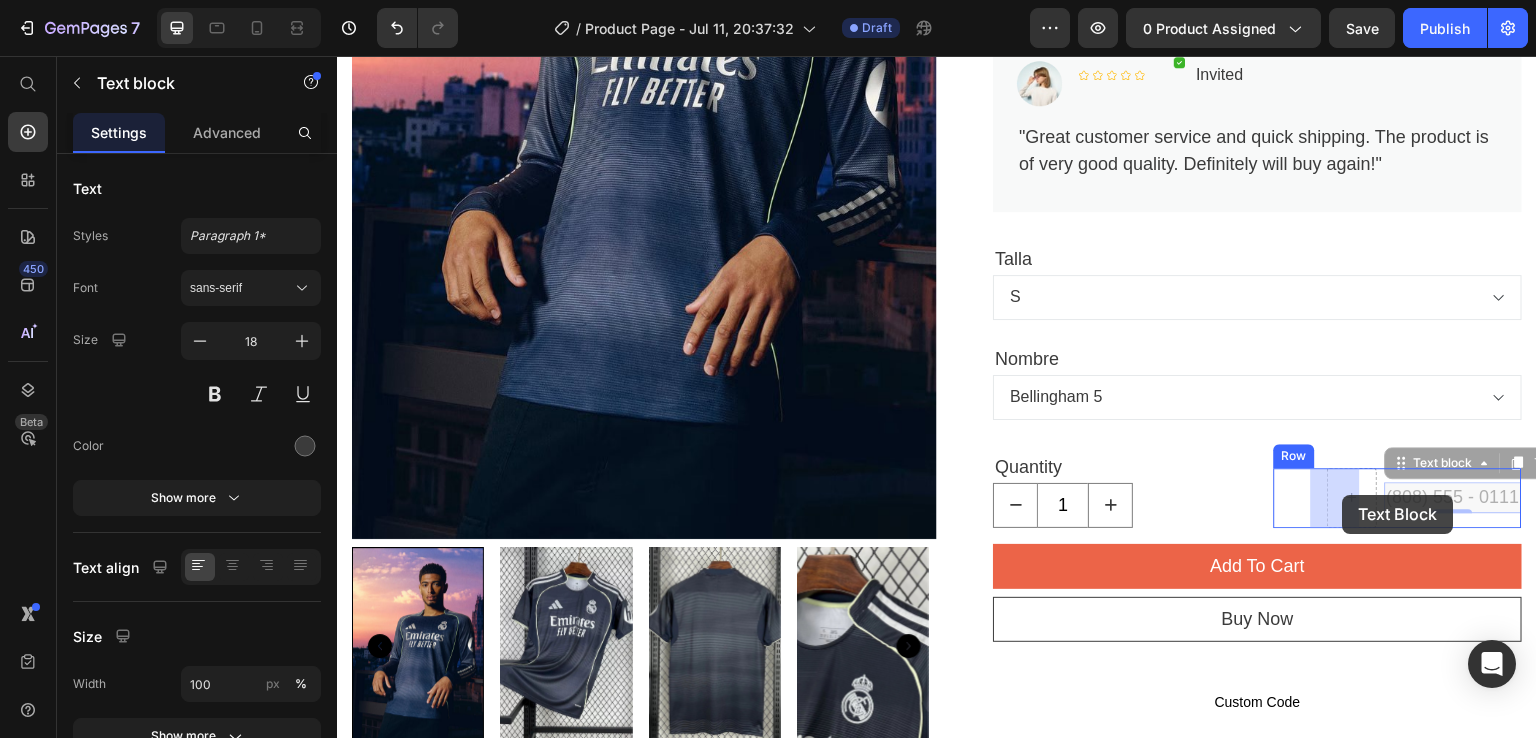 drag, startPoint x: 1430, startPoint y: 499, endPoint x: 1343, endPoint y: 495, distance: 87.0919 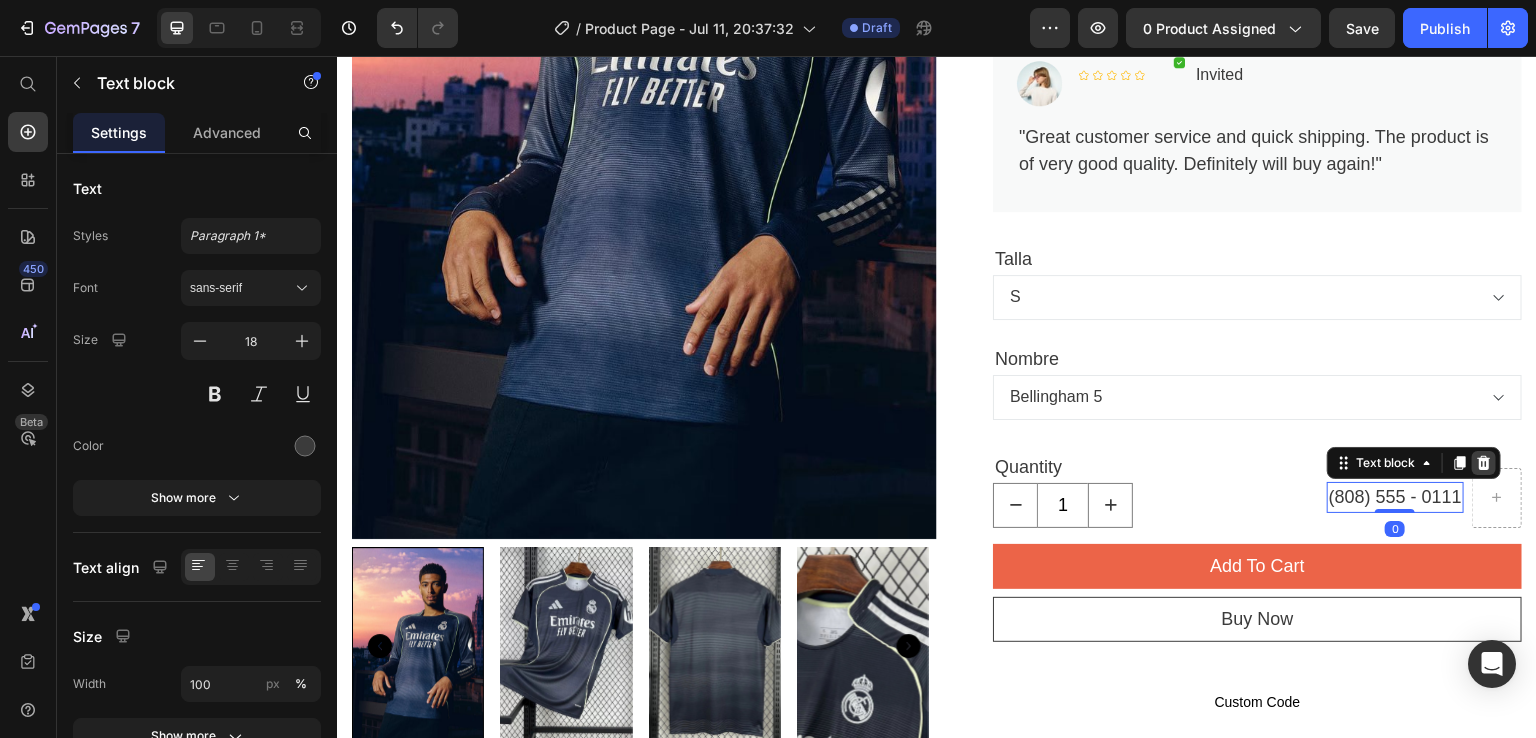 click 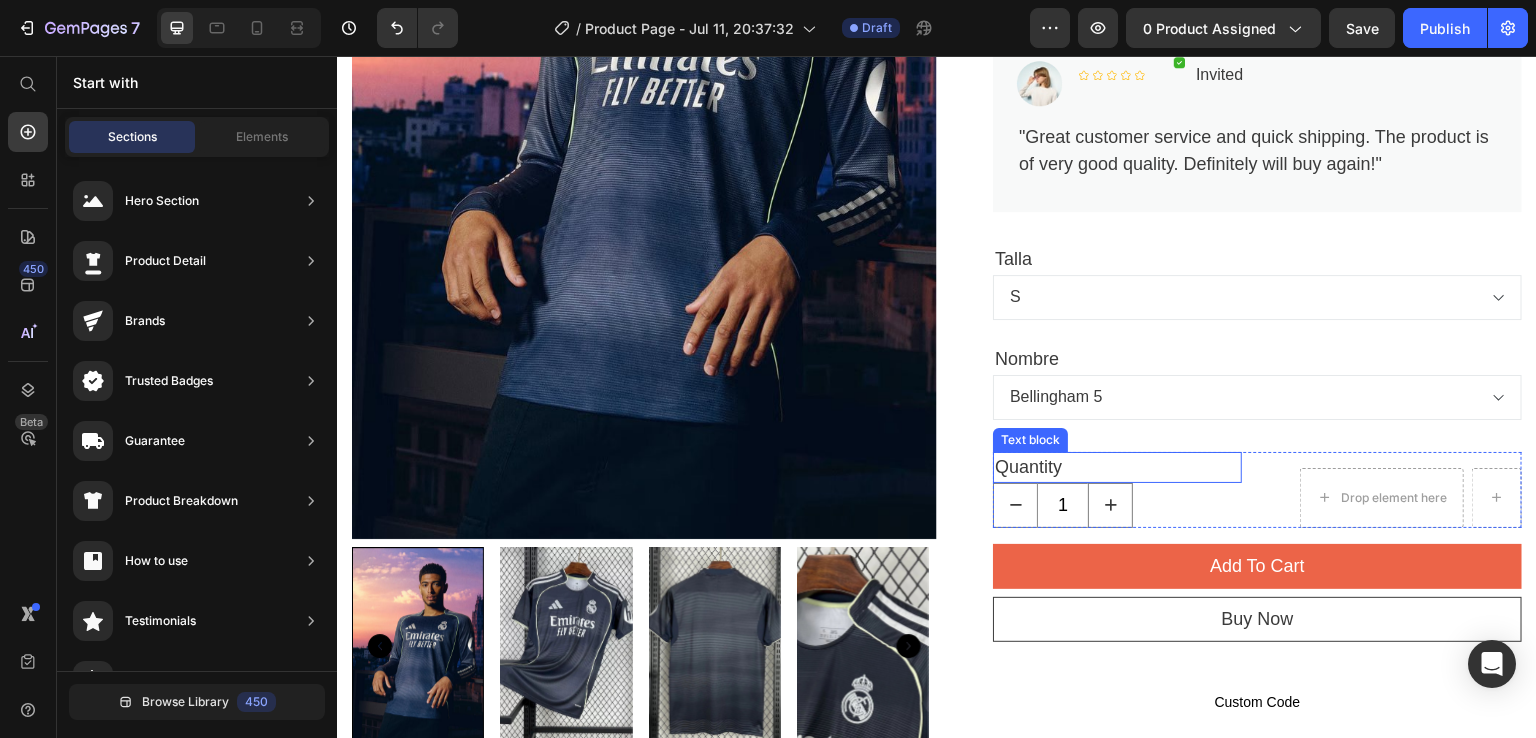 click on "Quantity" at bounding box center (1117, 467) 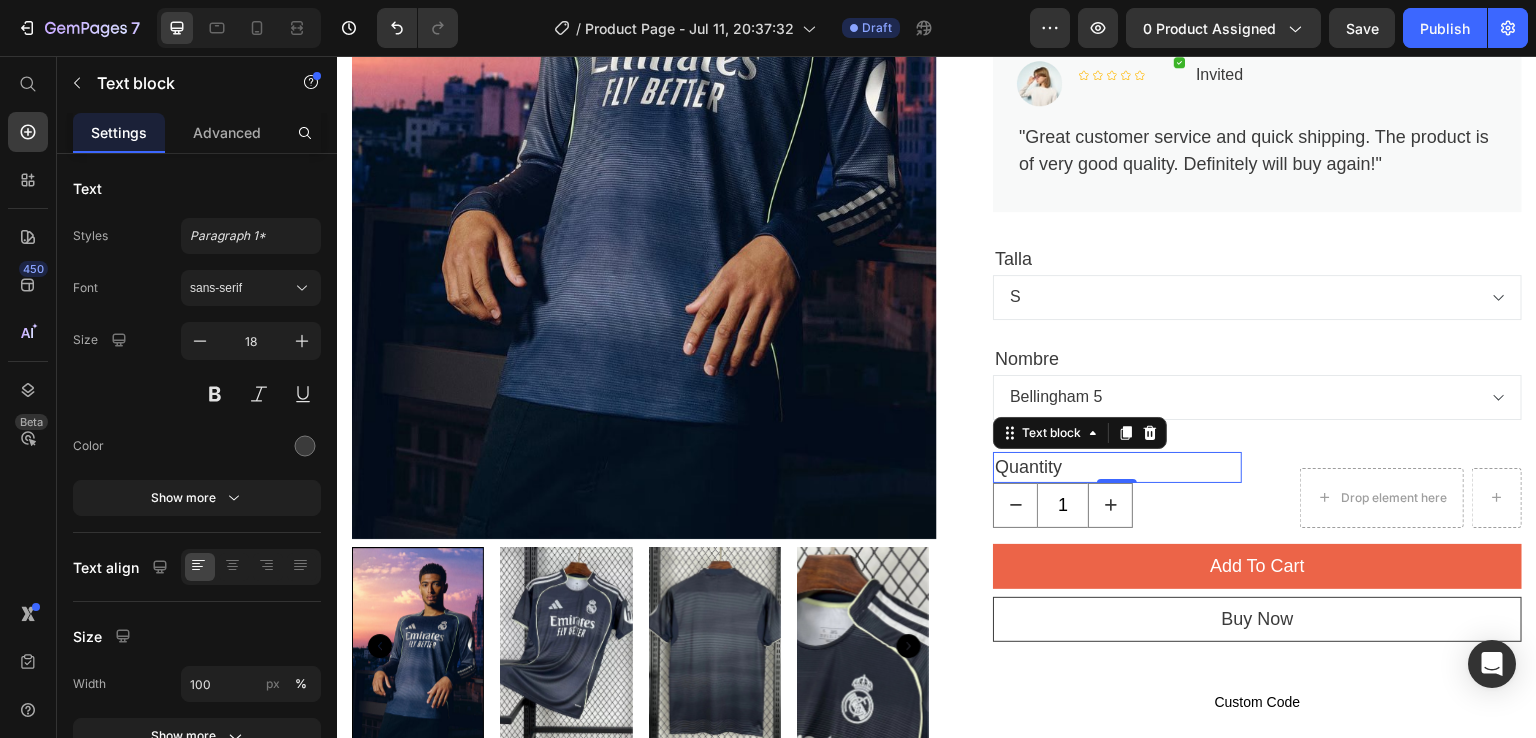 click on "Quantity" at bounding box center (1117, 467) 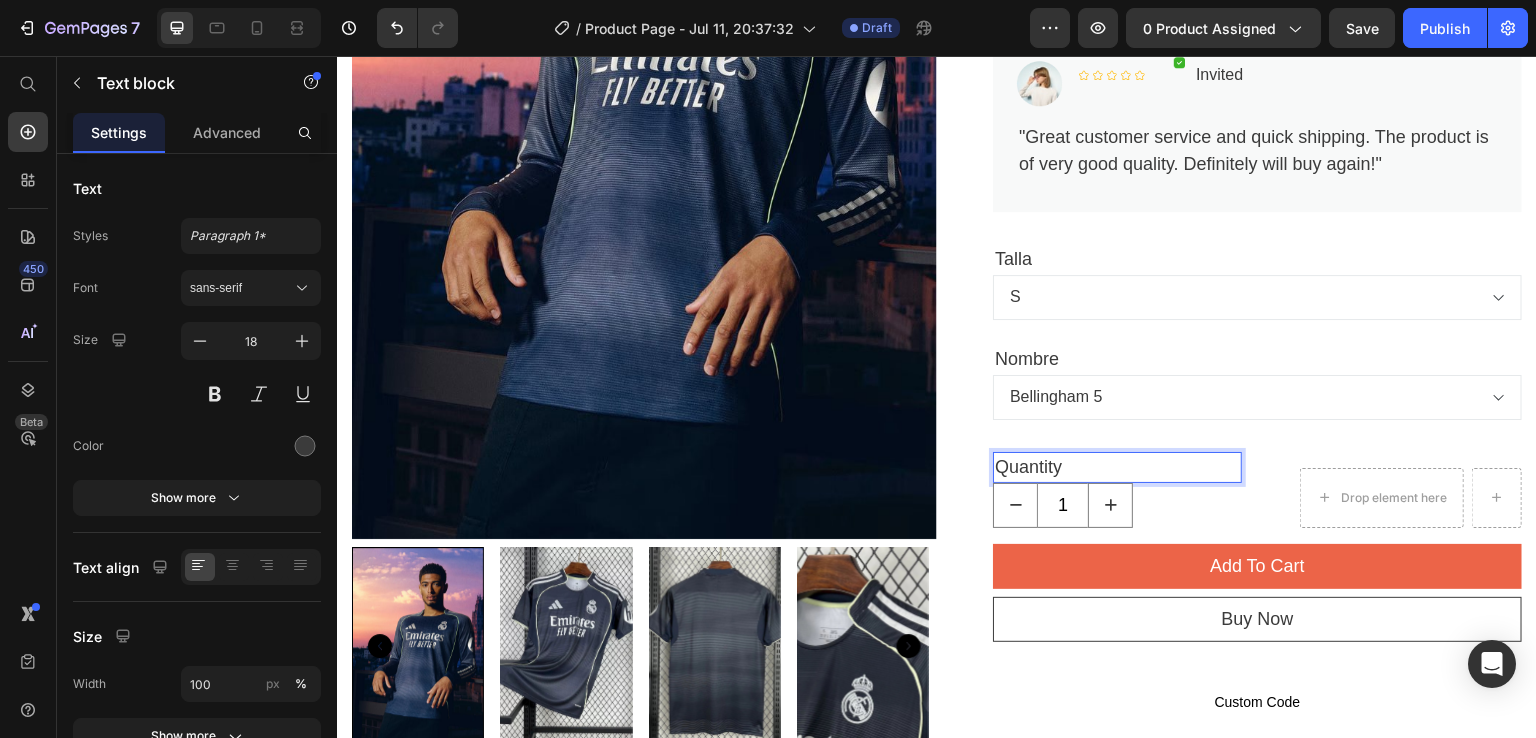 click on "Quantity" at bounding box center [1117, 467] 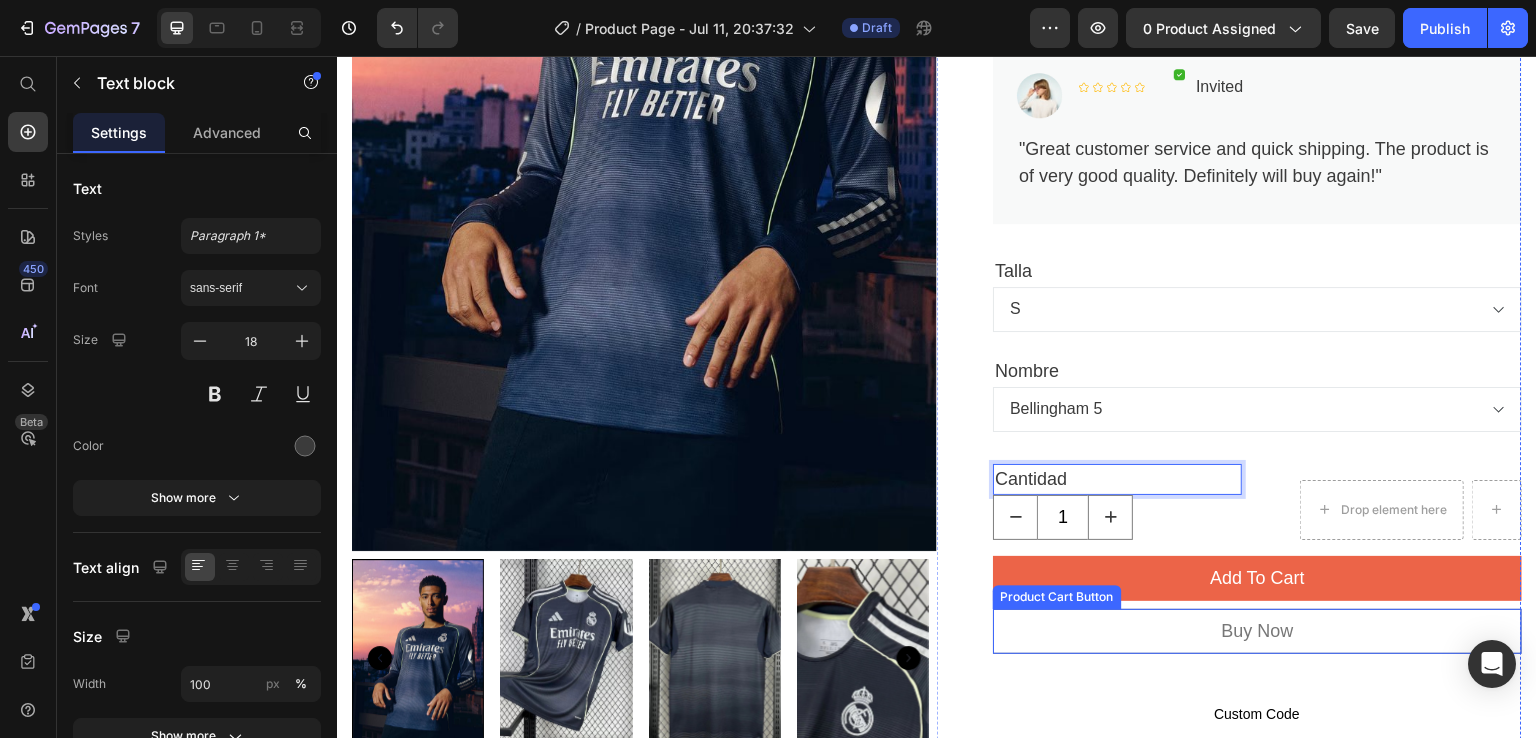 scroll, scrollTop: 588, scrollLeft: 0, axis: vertical 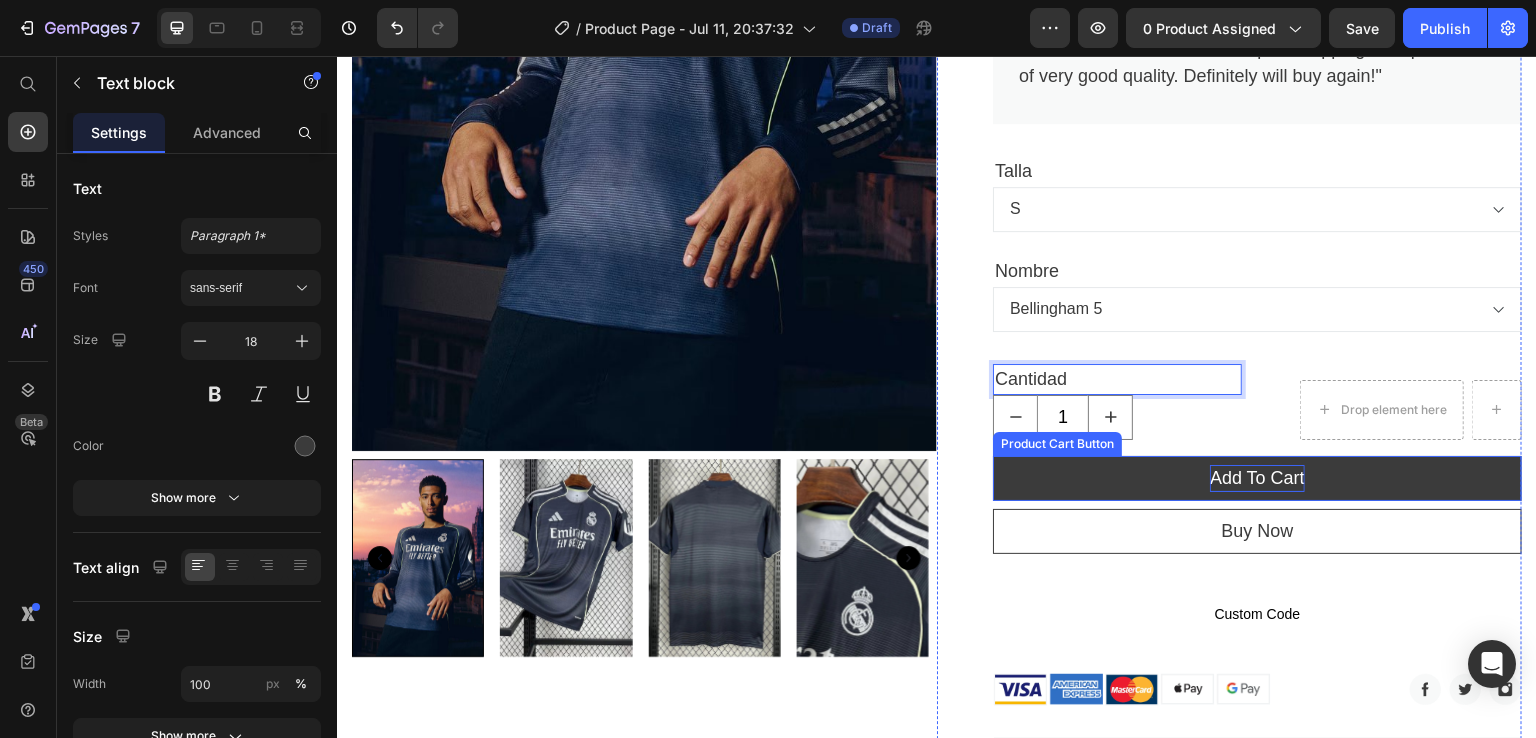 click on "add to cart" at bounding box center (1257, 478) 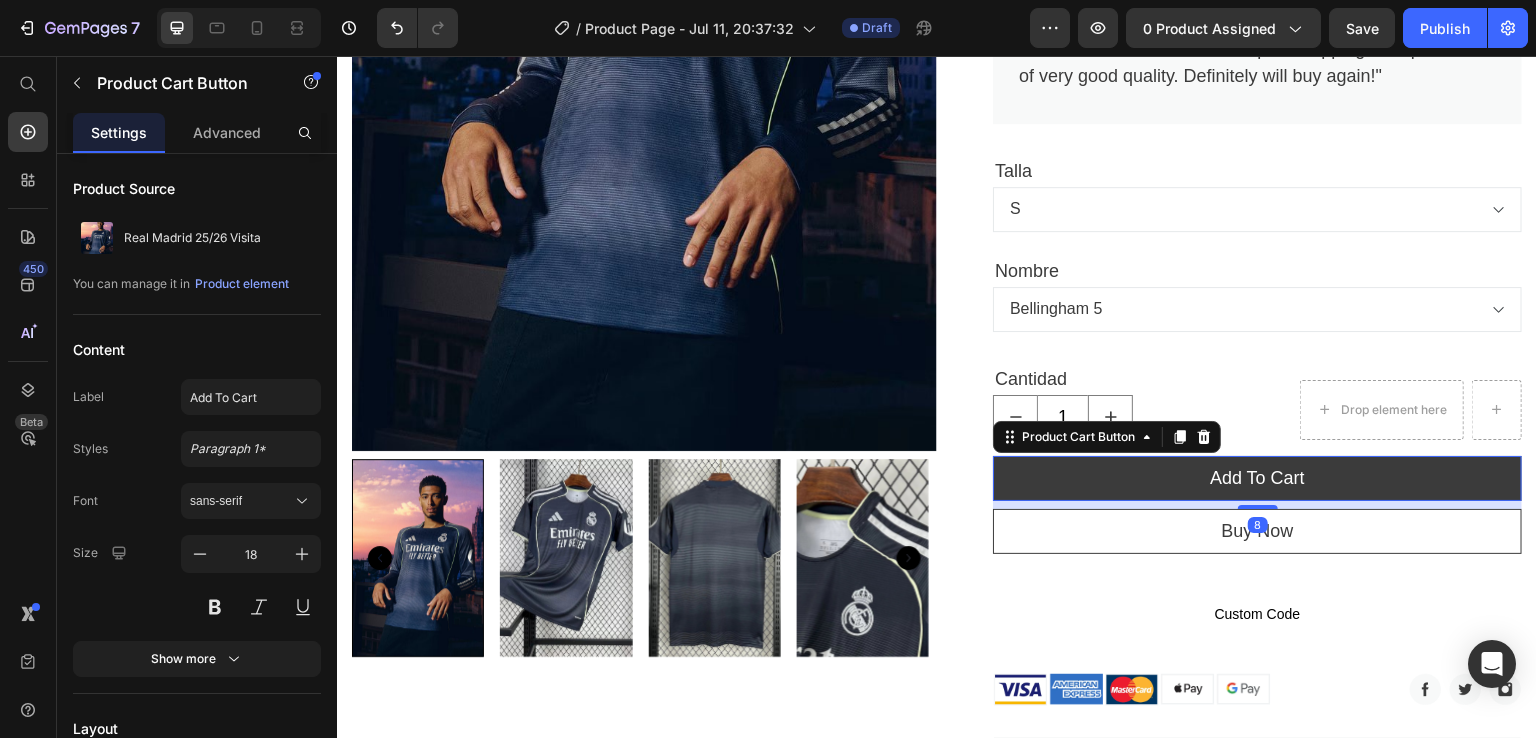 click on "add to cart" at bounding box center (1257, 478) 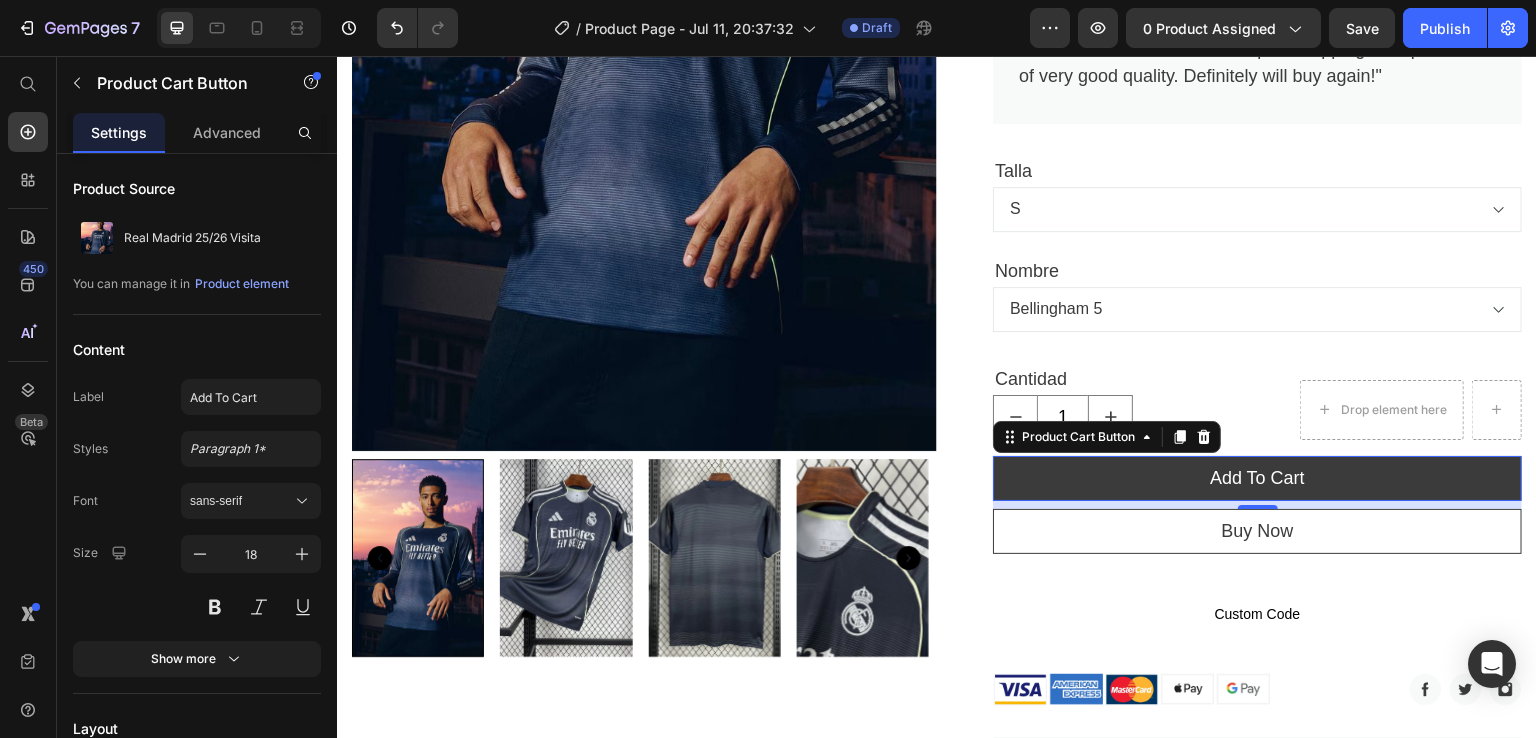 click on "add to cart" at bounding box center (1257, 478) 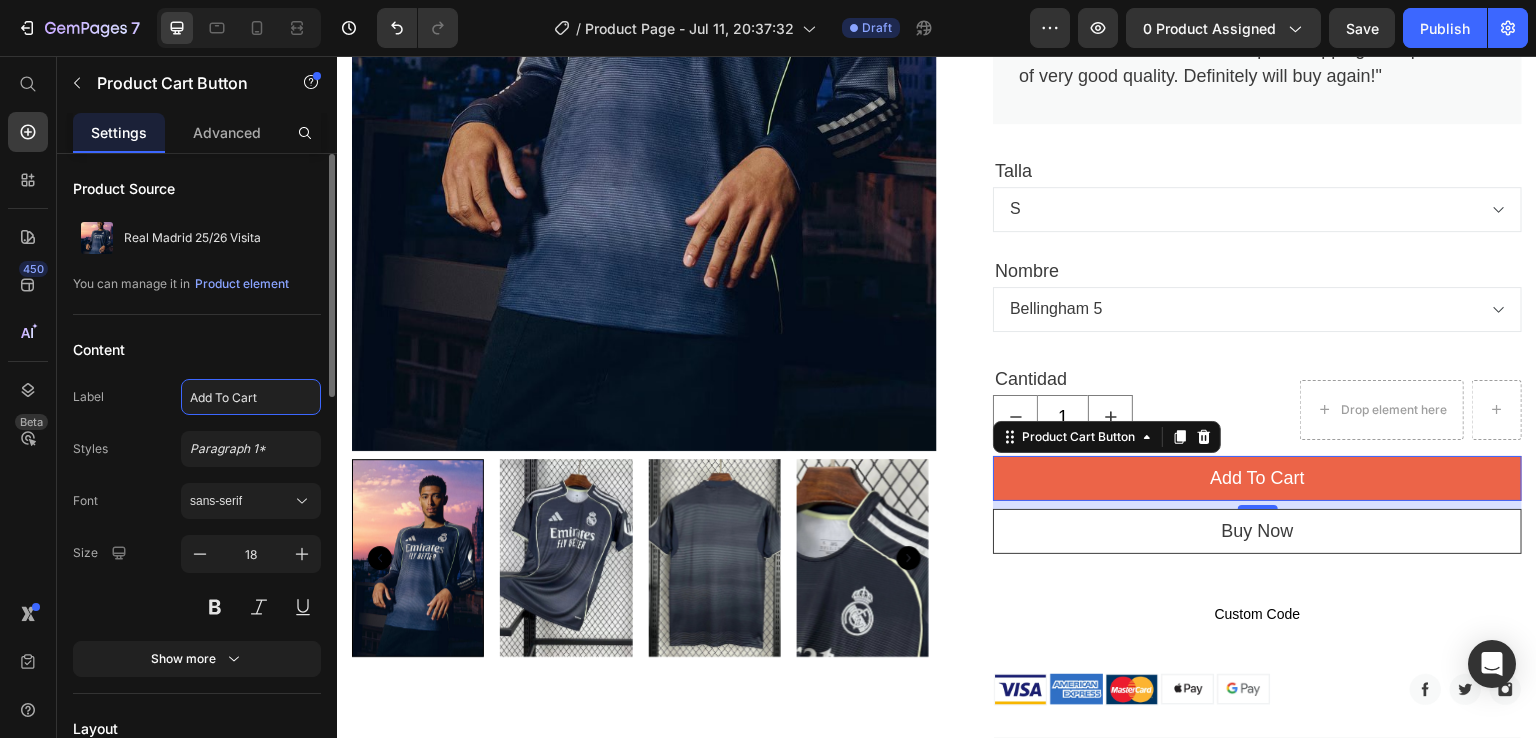 click on "Add To Cart" 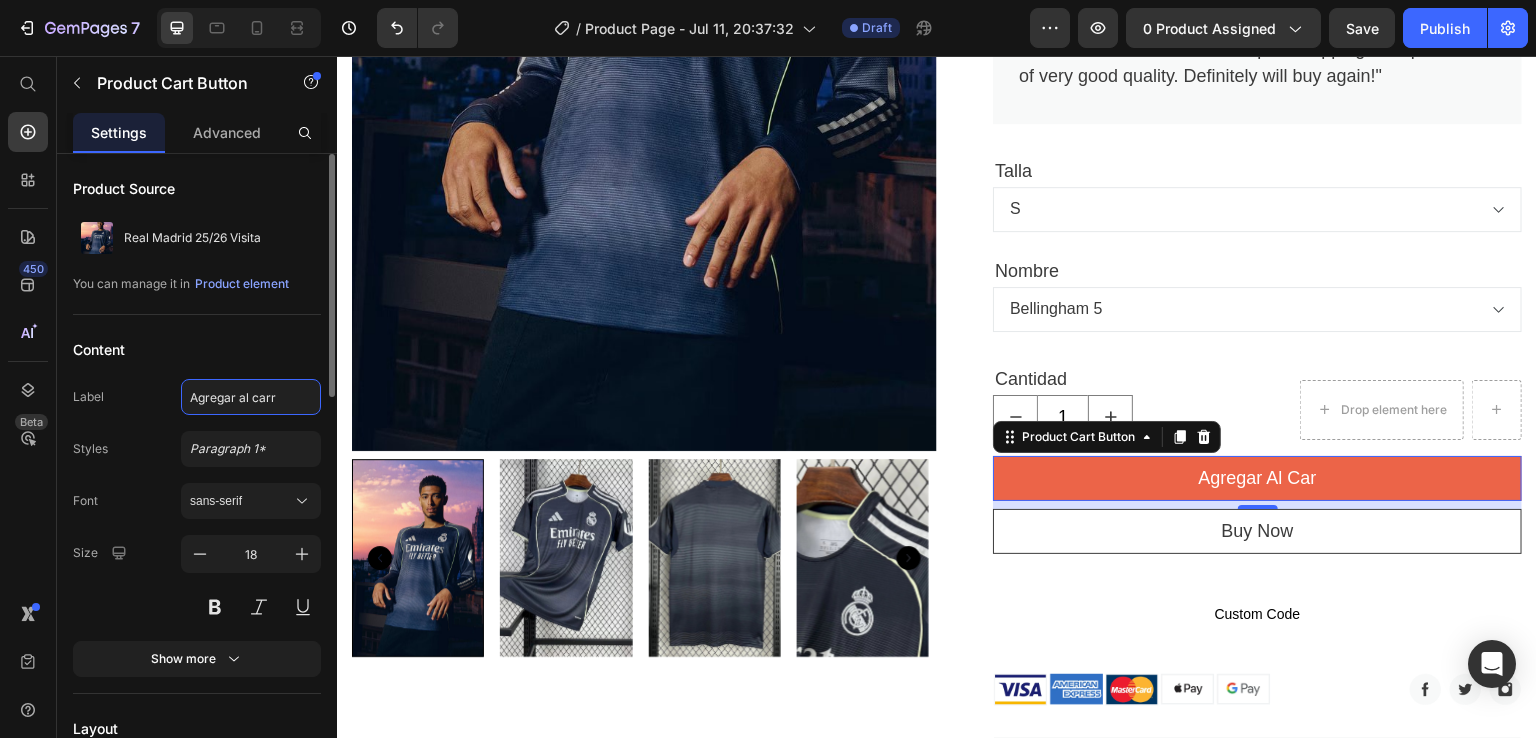 type on "Agregar al carro" 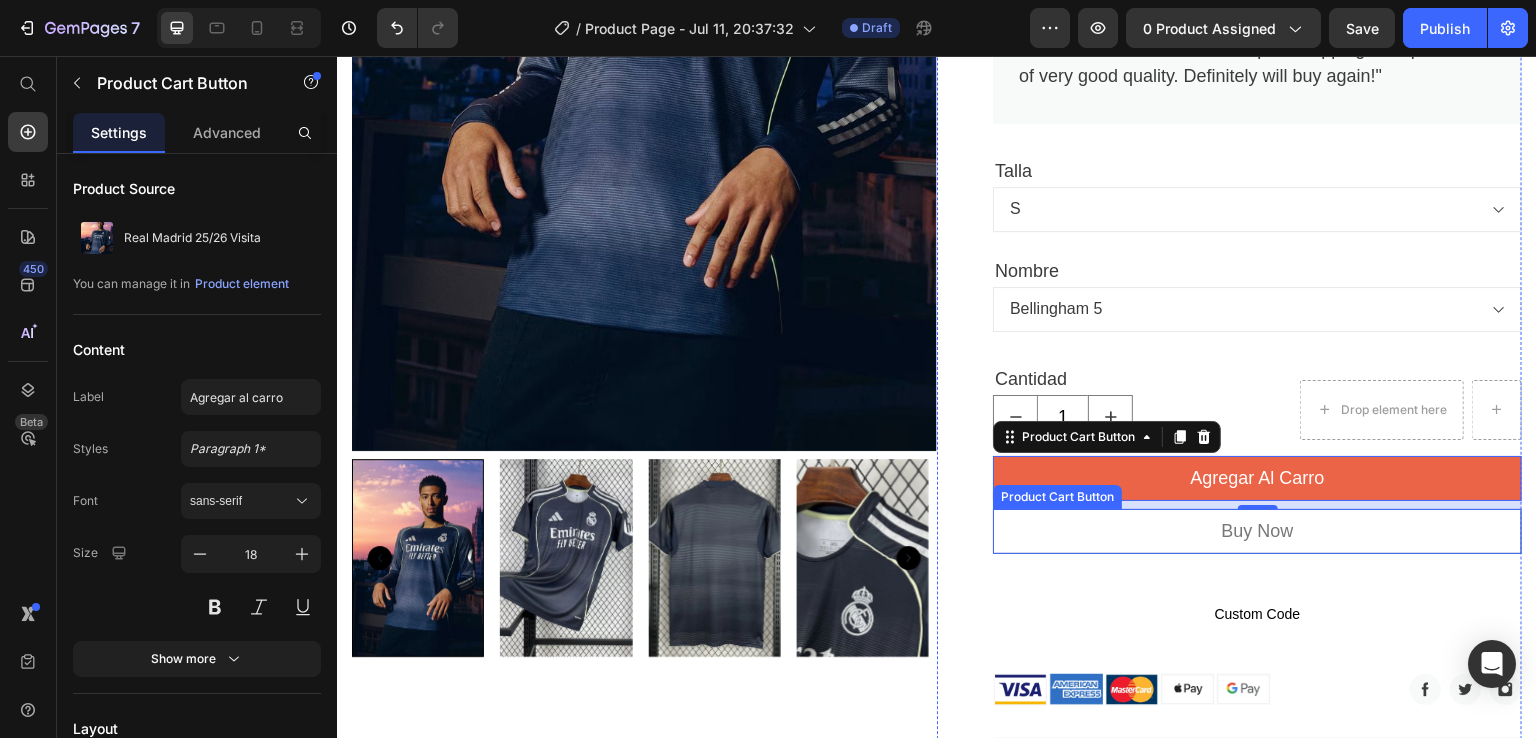 click on "buy now" at bounding box center [1257, 531] 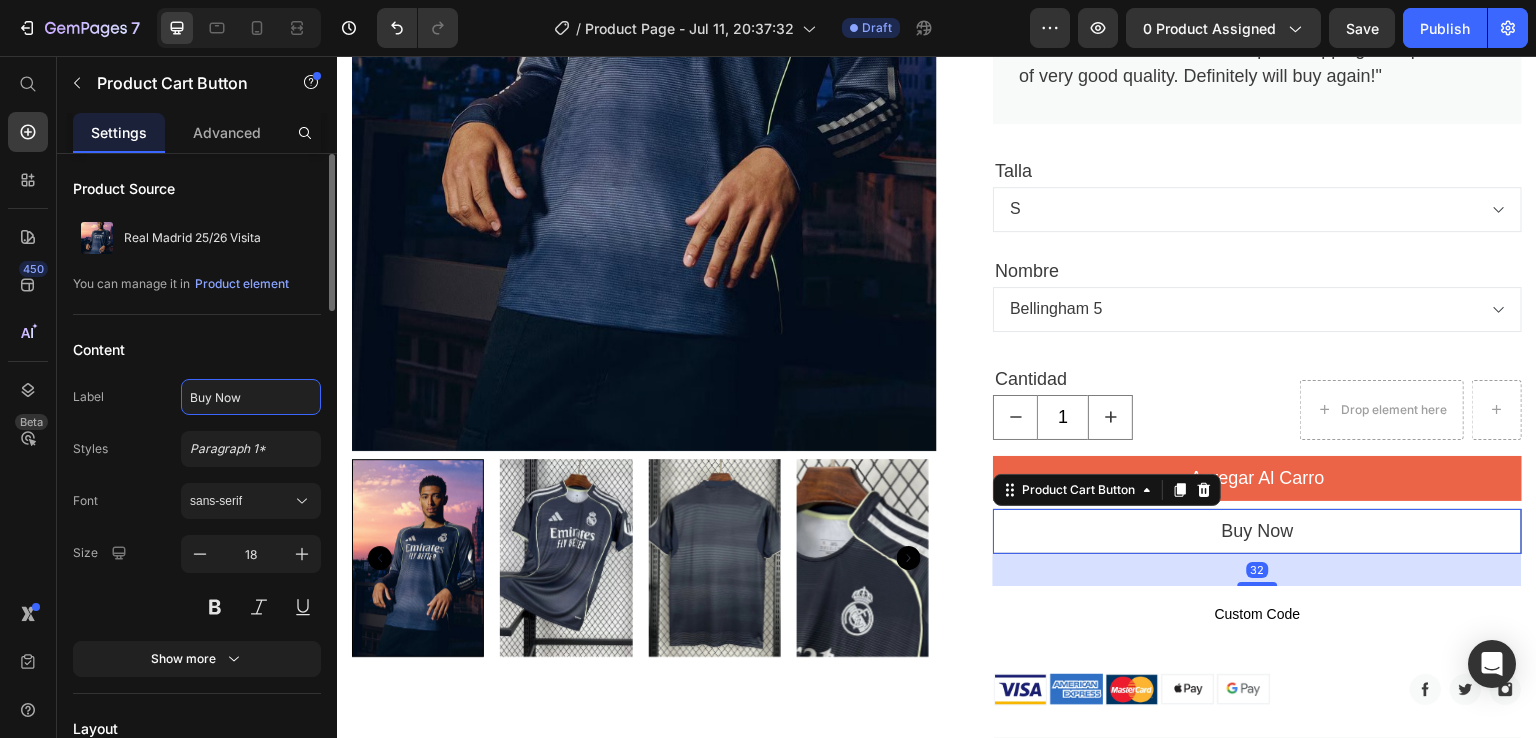 click on "Buy Now" 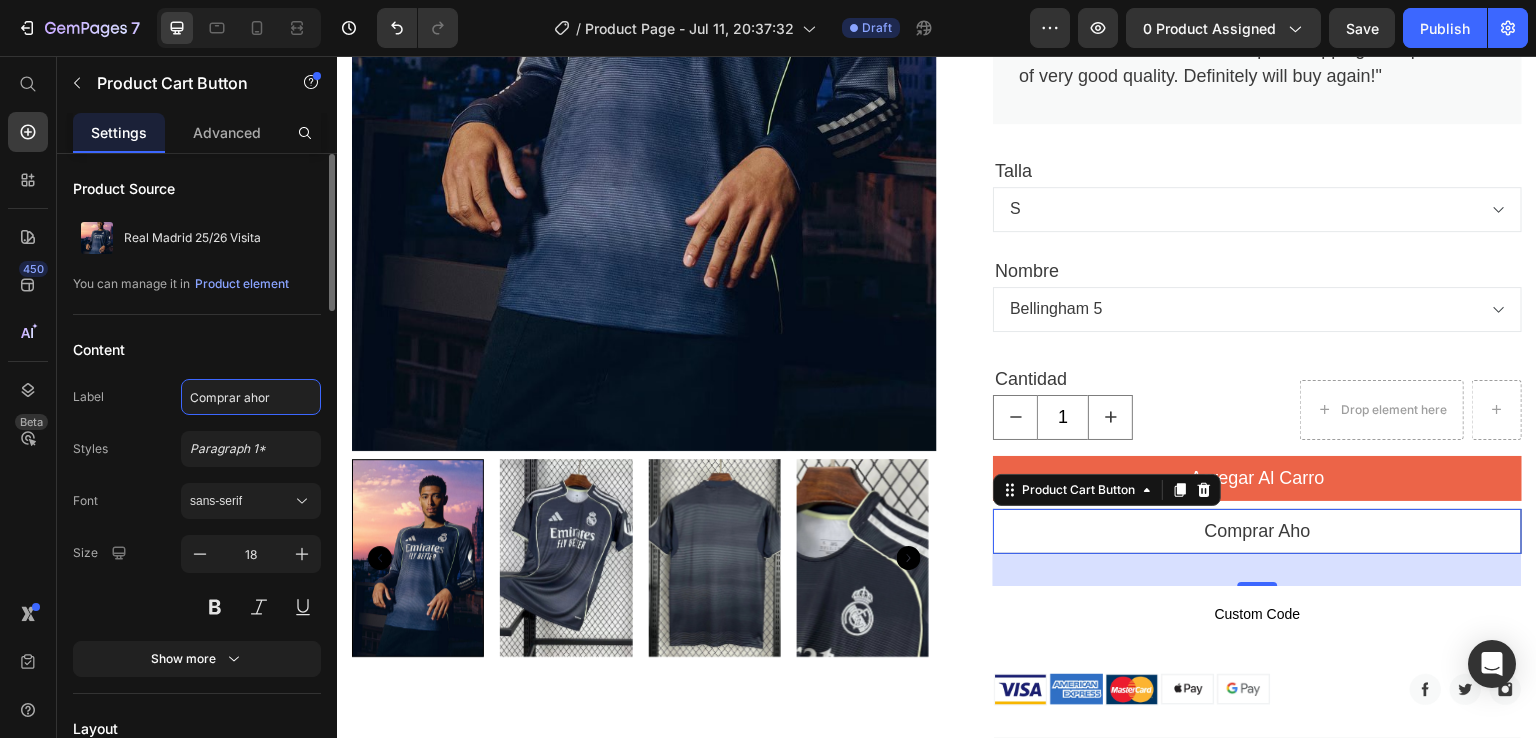 type on "Comprar ahora" 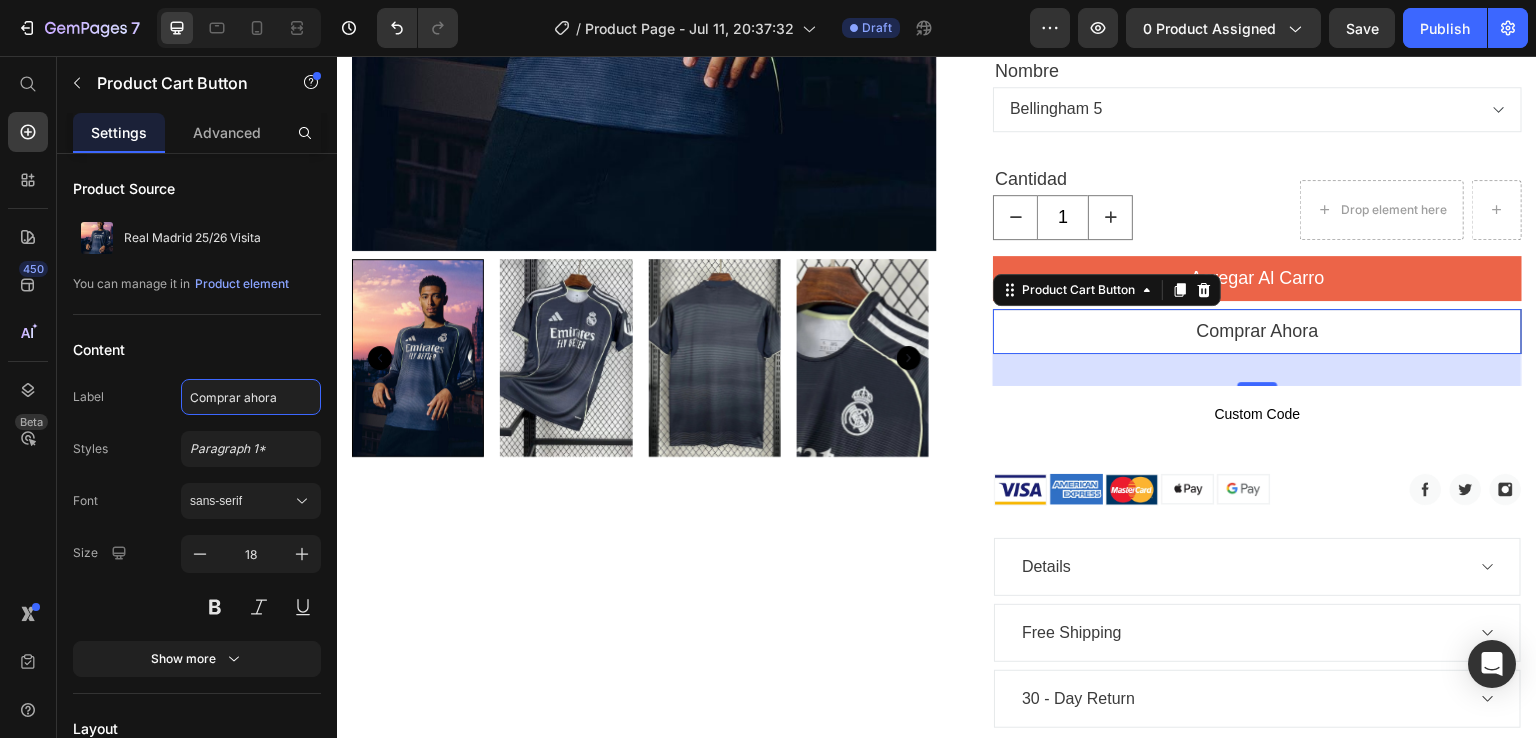 scroll, scrollTop: 988, scrollLeft: 0, axis: vertical 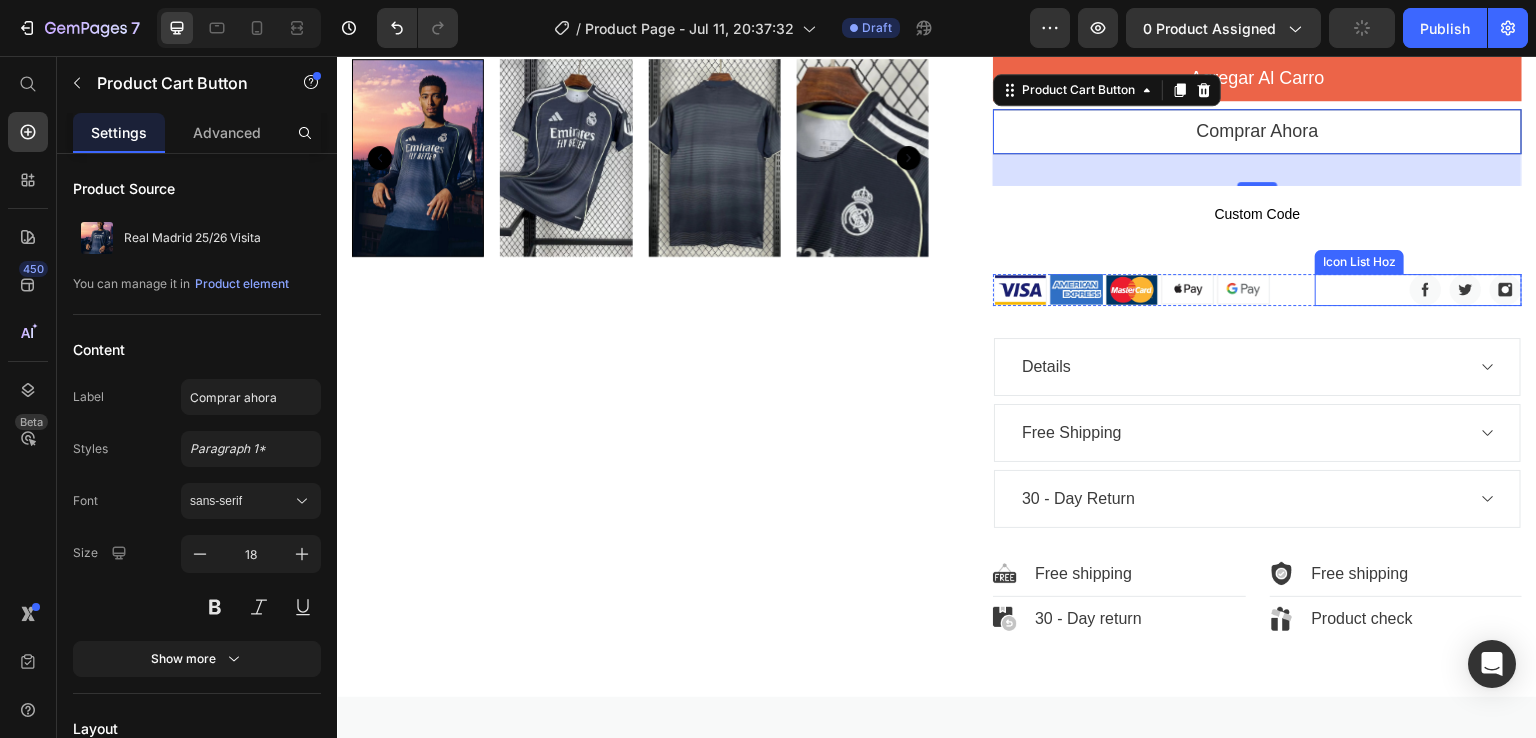 click on "Image Image Image" at bounding box center [1418, 290] 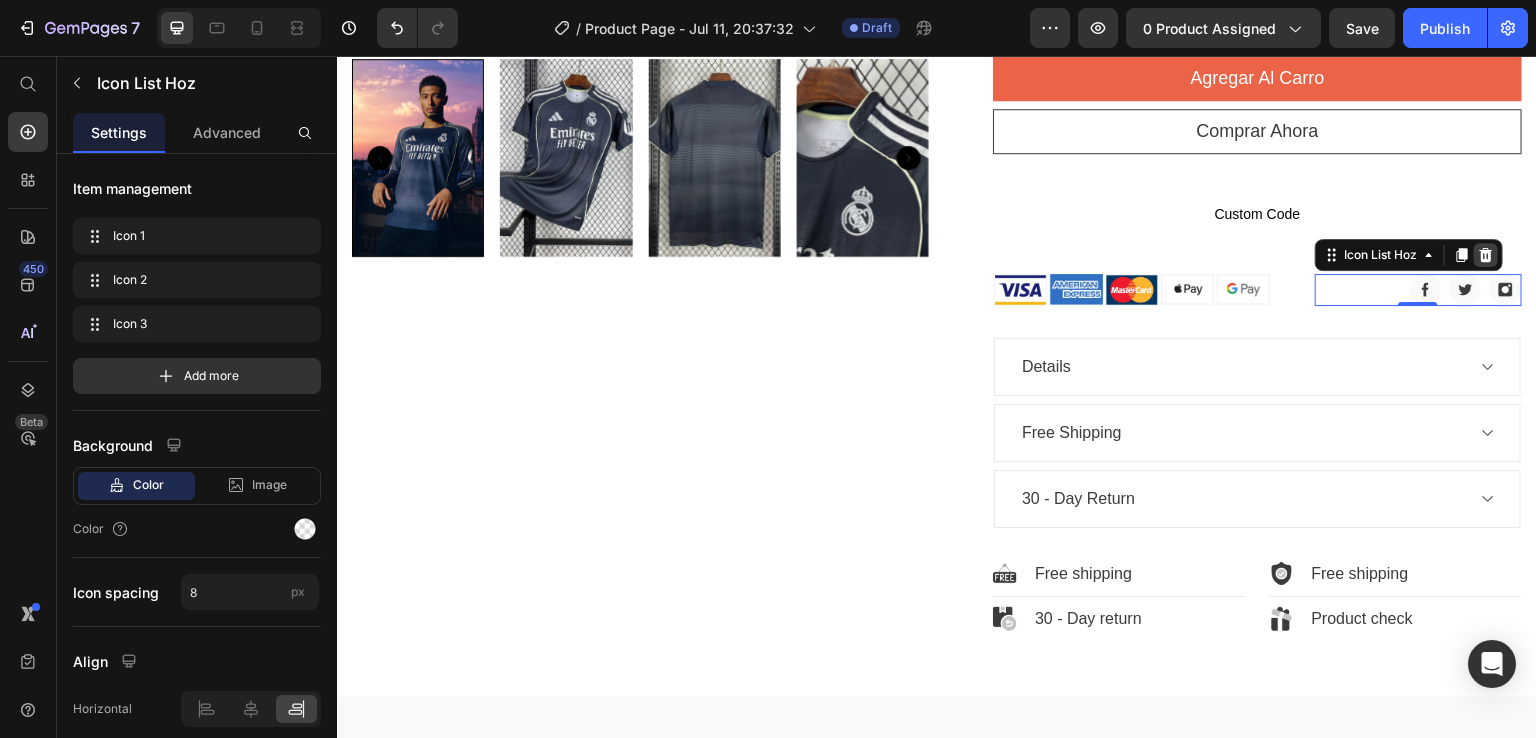 click 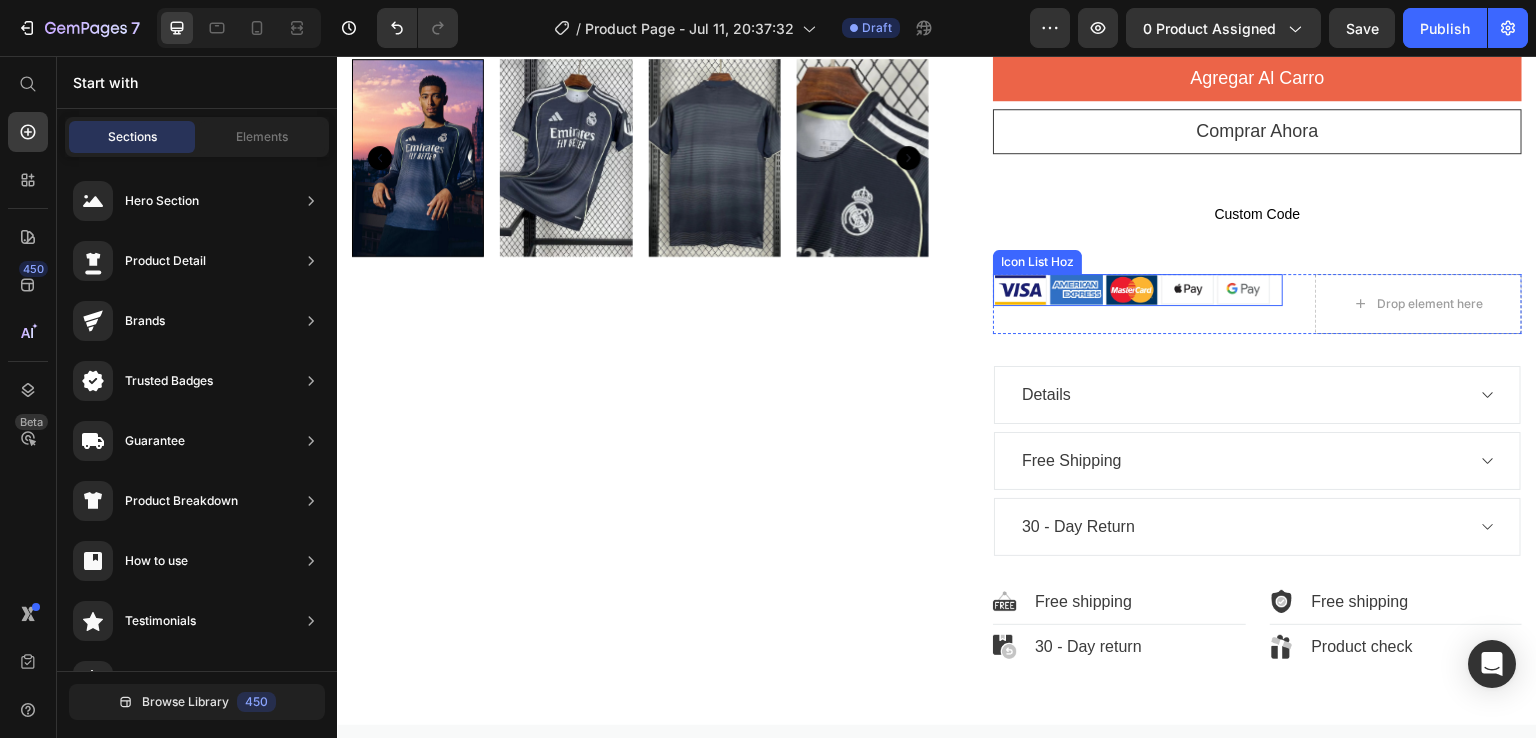 click on "Image Image Image Image Image" at bounding box center [1138, 290] 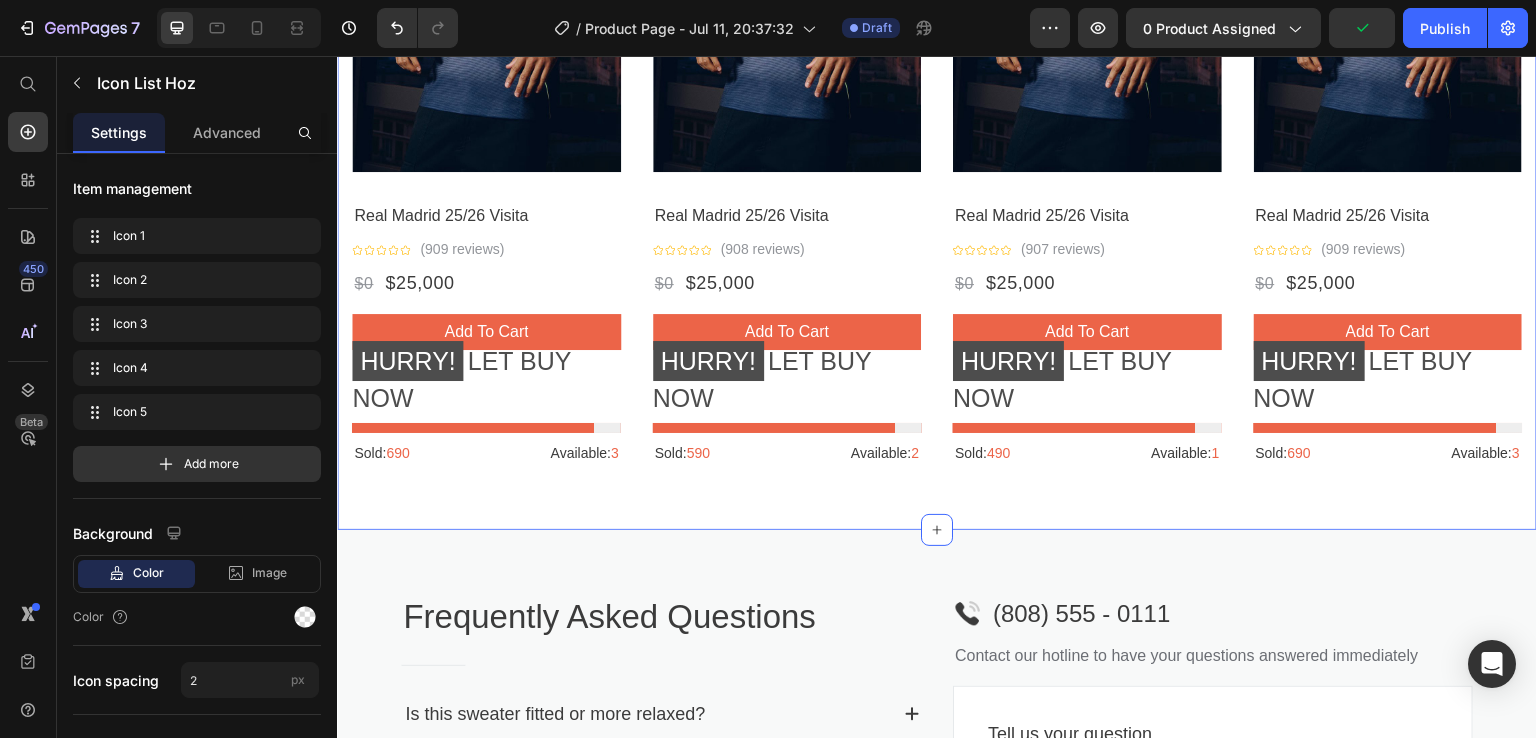 scroll, scrollTop: 2788, scrollLeft: 0, axis: vertical 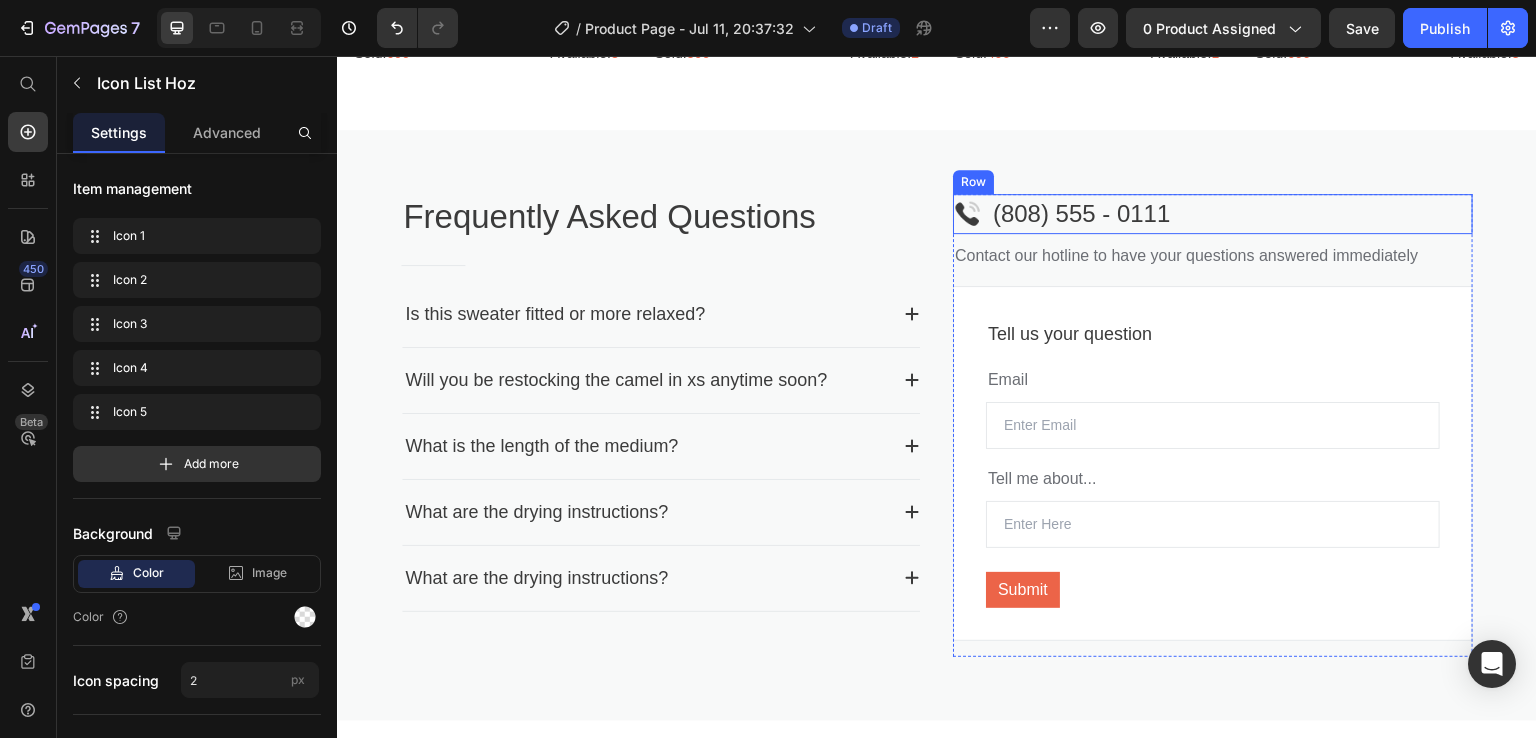 click on "Image (808) 555 - 0111 Text block Row" at bounding box center (1213, 214) 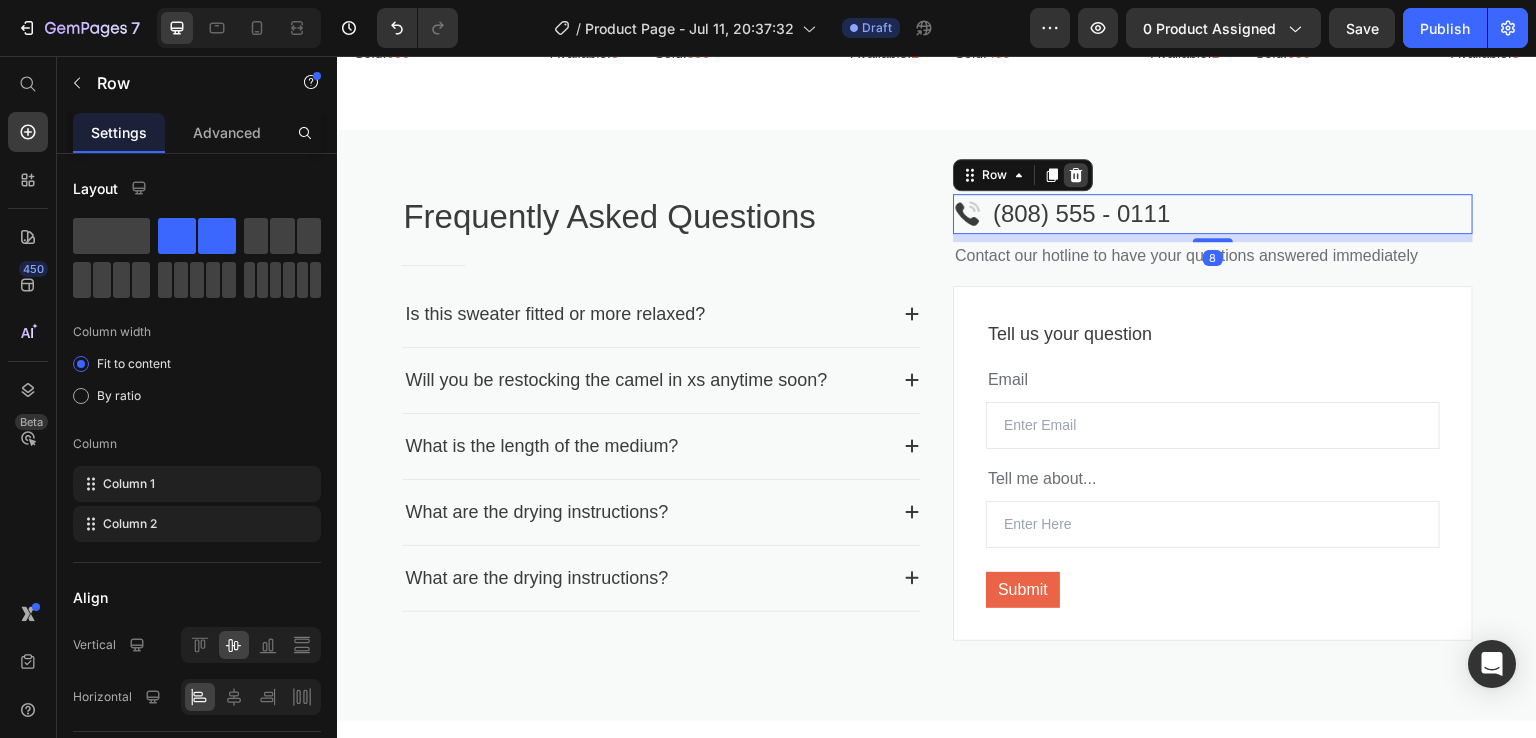 click 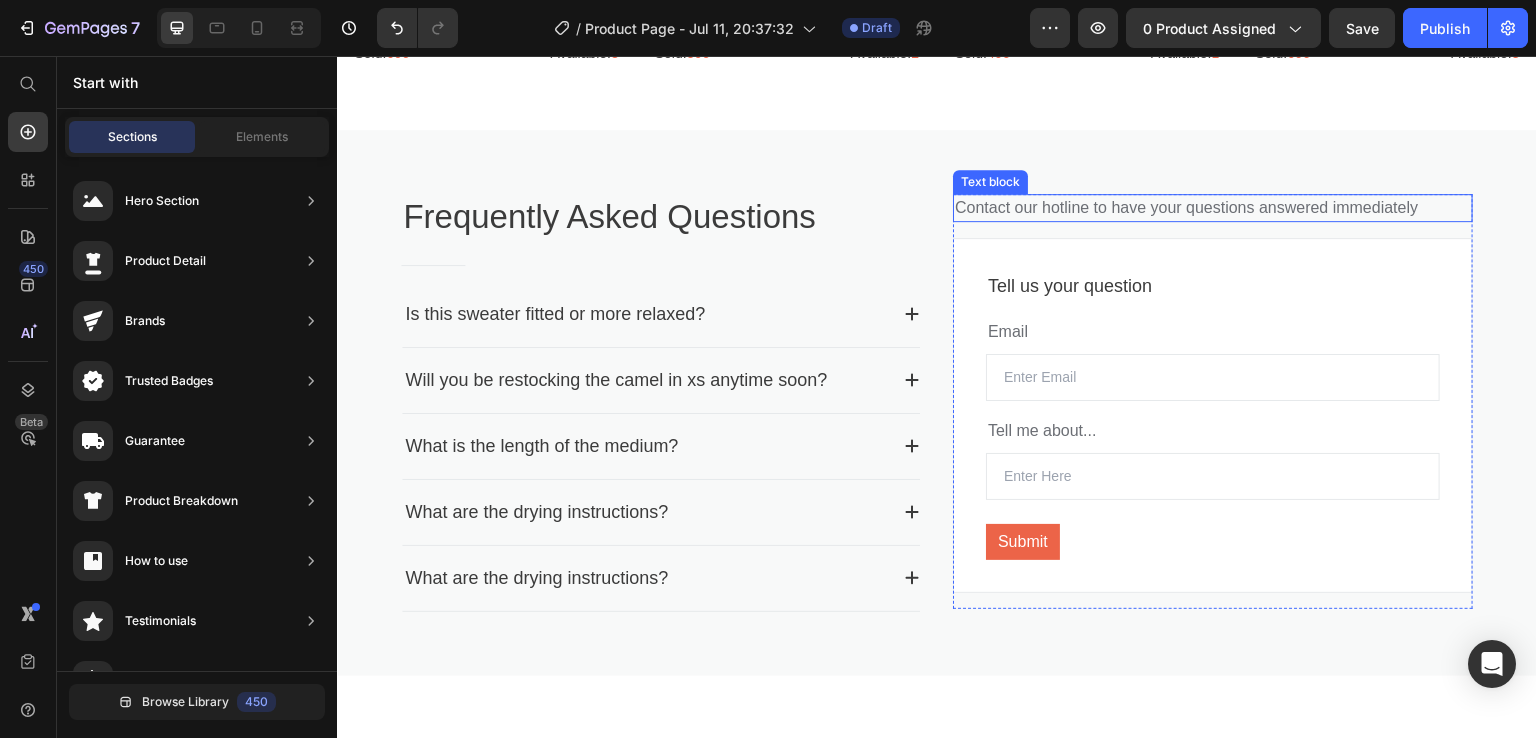 click on "Contact our hotline to have your questions answered immediately" at bounding box center (1213, 208) 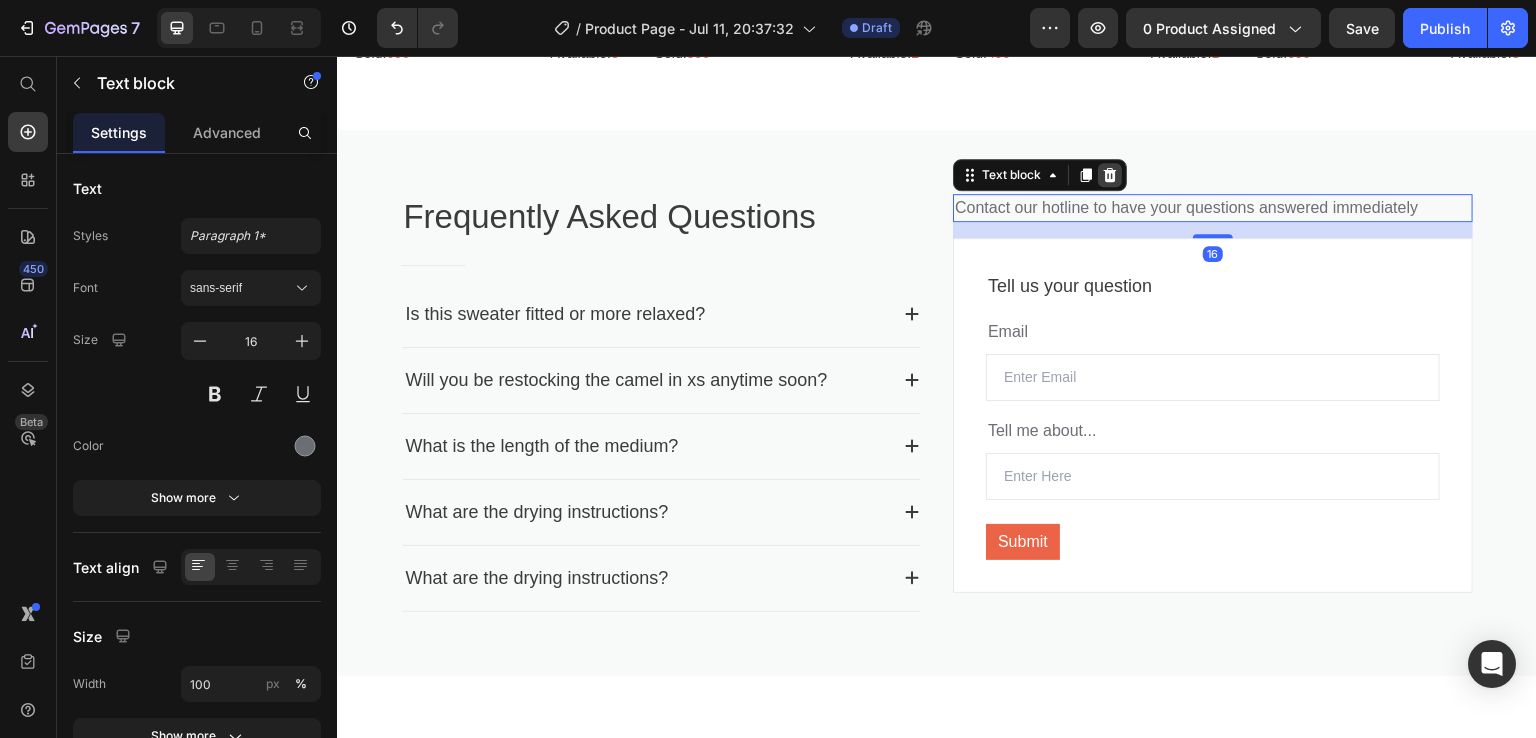 click 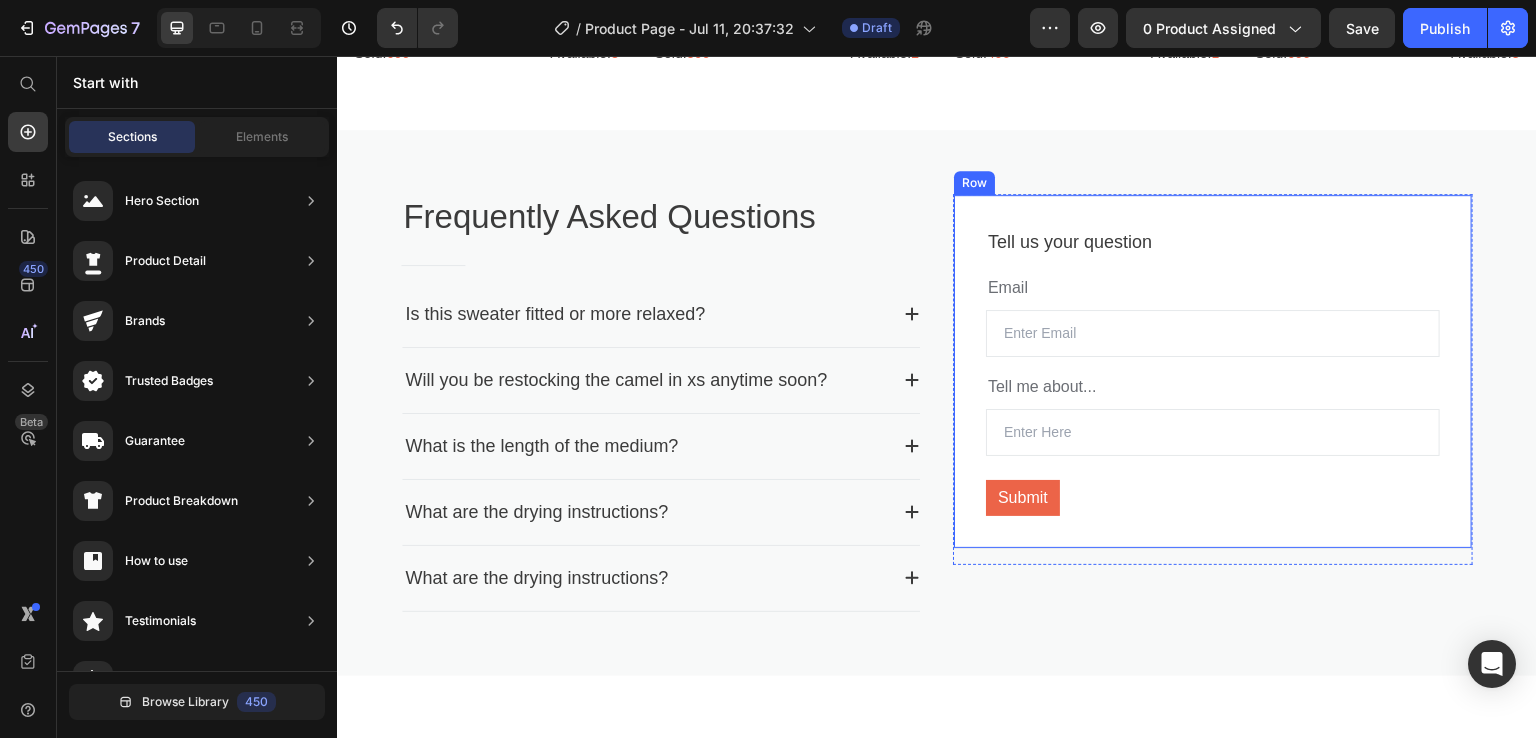 click on "Tell us your question Text block Email Text block Email Field Tell me about... Text block Text Field Submit Submit Button Contact Form Row" at bounding box center [1213, 371] 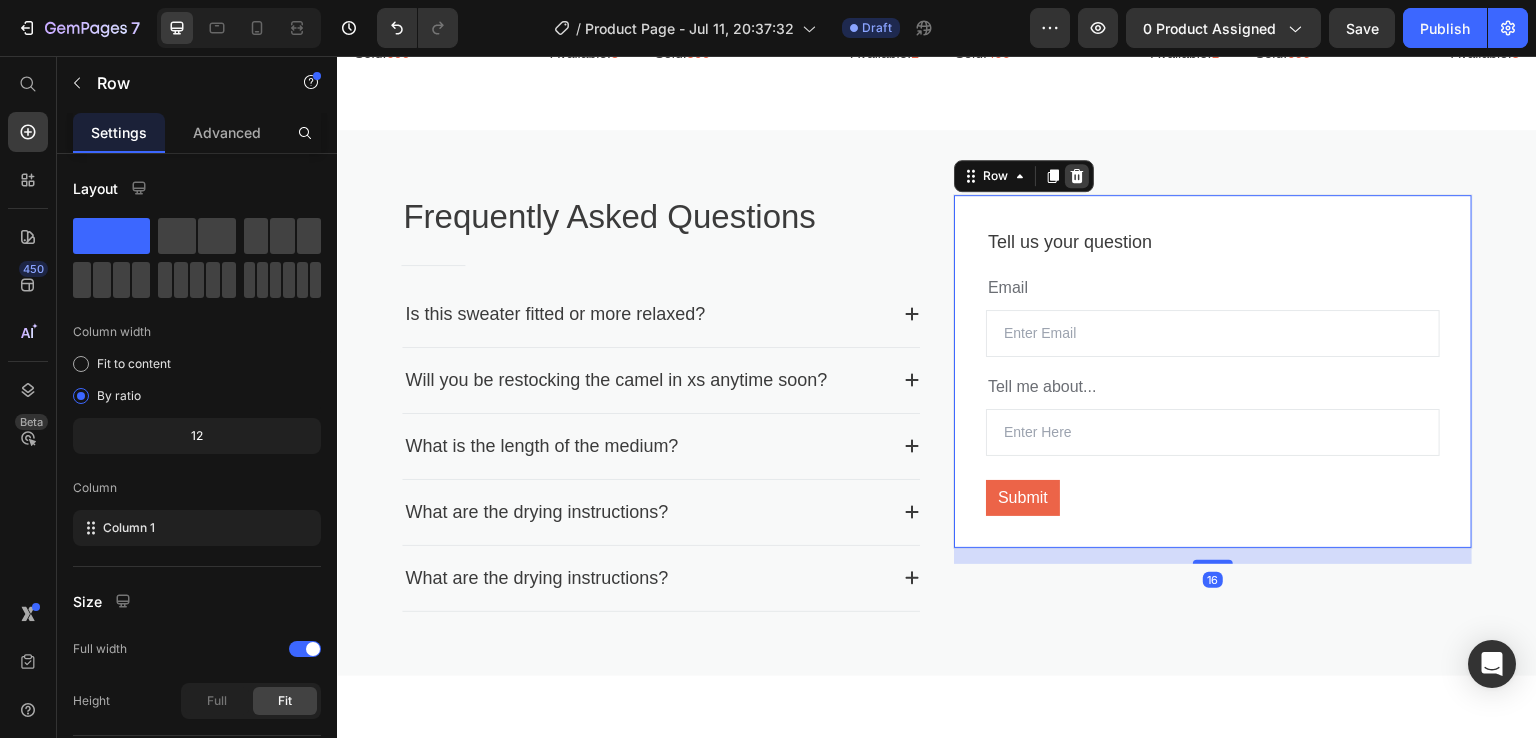 click 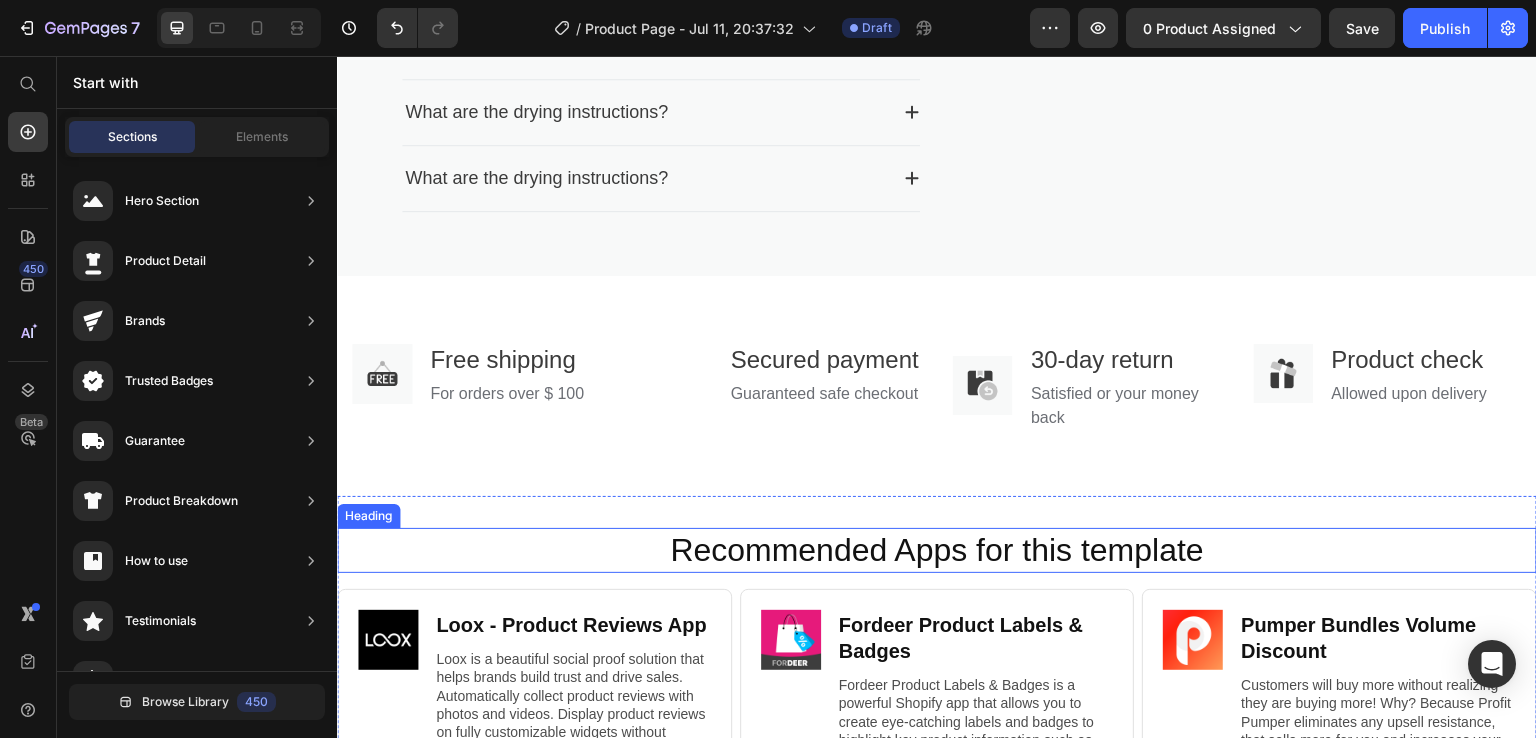 scroll, scrollTop: 3288, scrollLeft: 0, axis: vertical 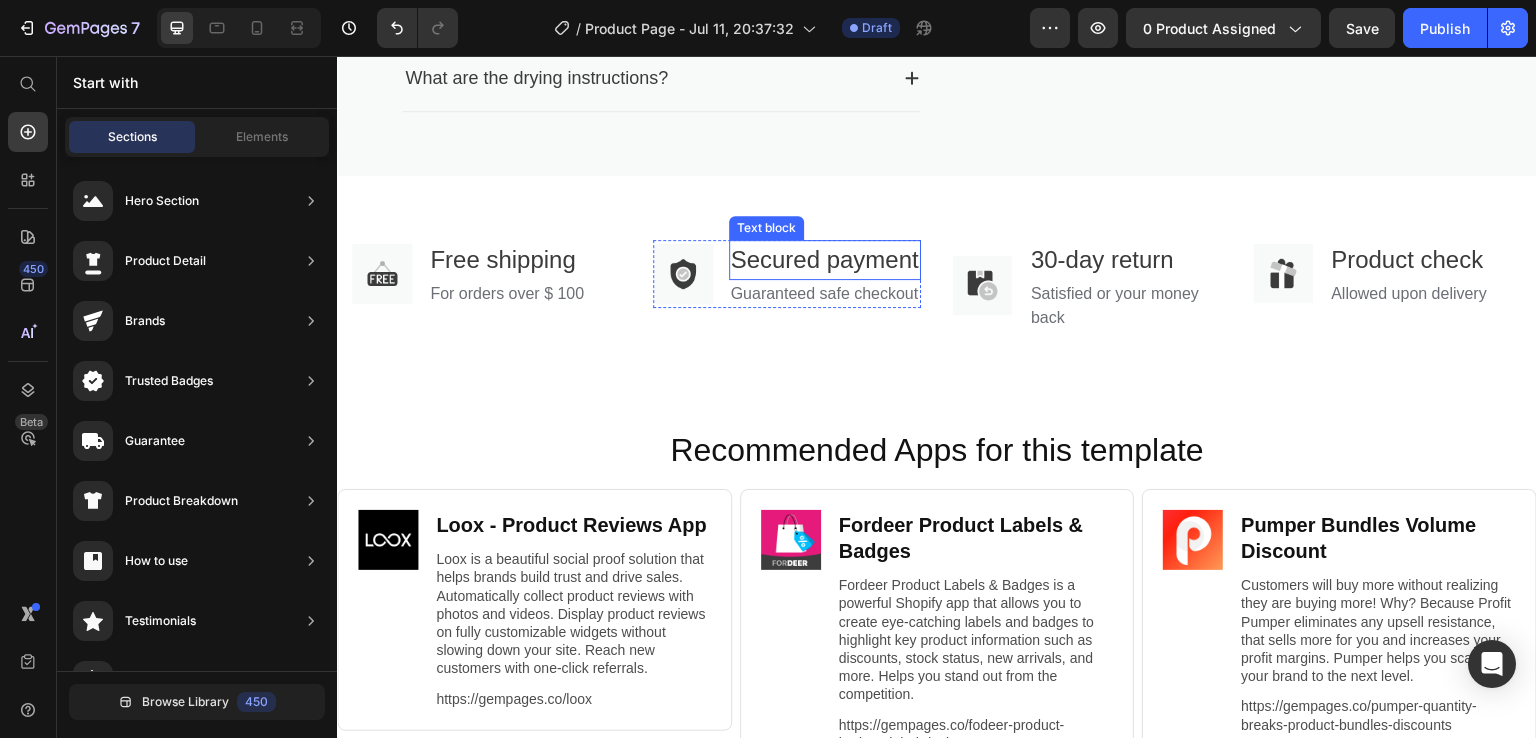 click on "Secured payment" at bounding box center [825, 260] 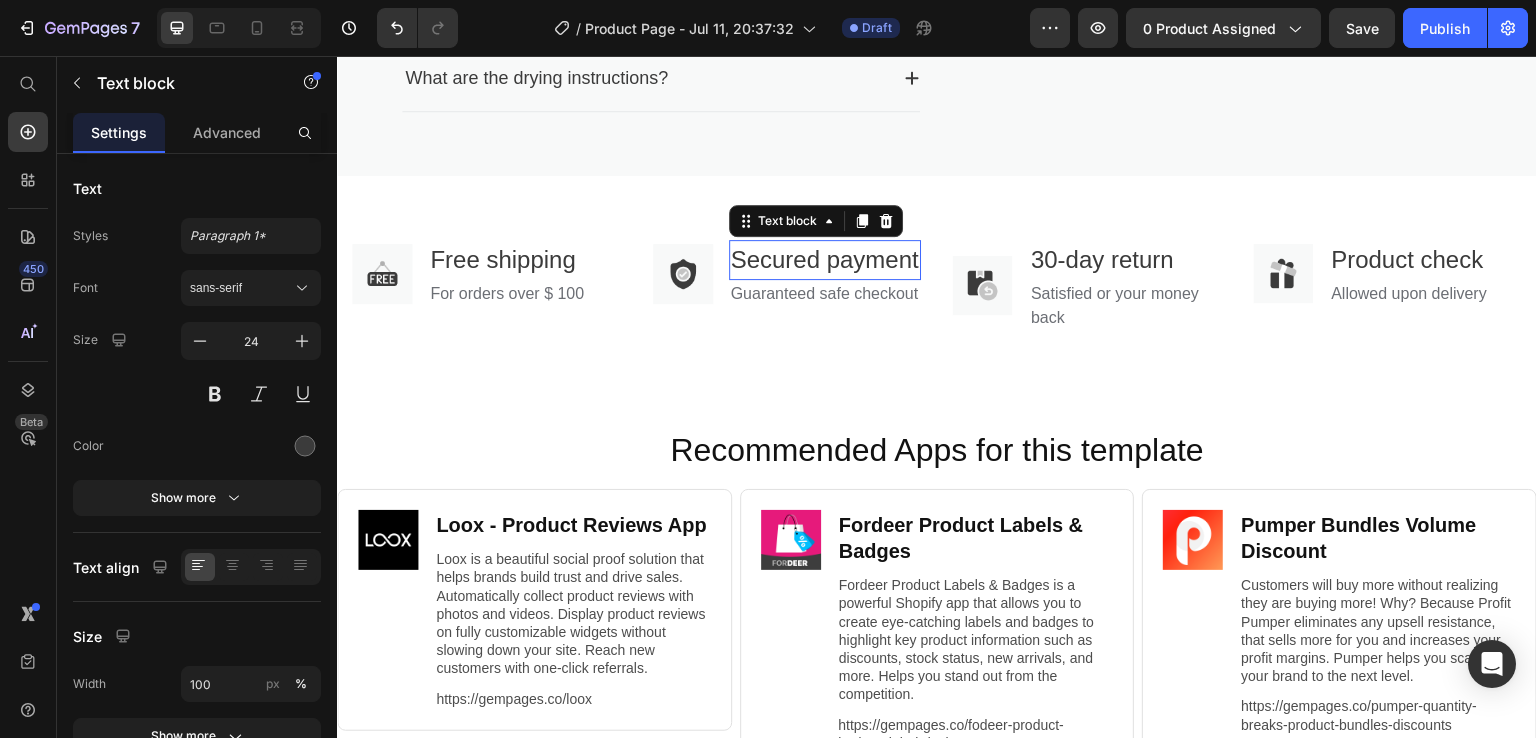 click on "Secured payment" at bounding box center [825, 260] 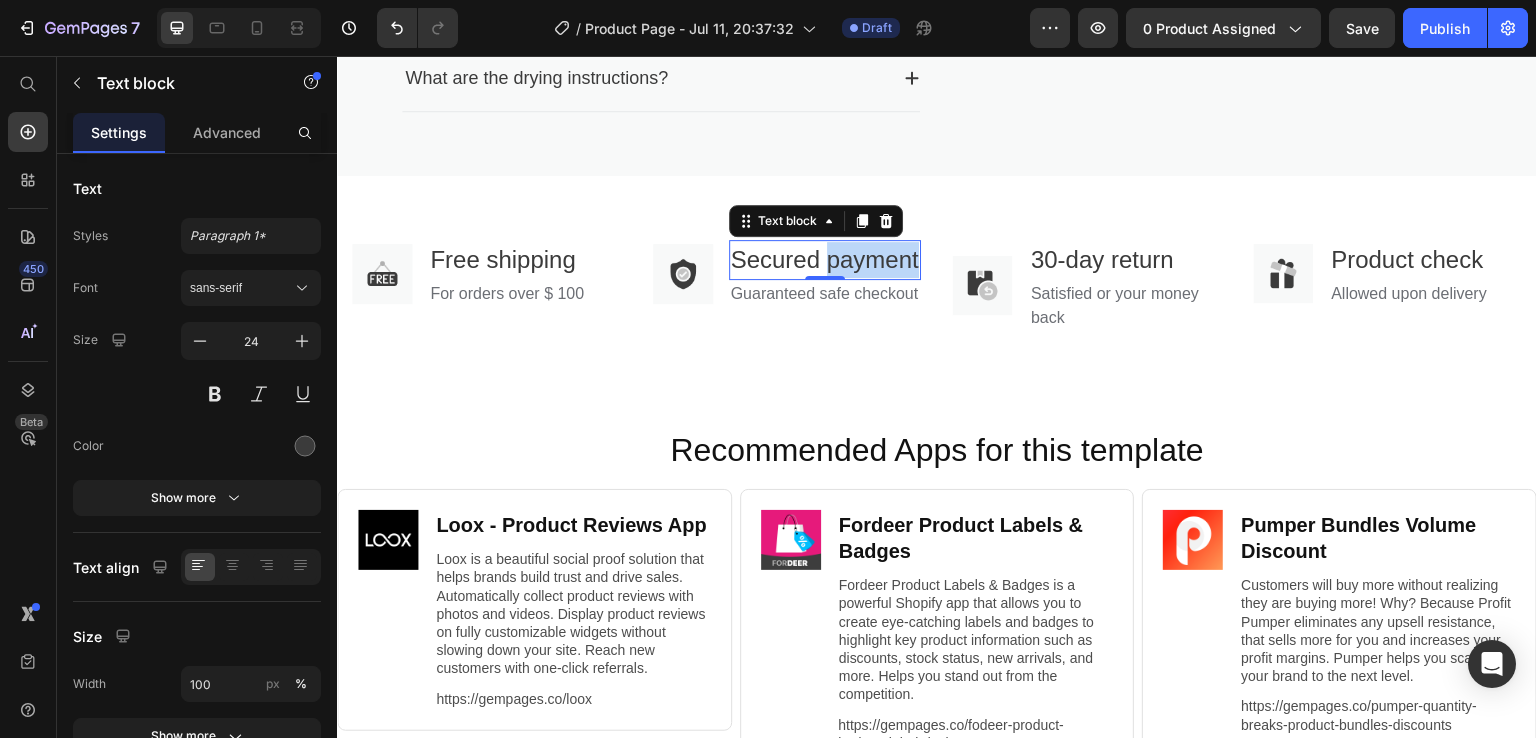 click on "Secured payment" at bounding box center (825, 260) 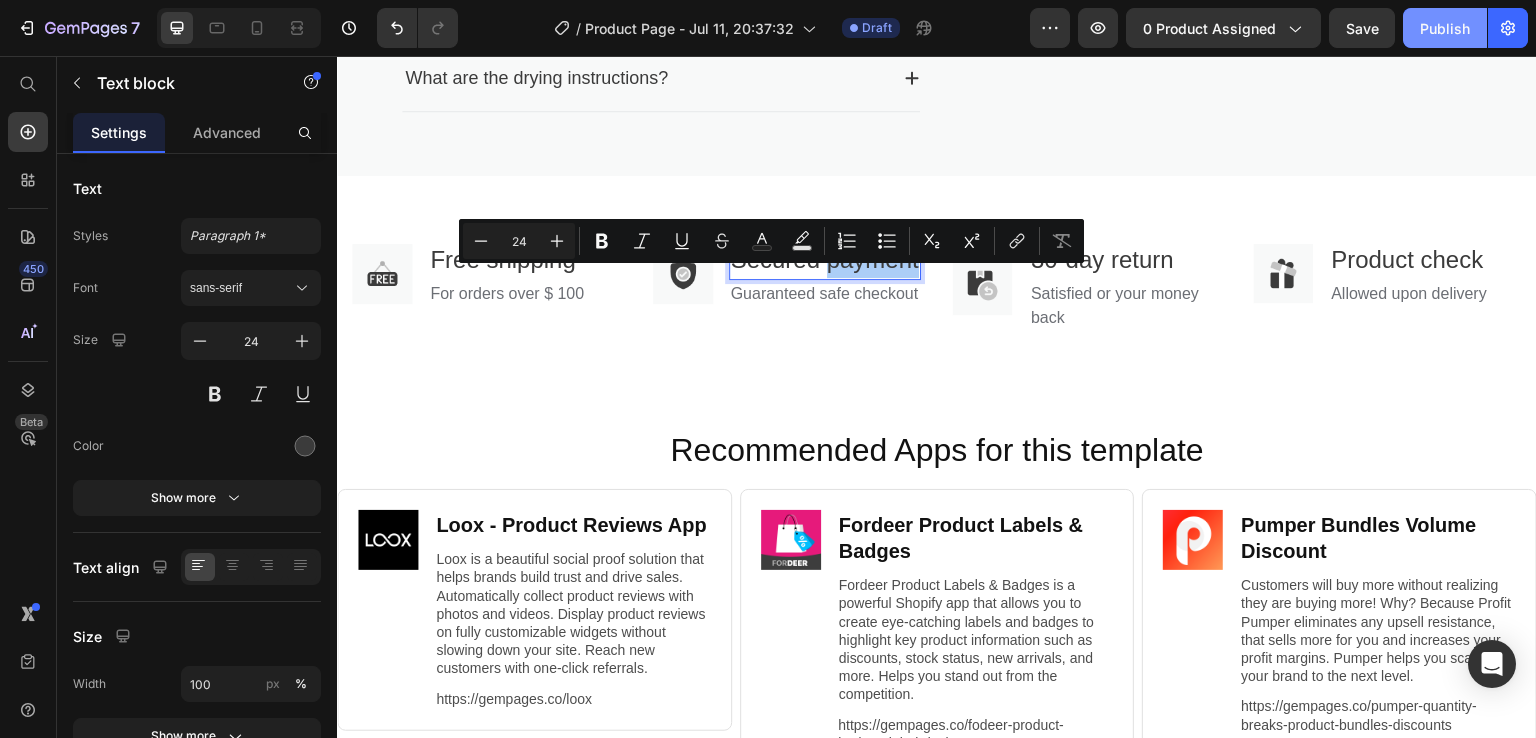 click on "Publish" at bounding box center (1445, 28) 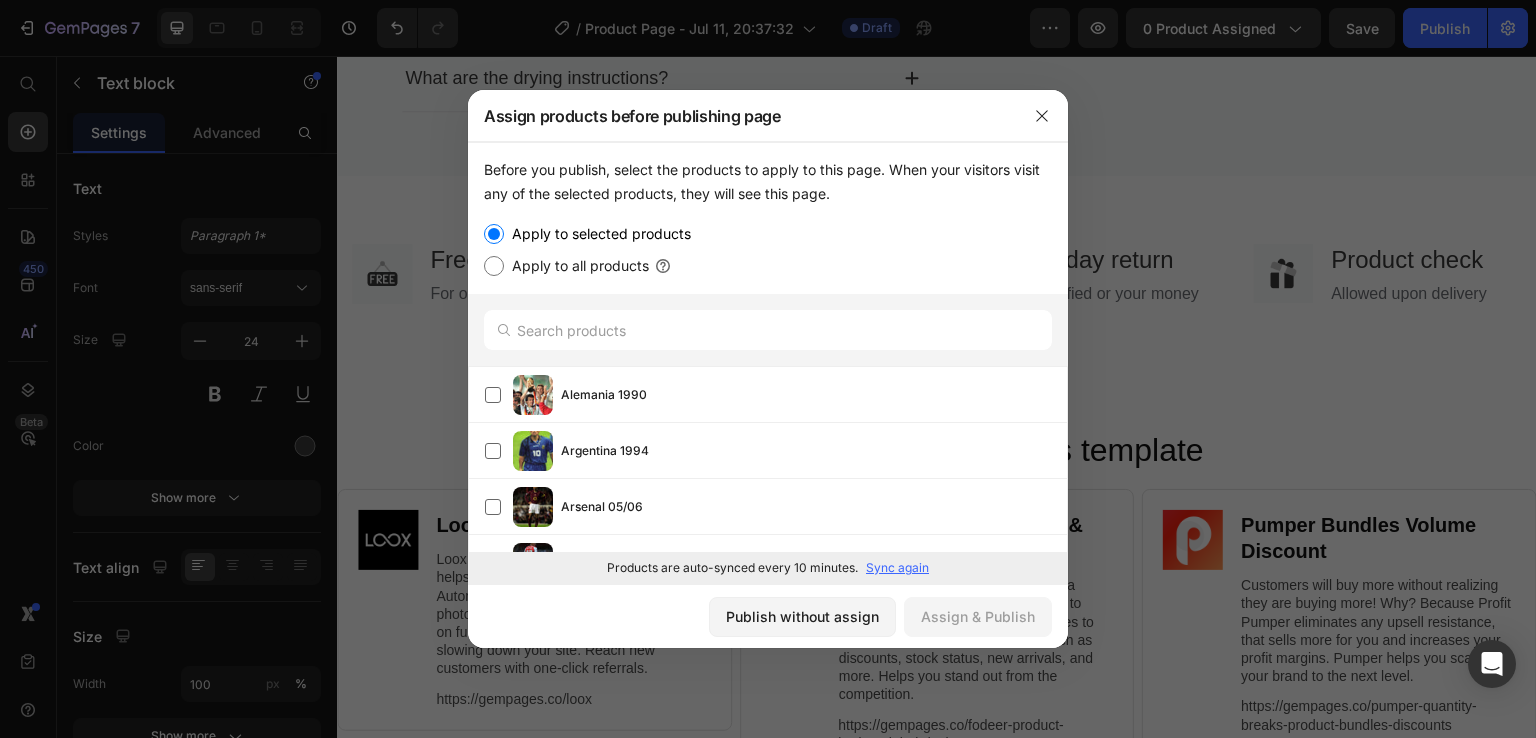 click on "Apply to all products" at bounding box center [576, 266] 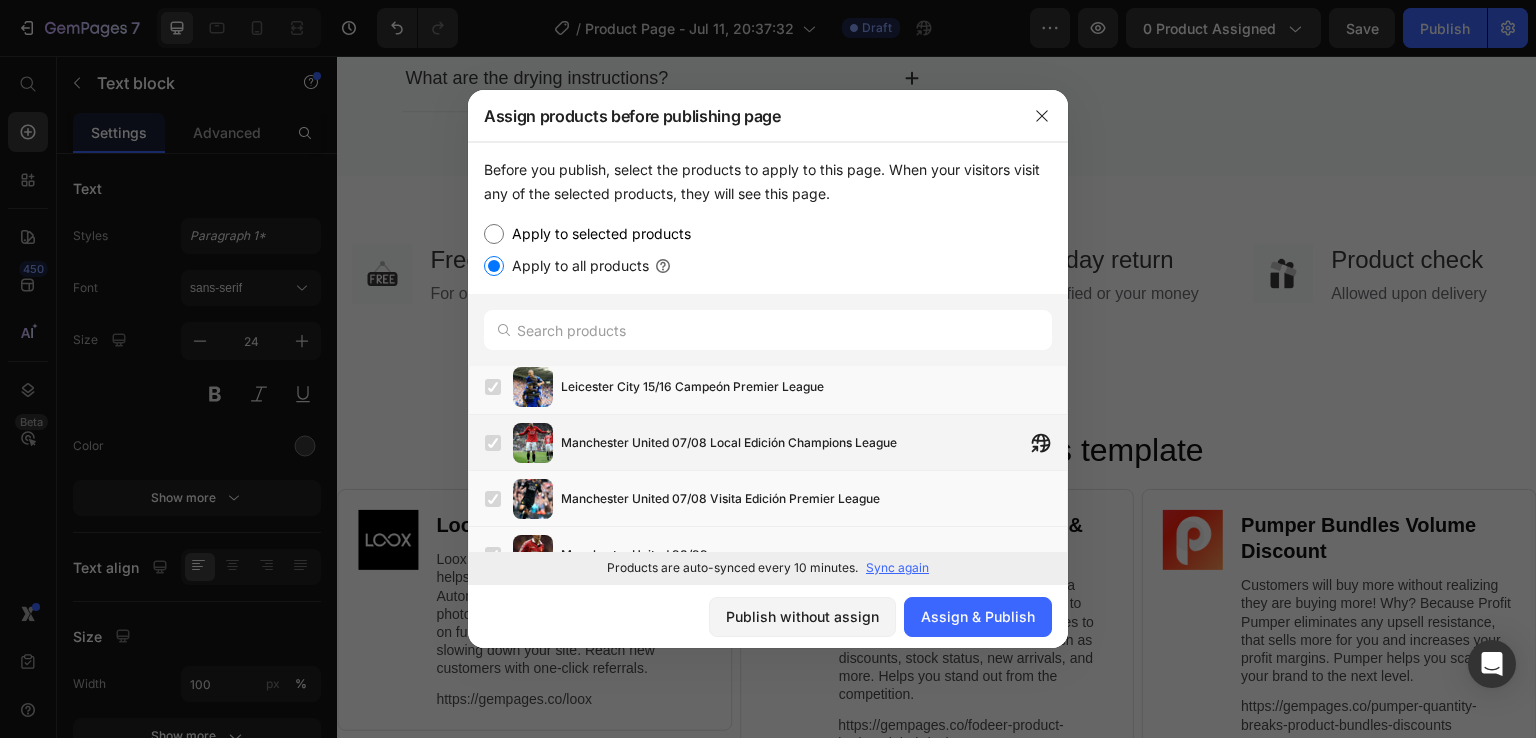scroll, scrollTop: 1748, scrollLeft: 0, axis: vertical 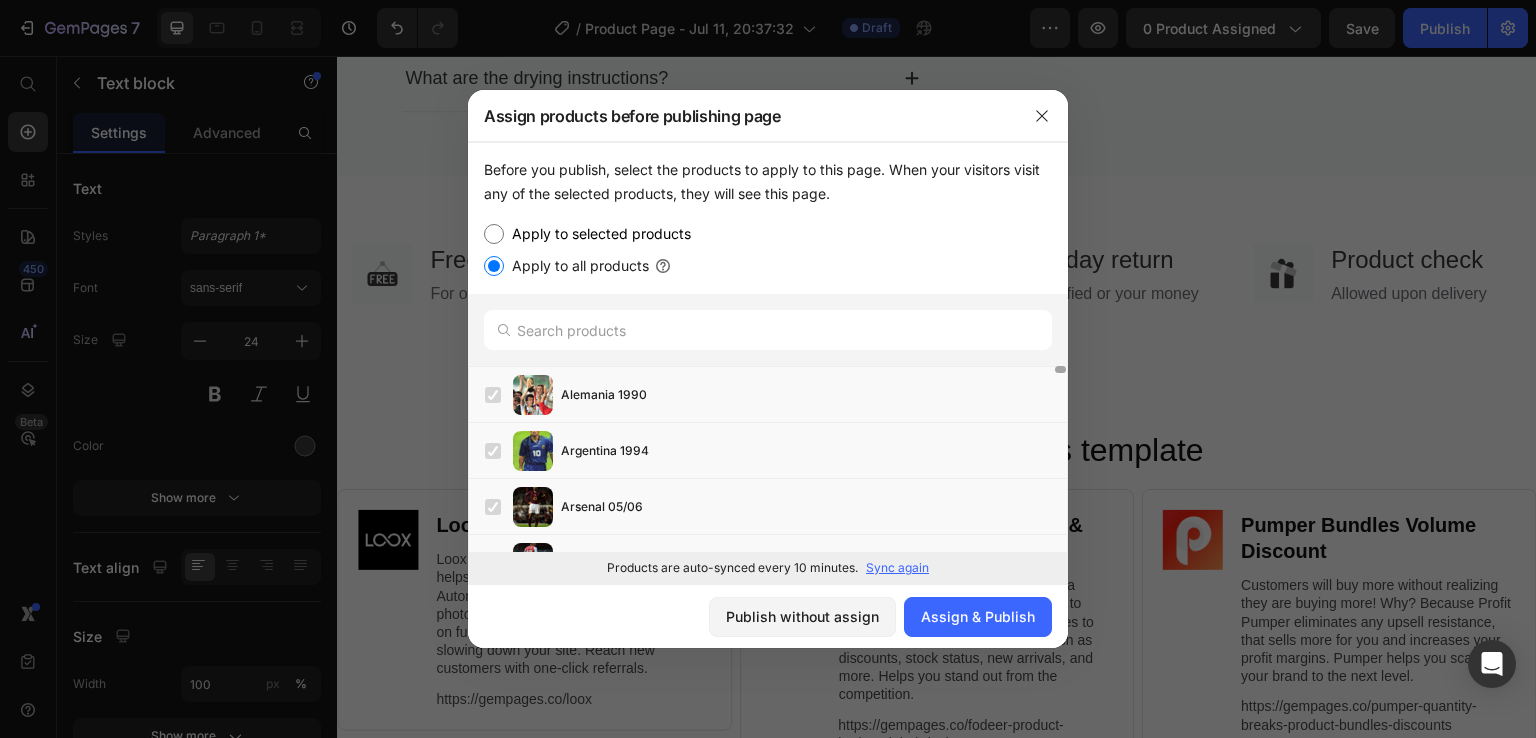 drag, startPoint x: 1065, startPoint y: 467, endPoint x: 1036, endPoint y: 309, distance: 160.63934 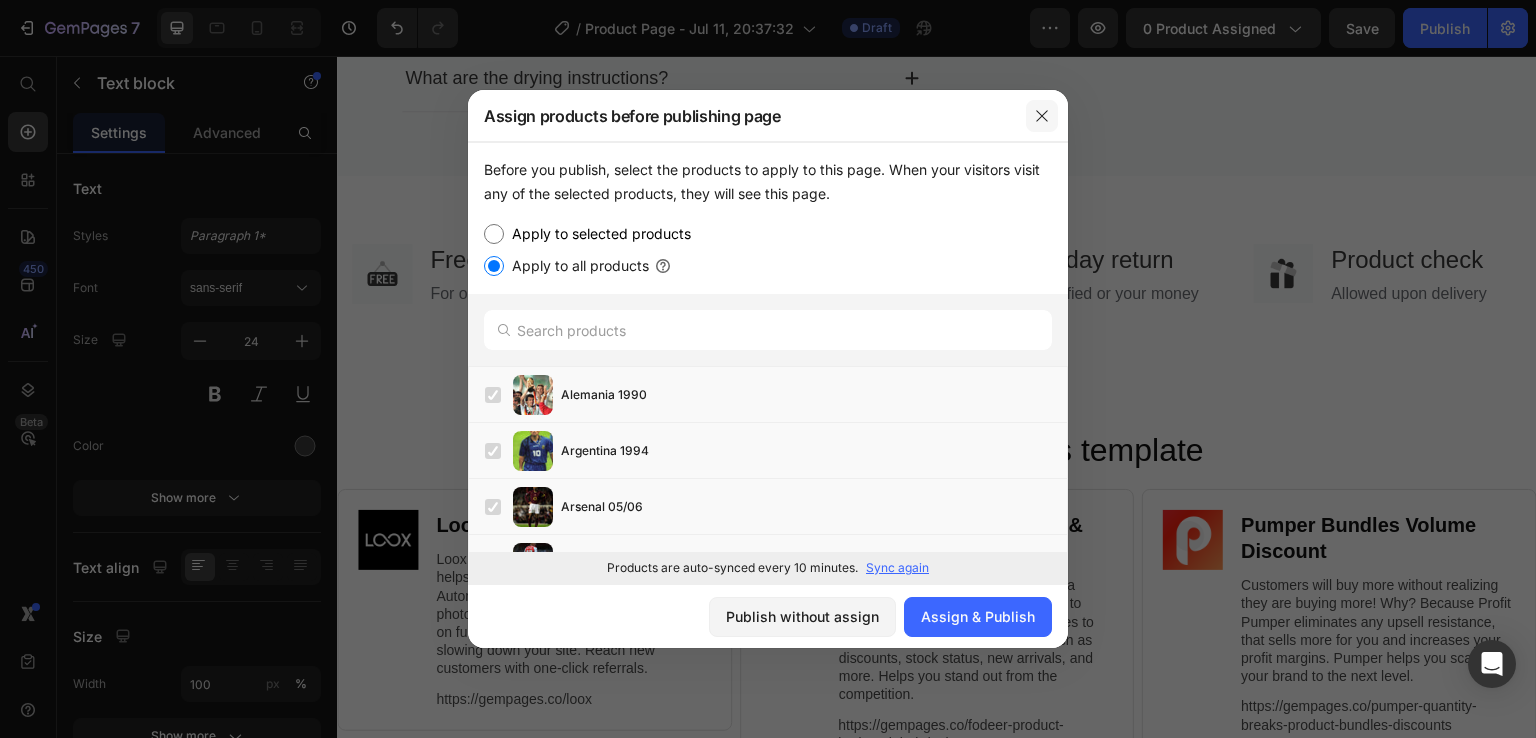 click at bounding box center (1042, 116) 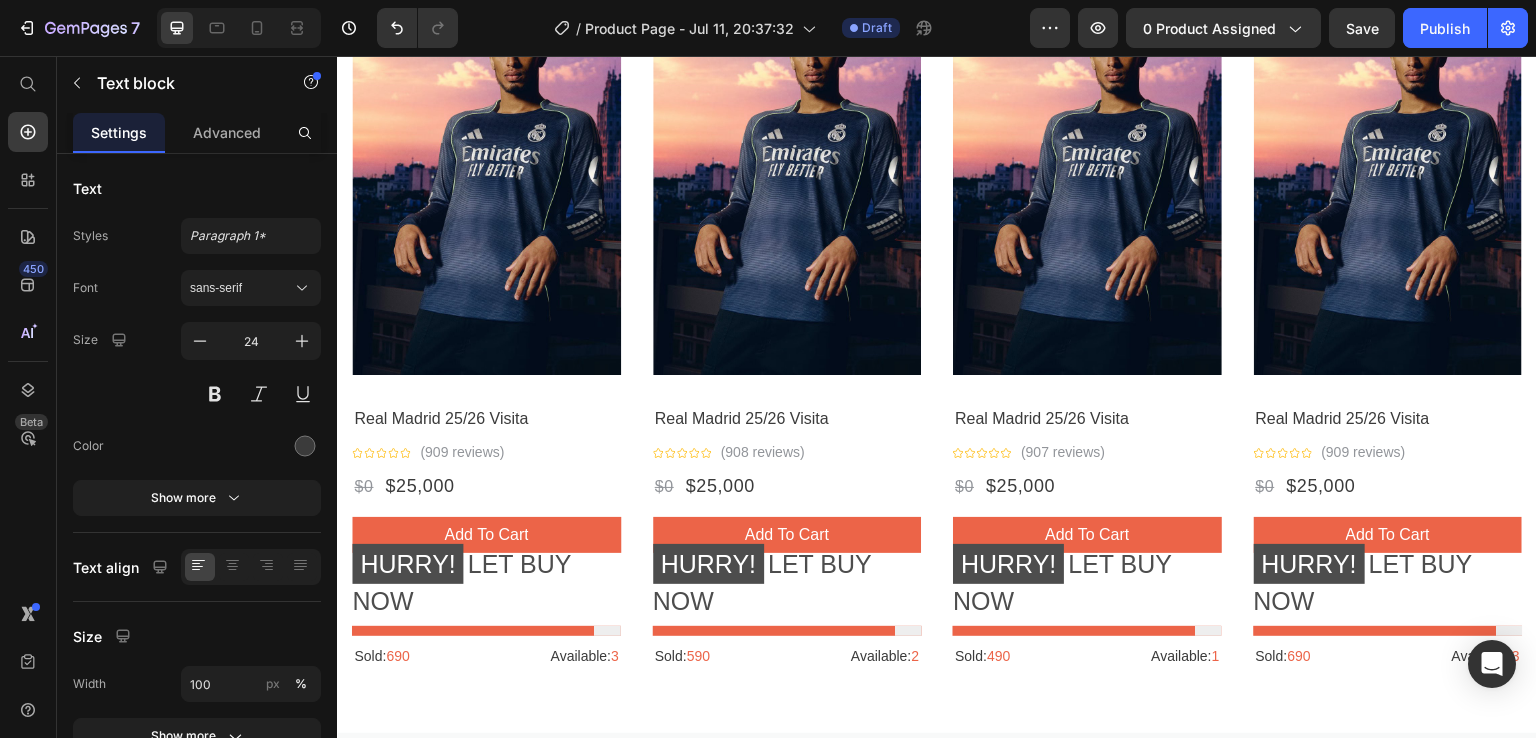 scroll, scrollTop: 1888, scrollLeft: 0, axis: vertical 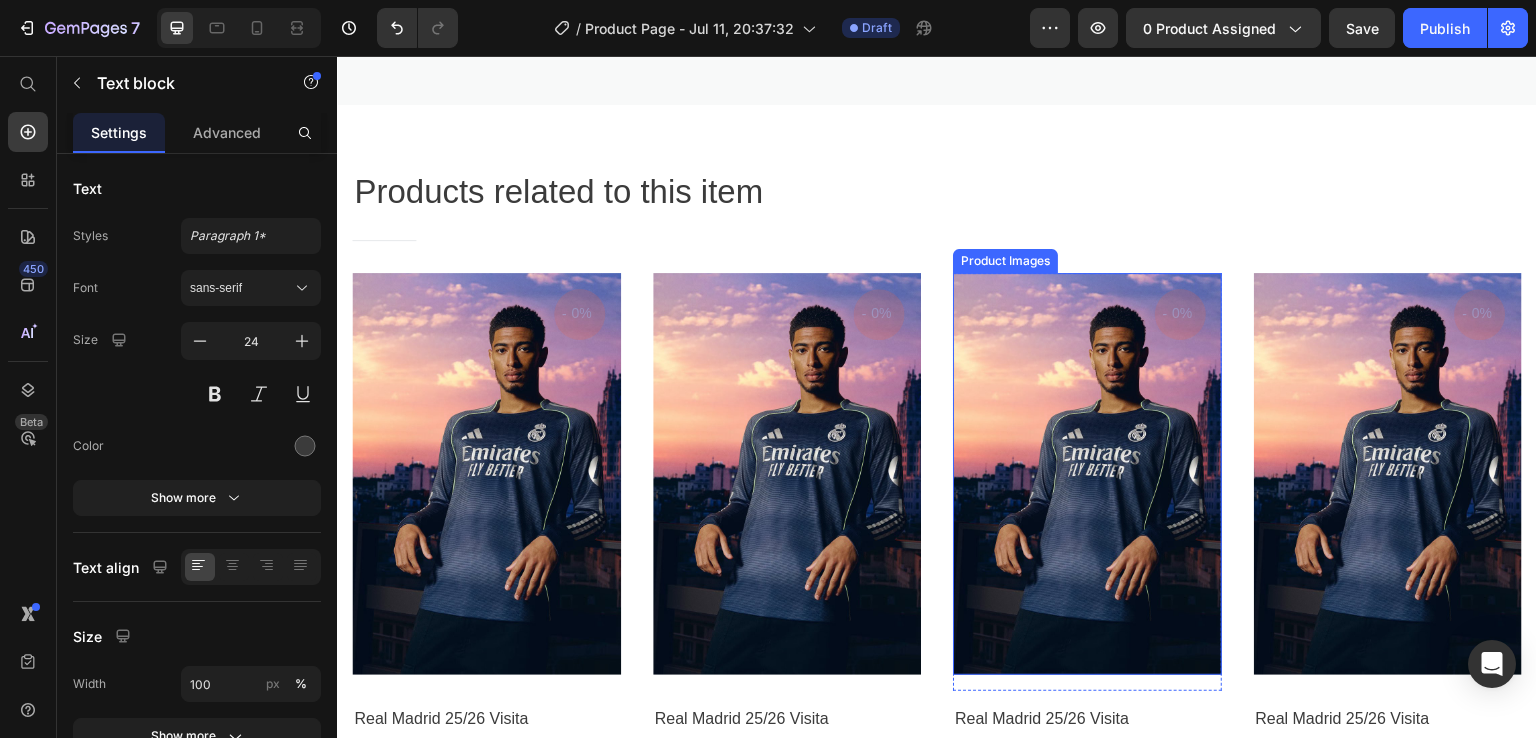 drag, startPoint x: 946, startPoint y: 257, endPoint x: 918, endPoint y: 352, distance: 99.0404 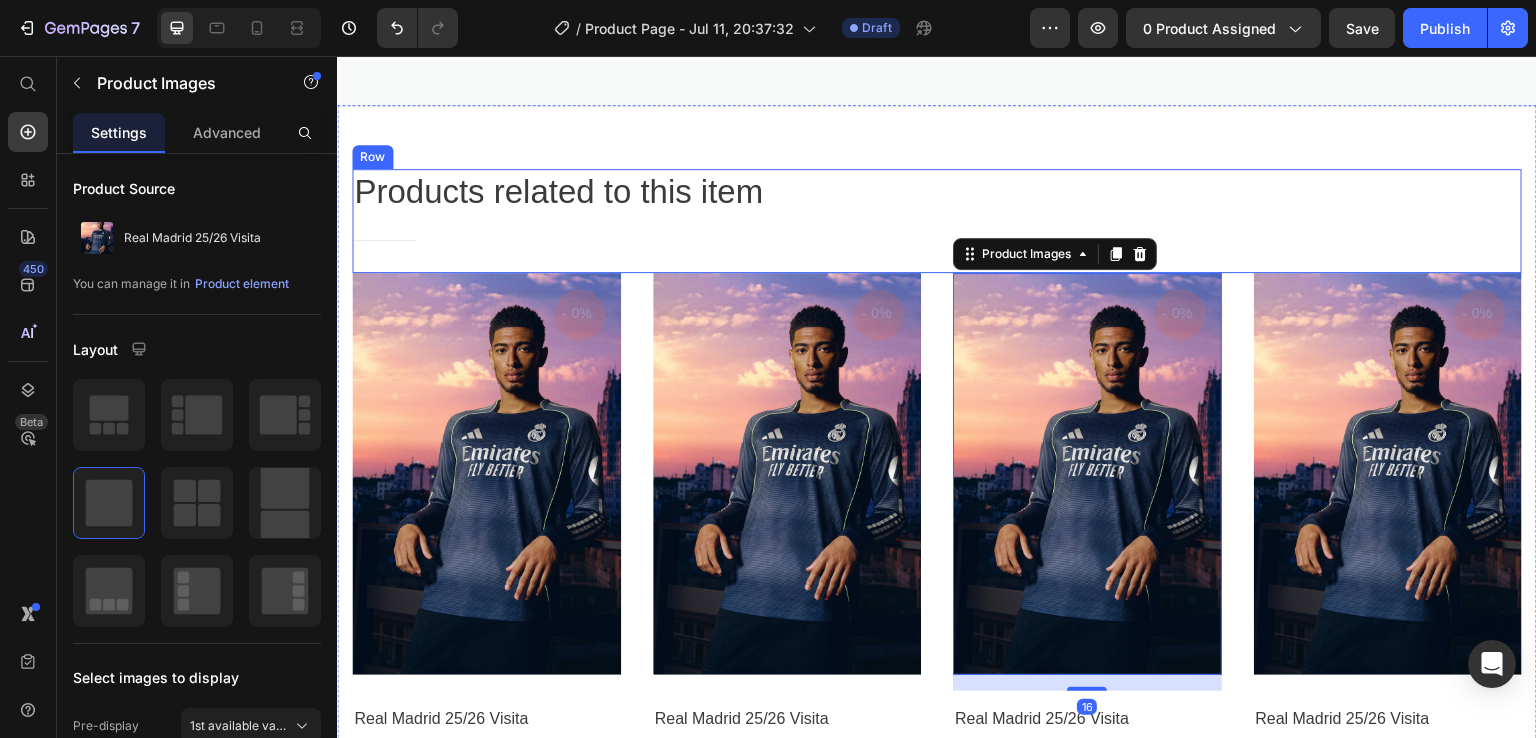 click on "Products related to this item" at bounding box center [937, 192] 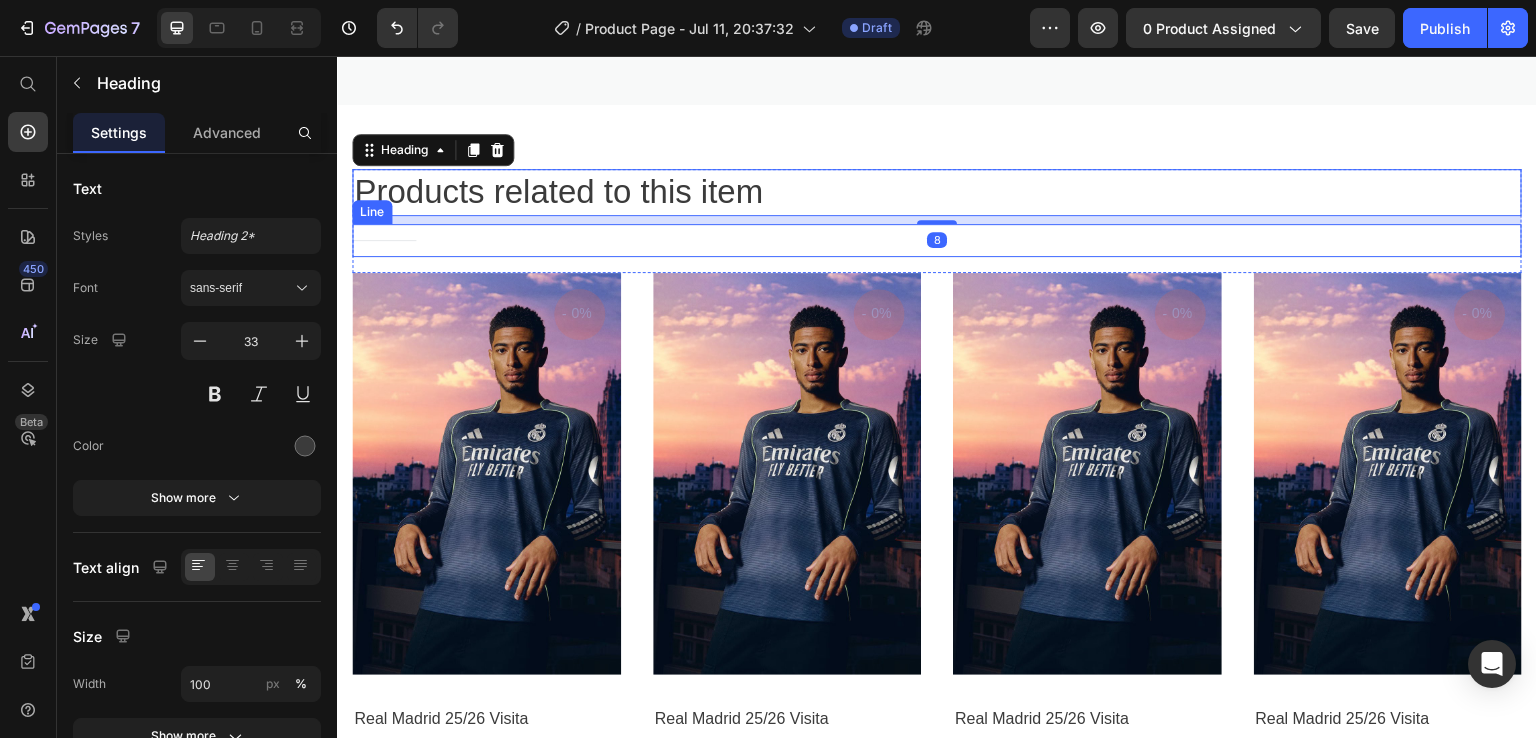 click on "Title Line" at bounding box center (937, 240) 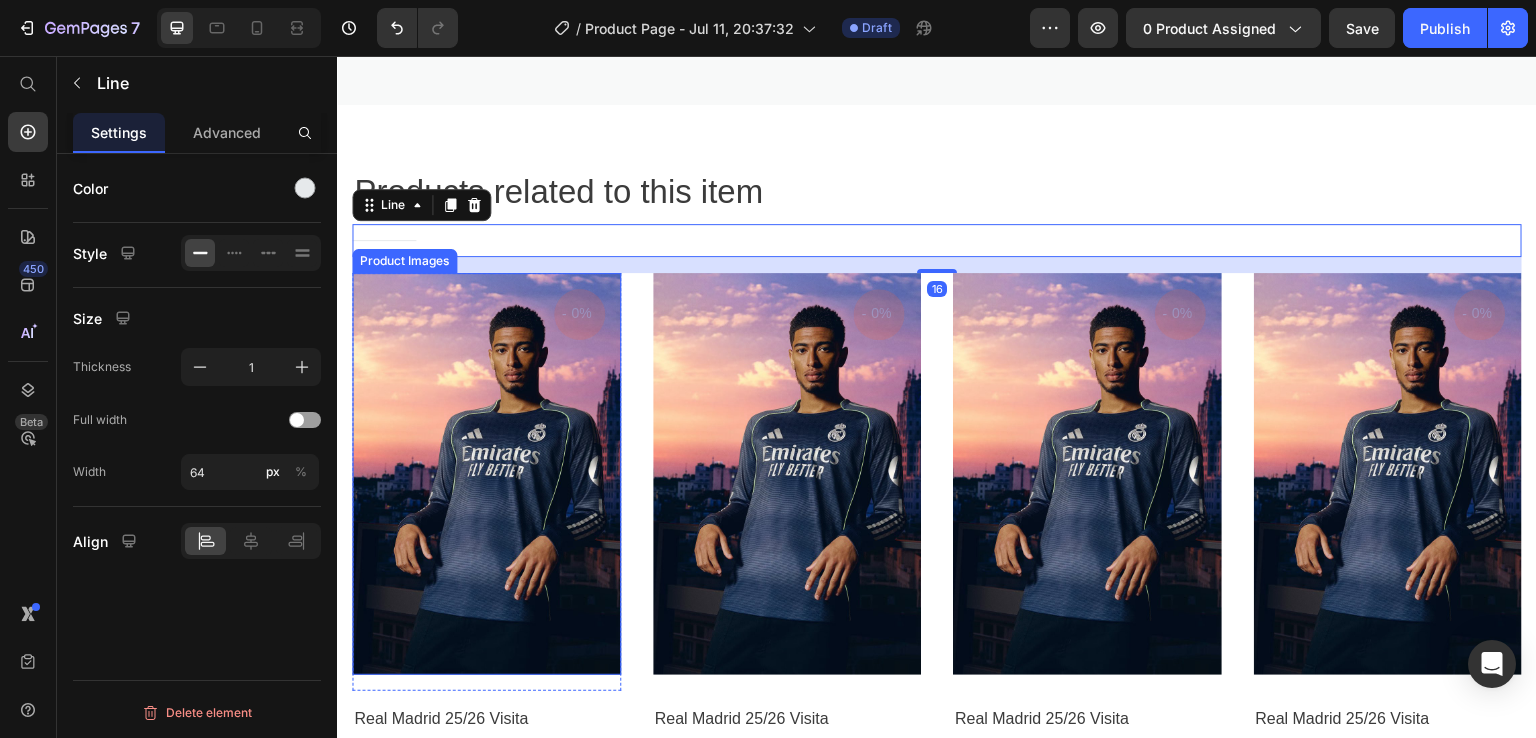 click on "Product Images" at bounding box center (404, 261) 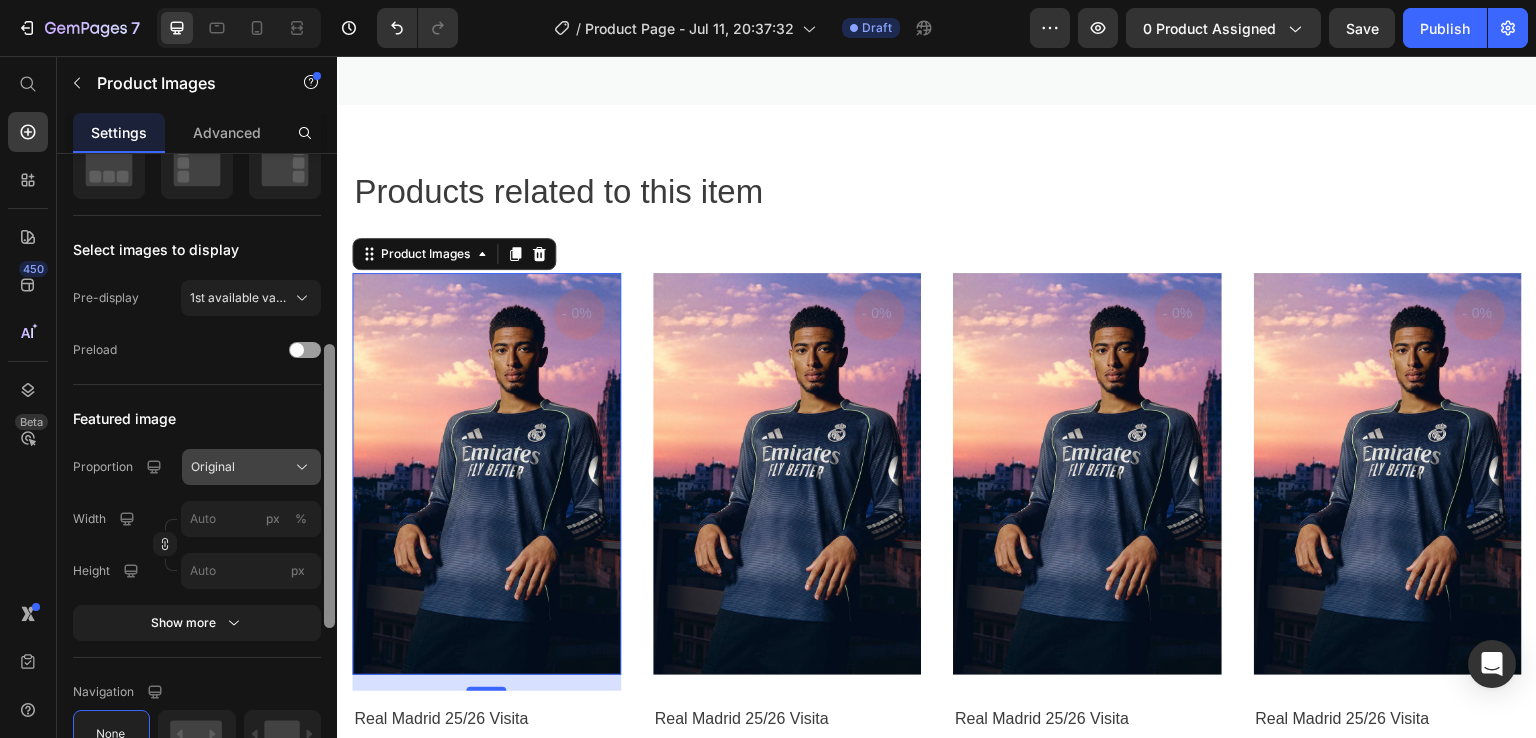 drag, startPoint x: 332, startPoint y: 289, endPoint x: 312, endPoint y: 475, distance: 187.07217 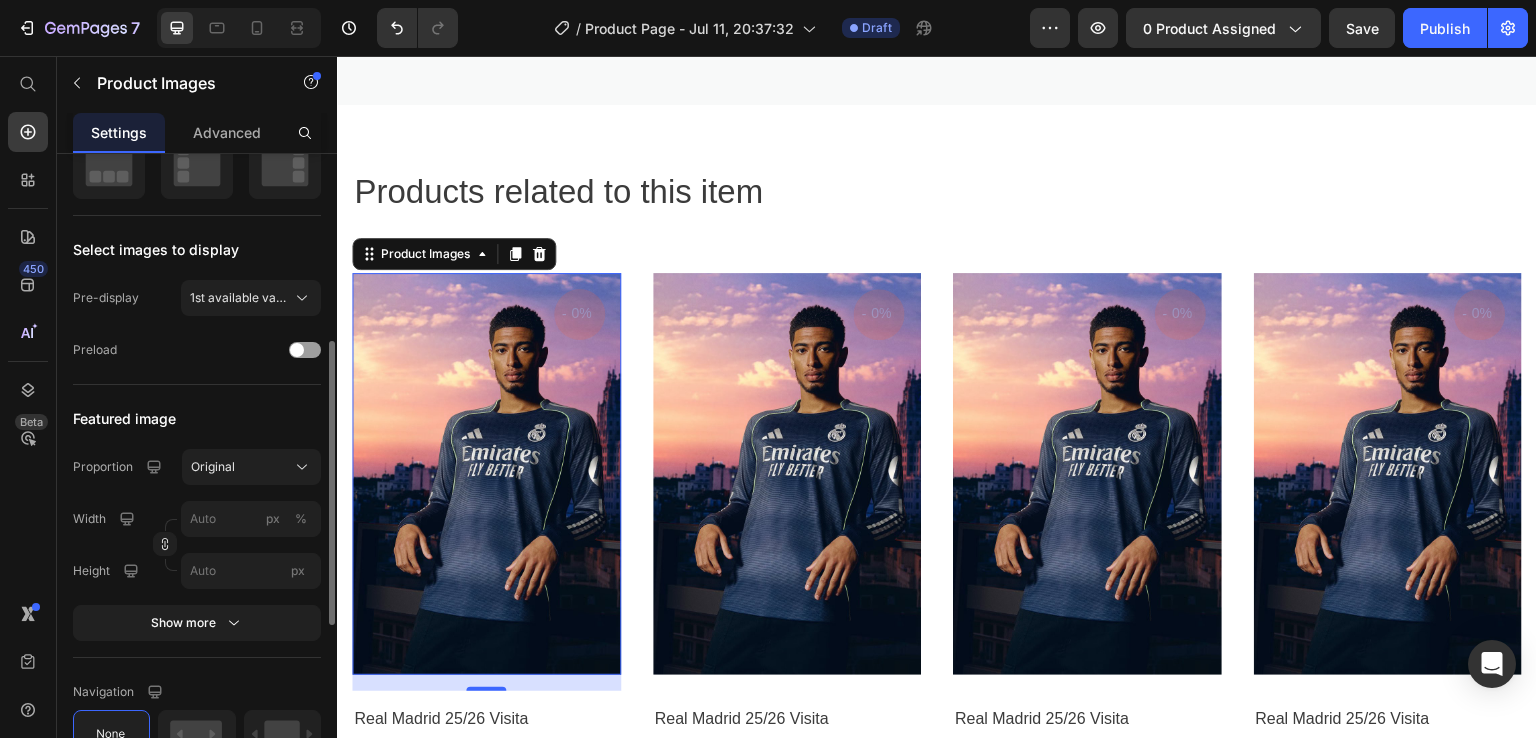 scroll, scrollTop: 426, scrollLeft: 0, axis: vertical 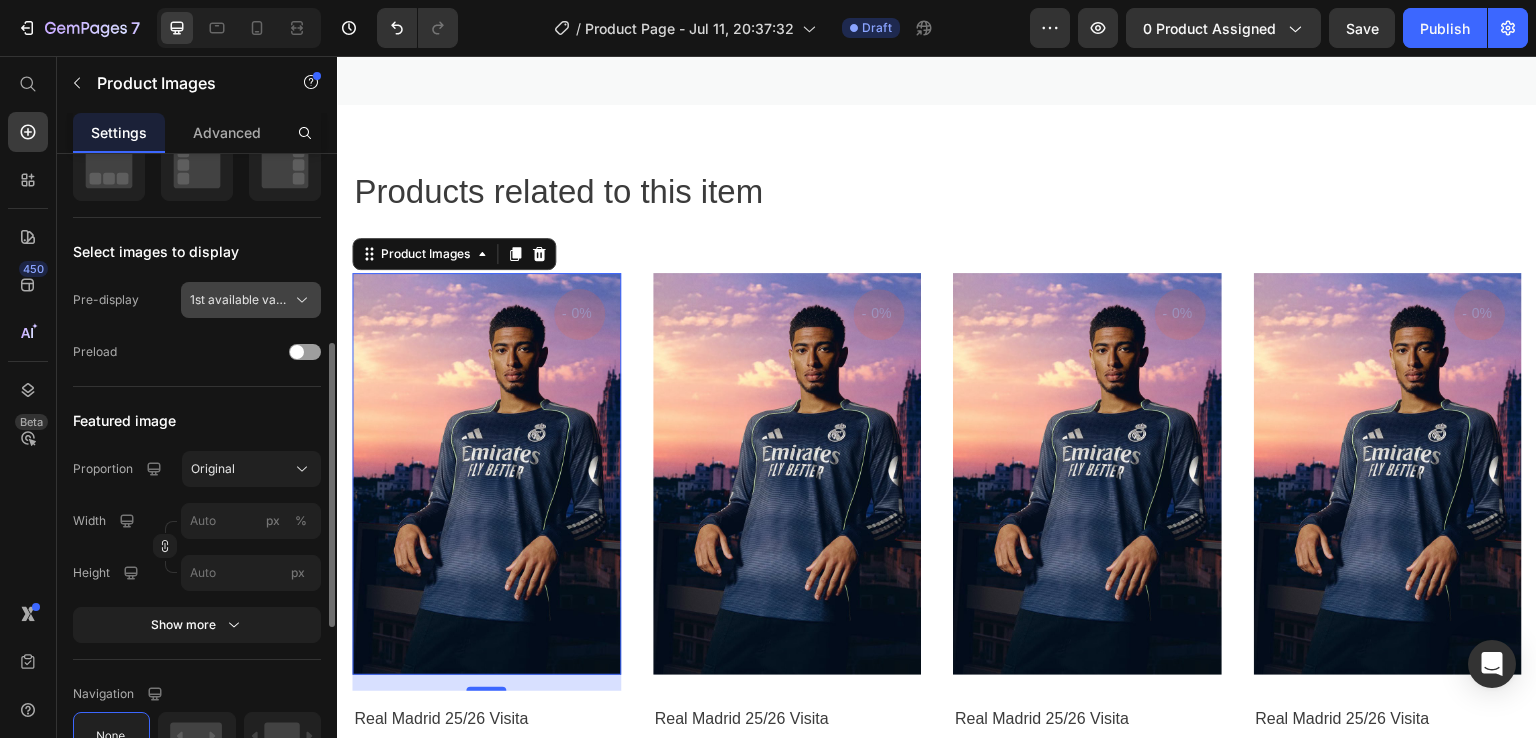 click on "1st available variant" at bounding box center [239, 300] 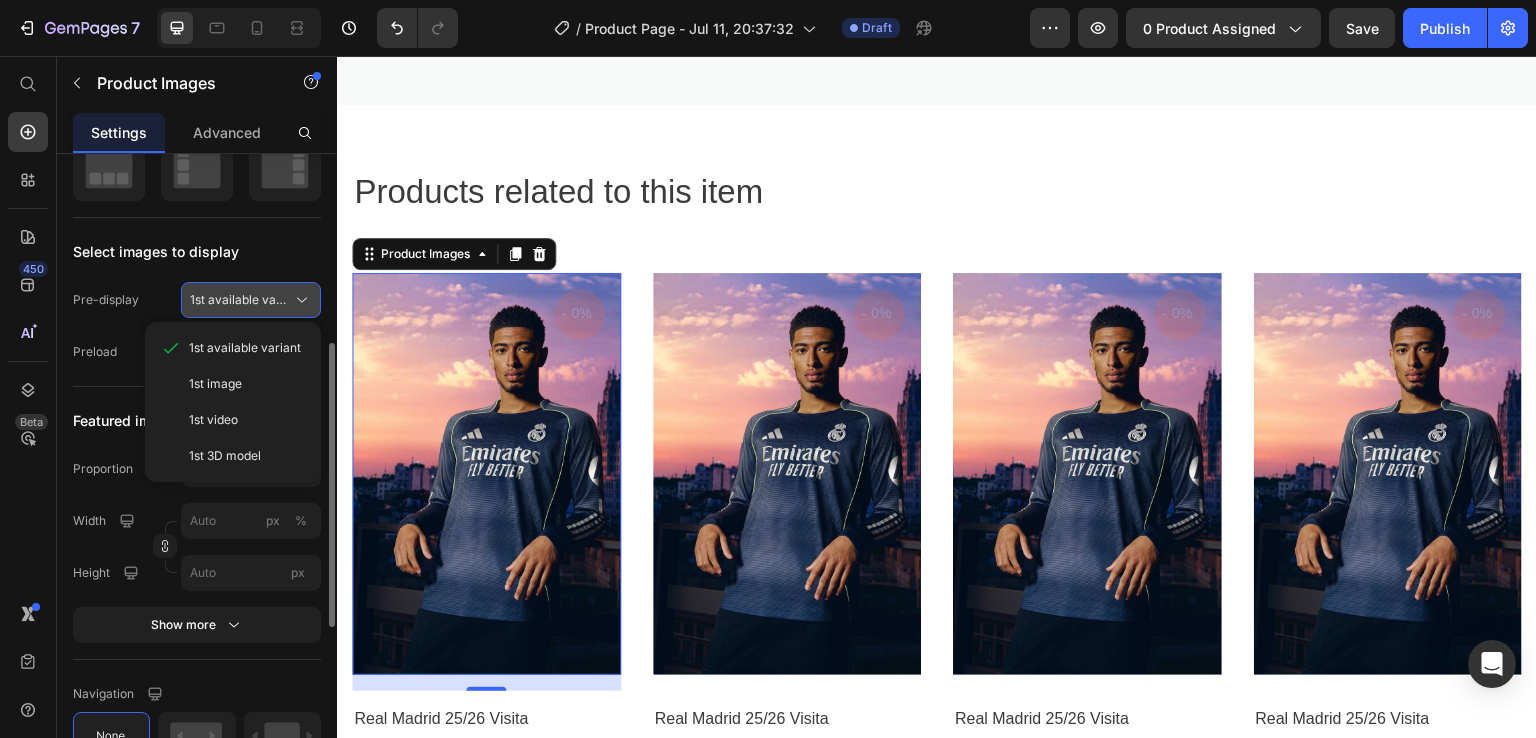 click on "1st available variant" at bounding box center [239, 300] 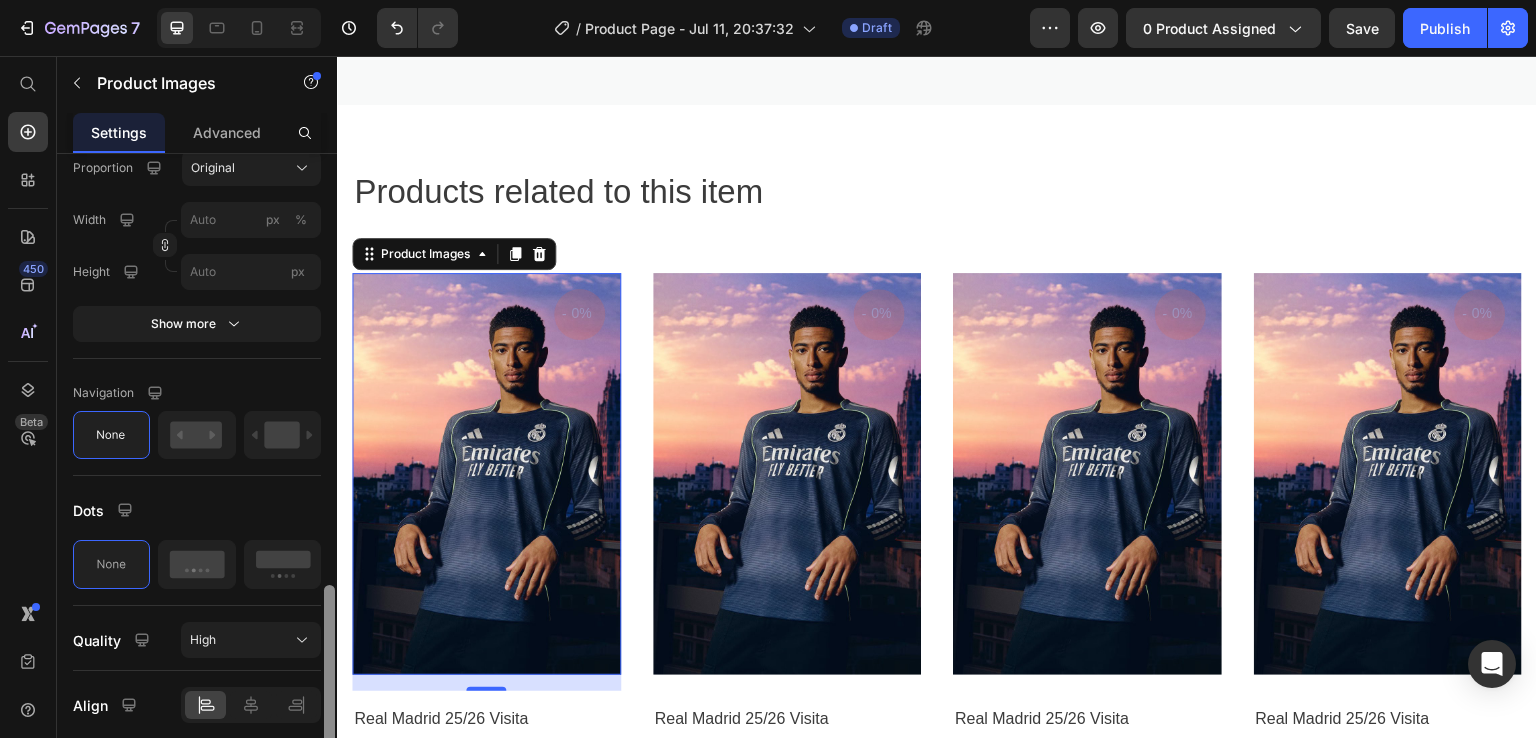 scroll, scrollTop: 801, scrollLeft: 0, axis: vertical 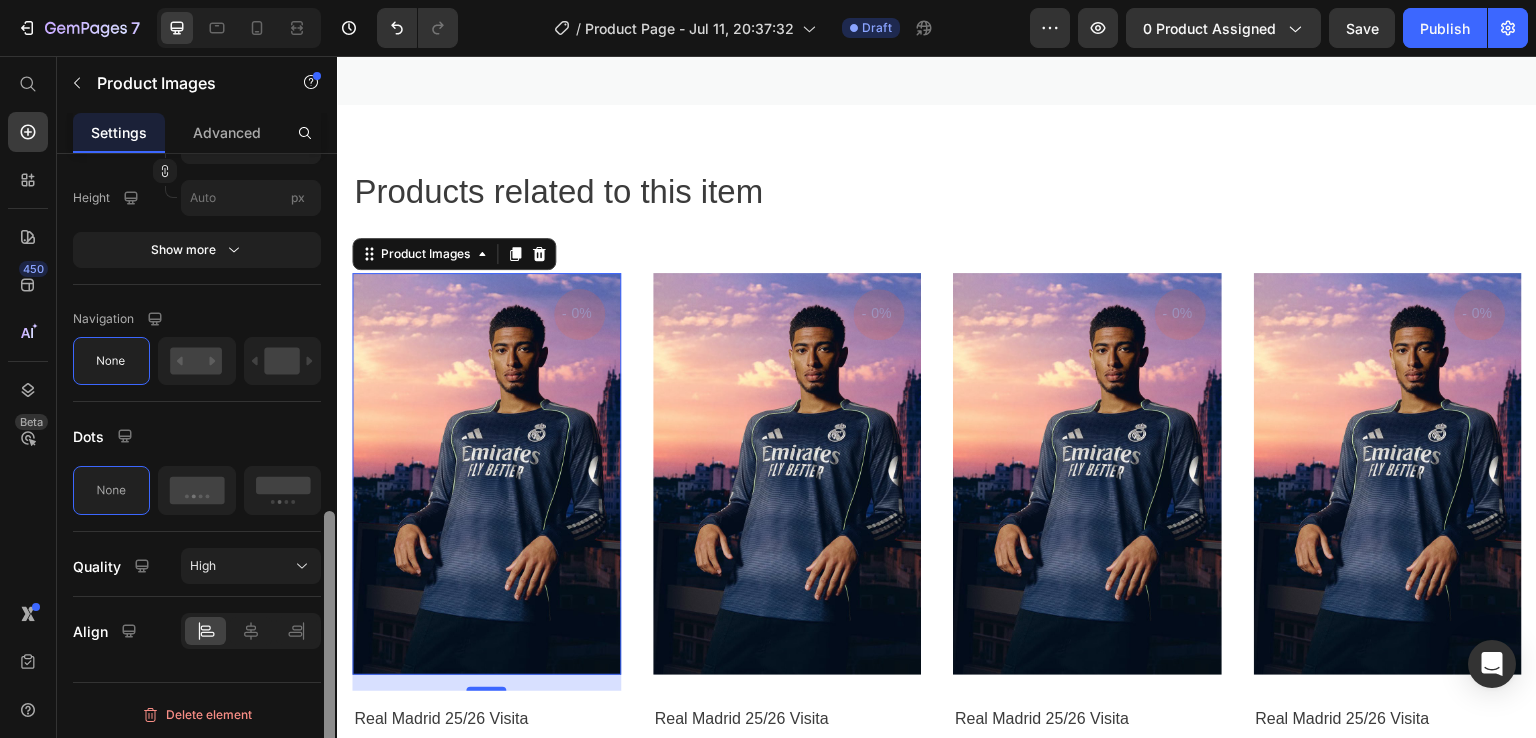 drag, startPoint x: 333, startPoint y: 404, endPoint x: 336, endPoint y: 633, distance: 229.01965 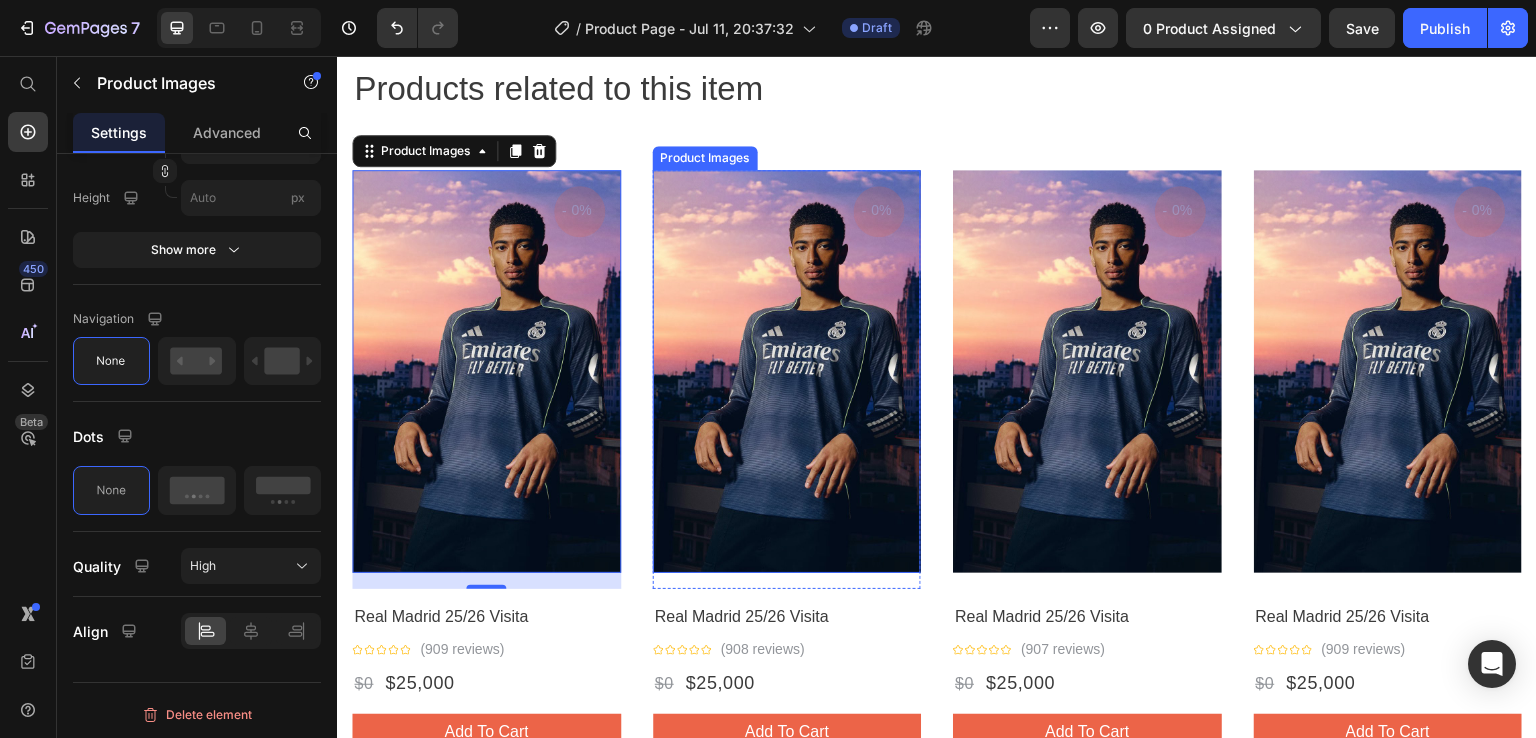scroll, scrollTop: 2188, scrollLeft: 0, axis: vertical 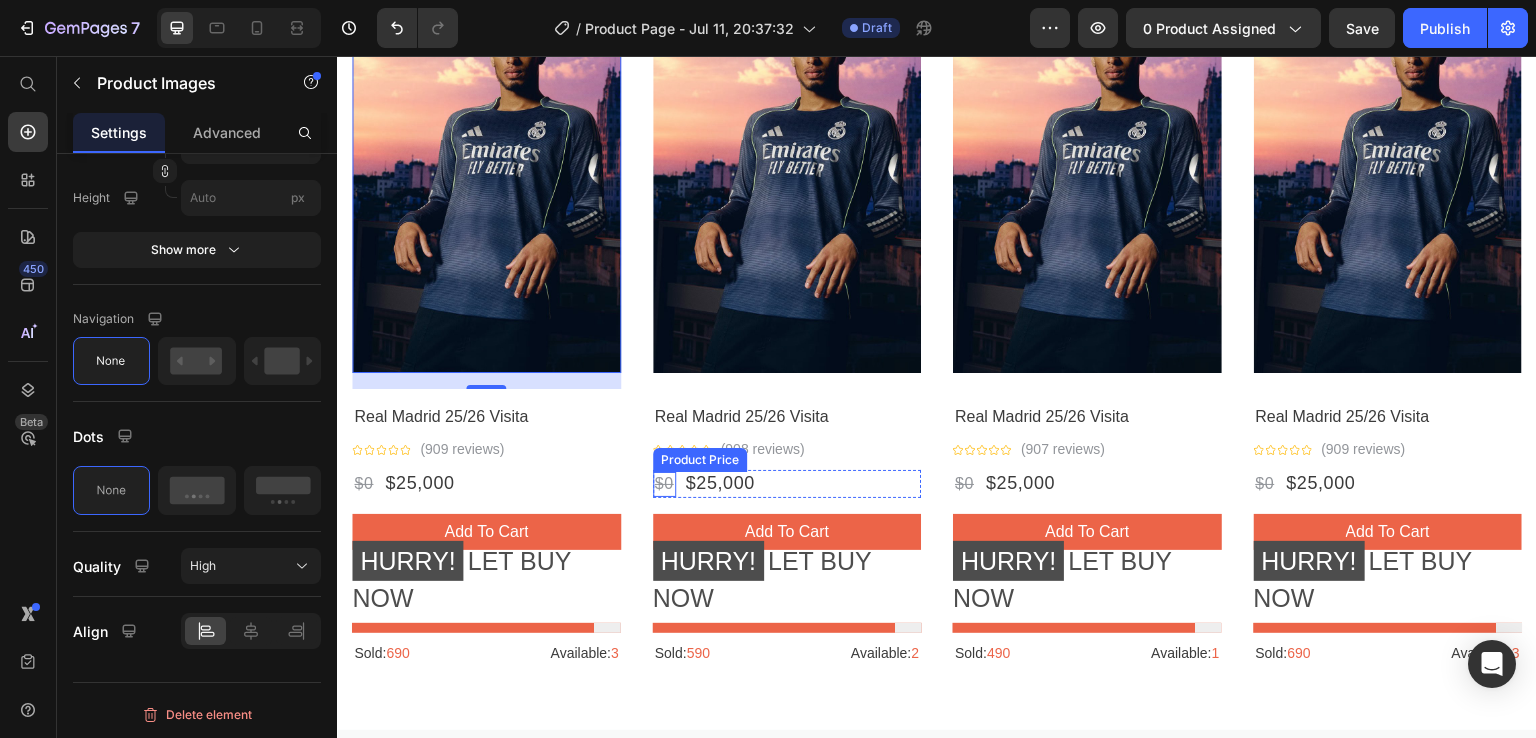 click on "$0" at bounding box center (664, 484) 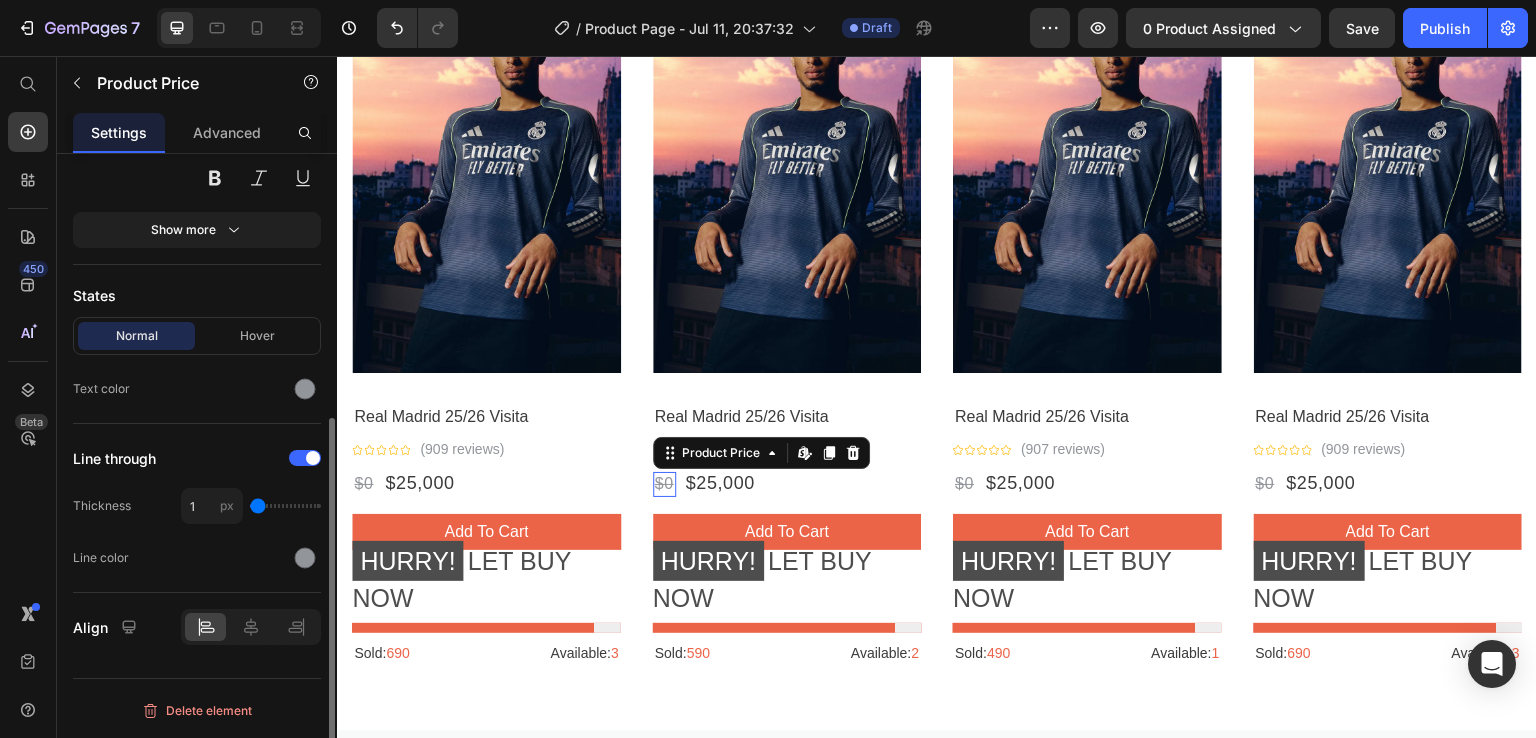scroll, scrollTop: 0, scrollLeft: 0, axis: both 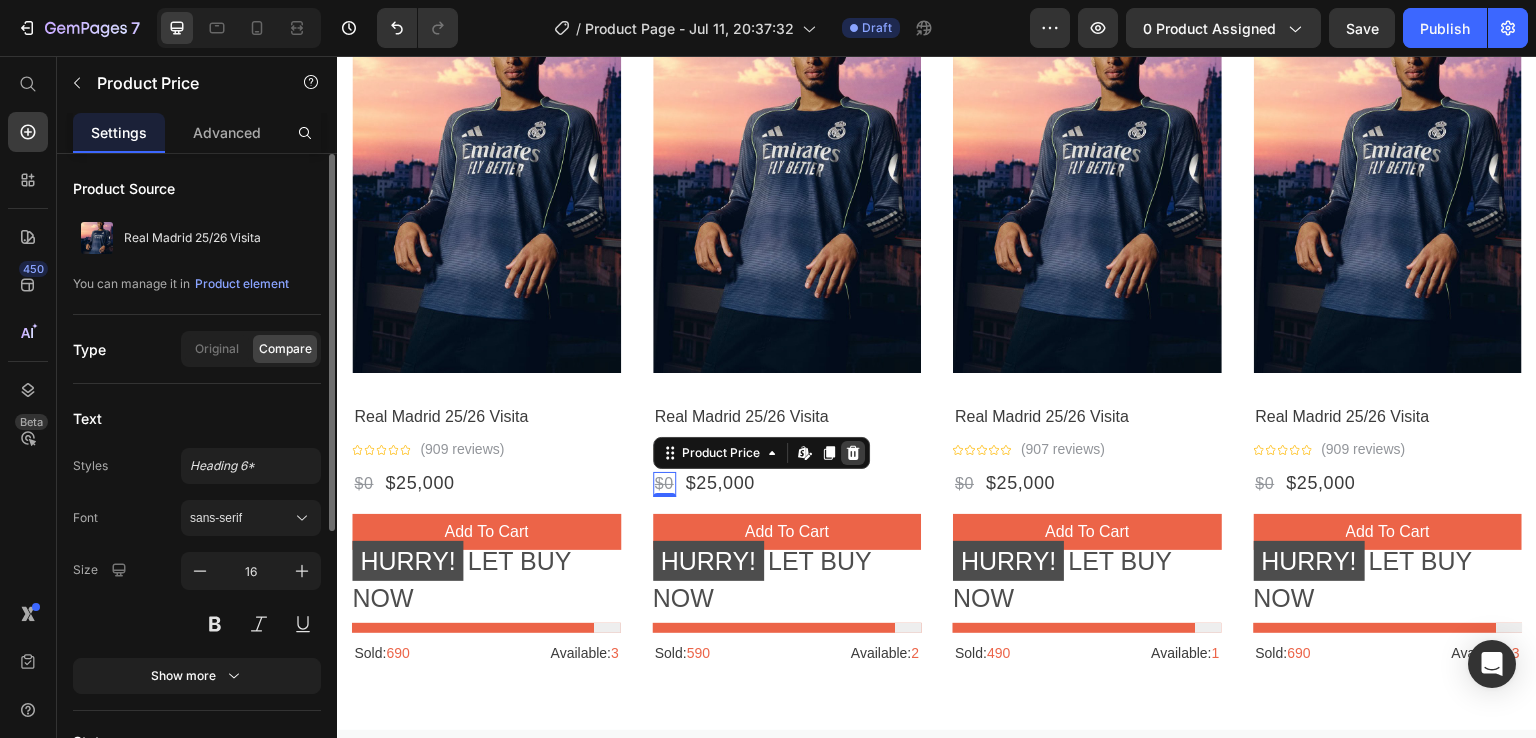 click 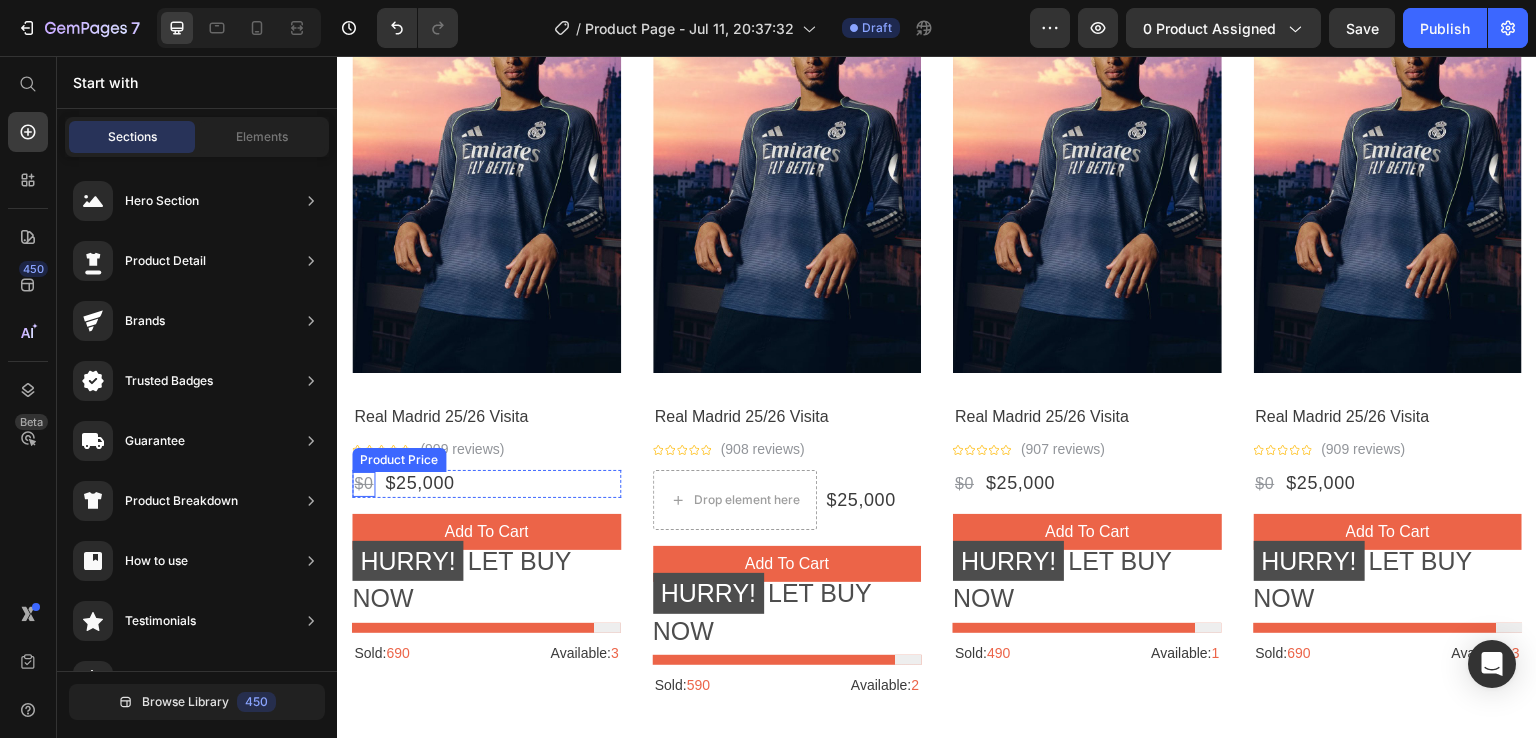 click on "$0" at bounding box center [363, 484] 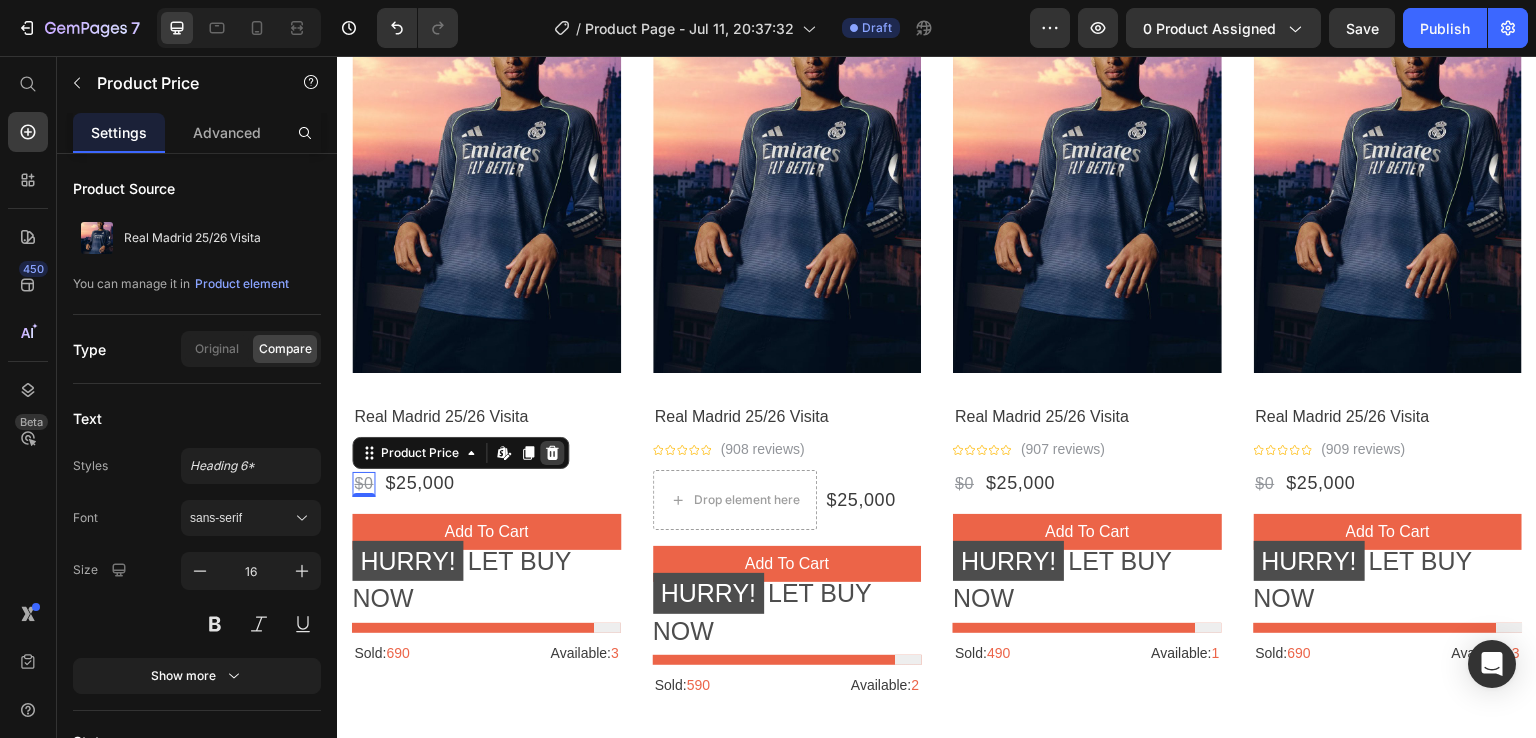 click 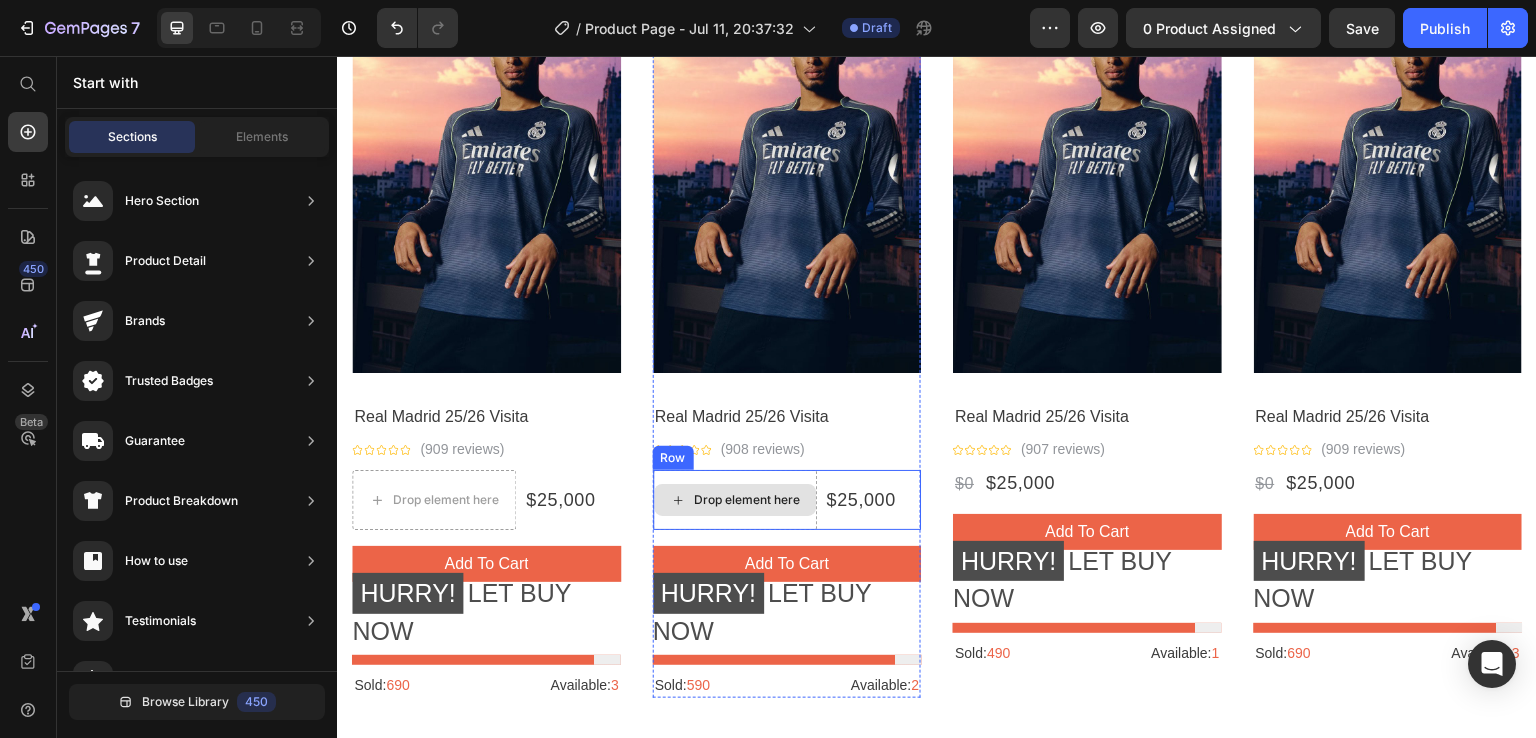 click on "Drop element here" at bounding box center (735, 500) 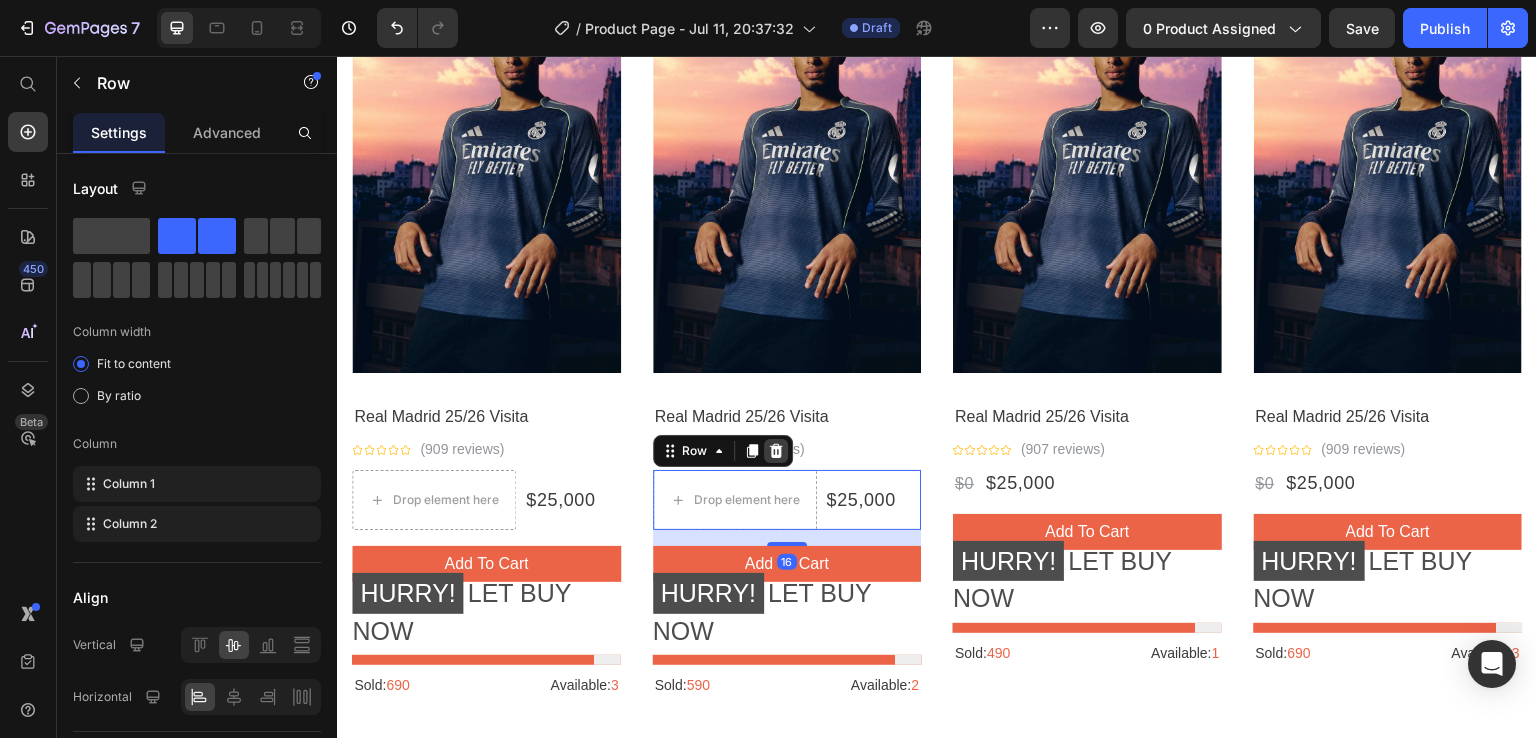 click 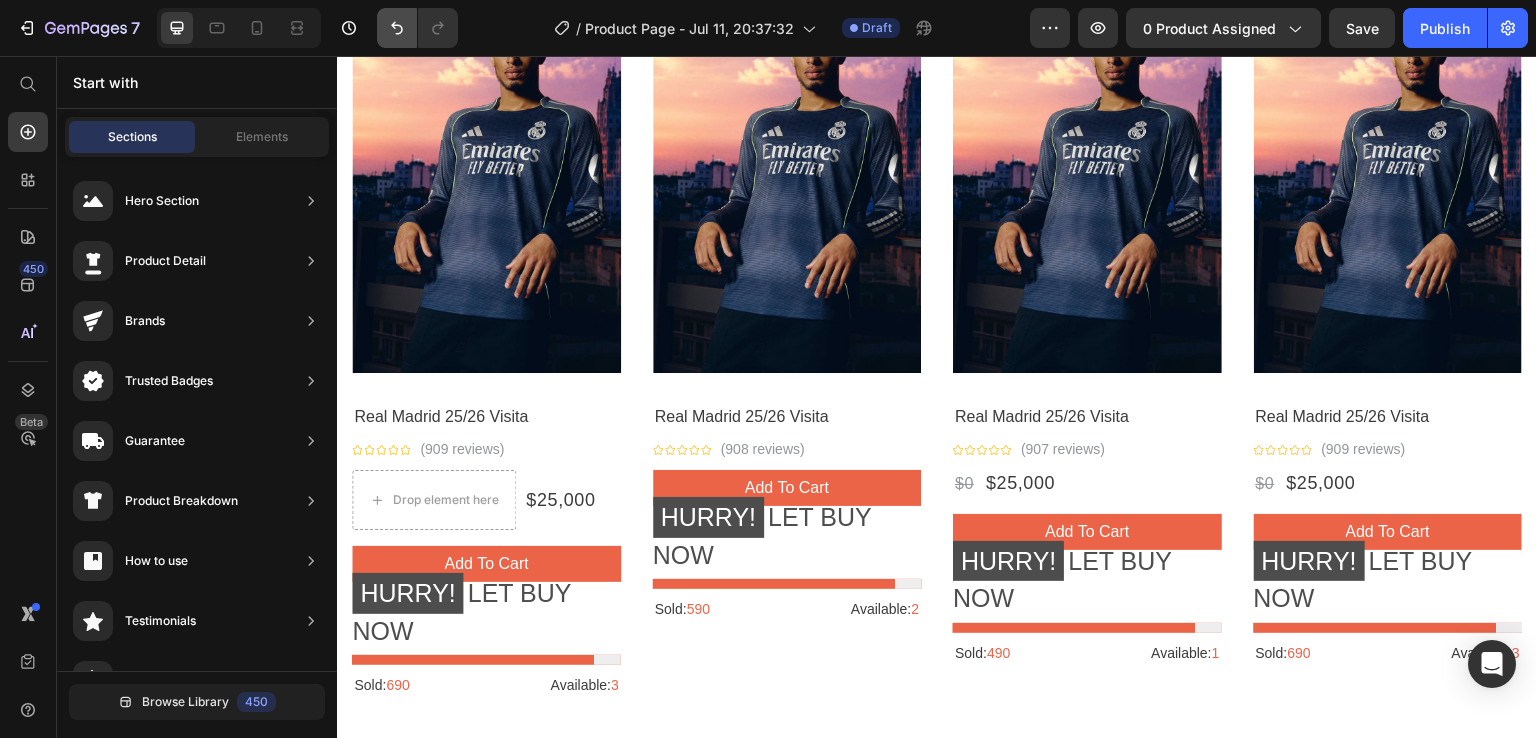 click 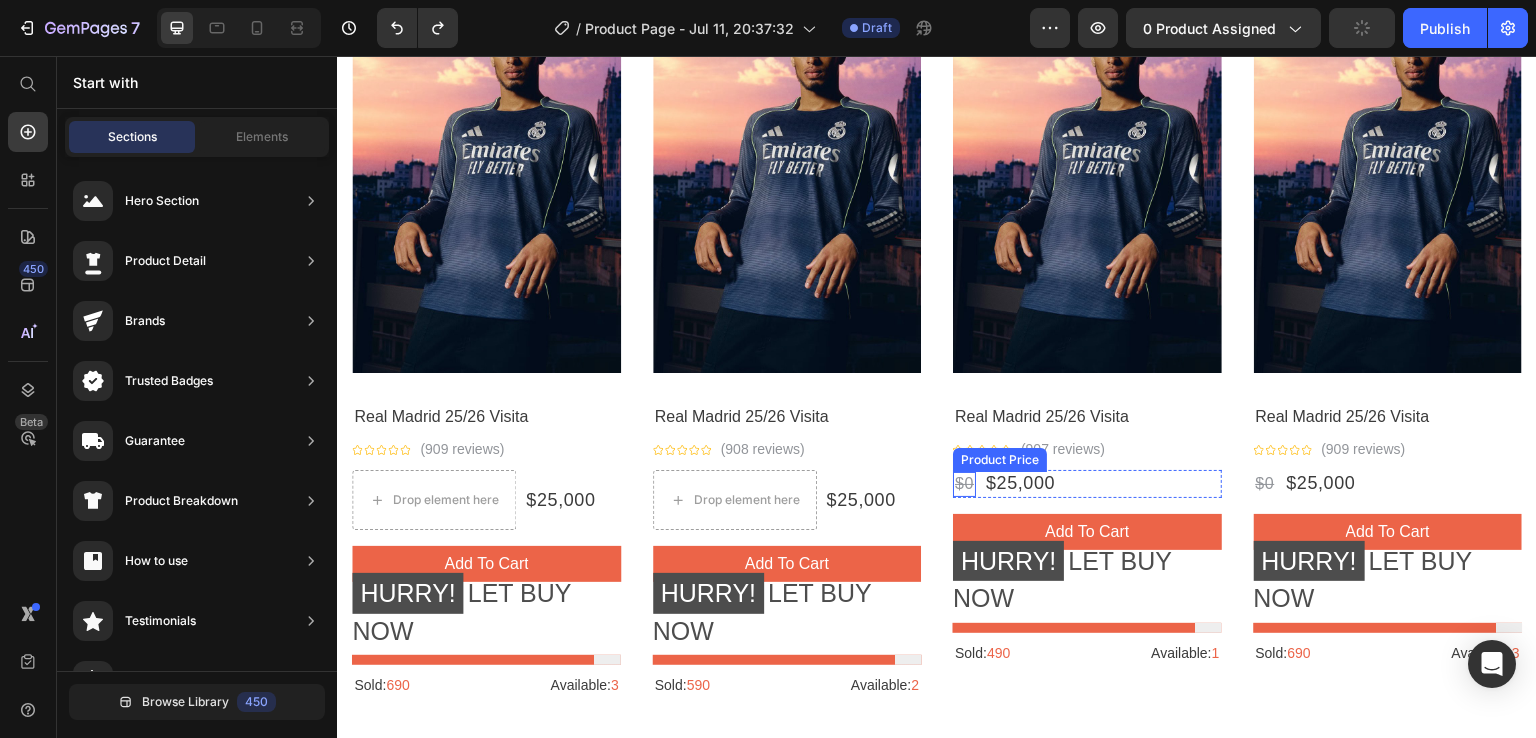 click on "$0" at bounding box center [964, 484] 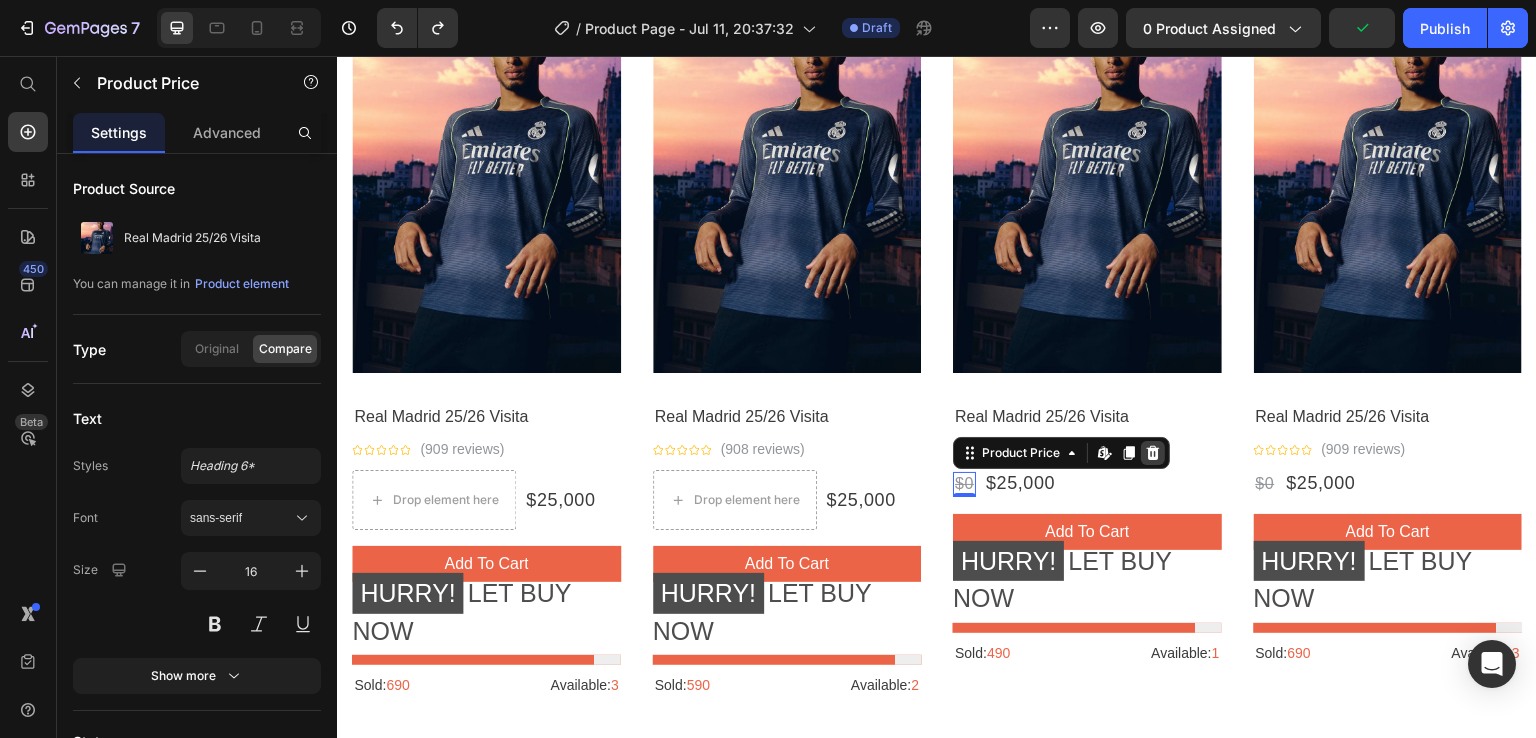 click 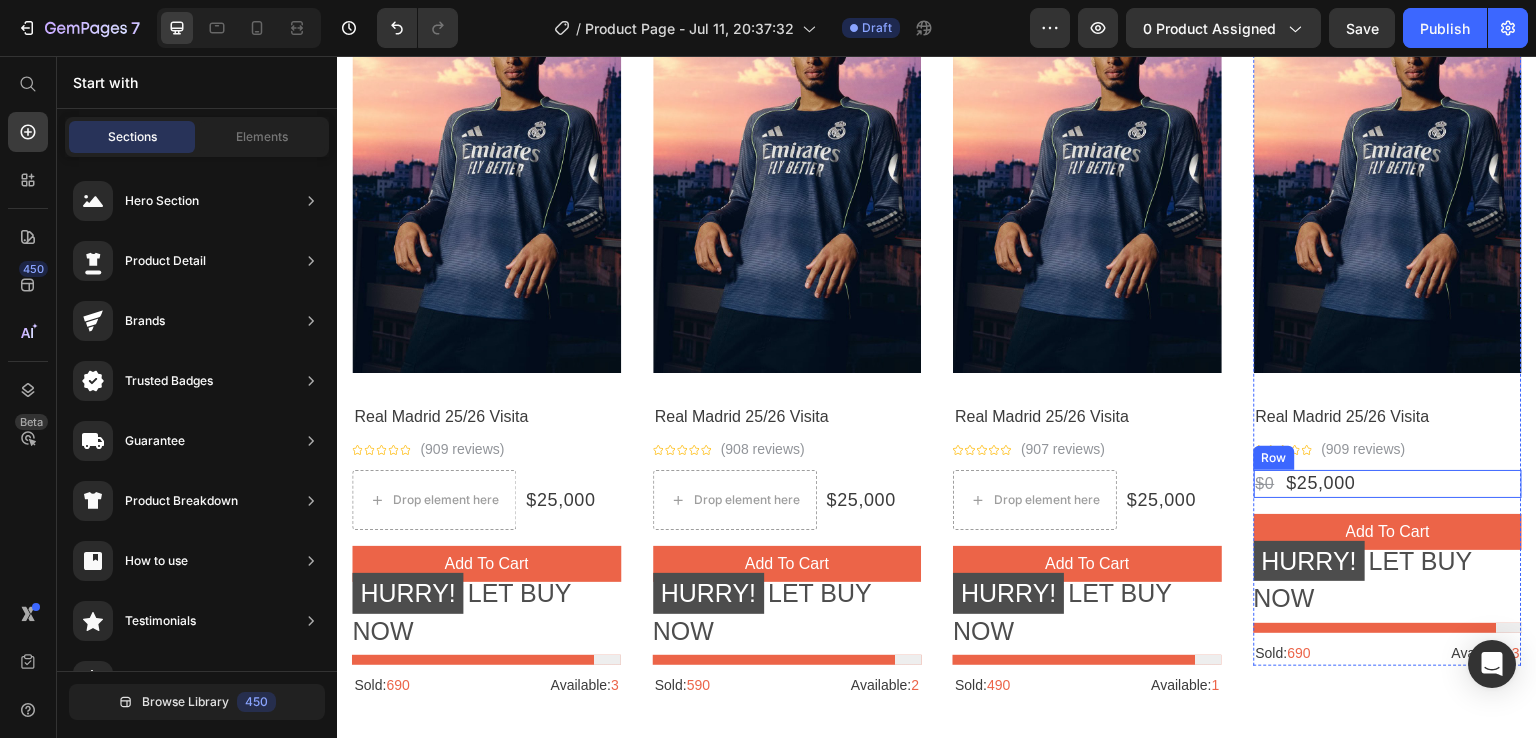 click on "$0" at bounding box center [1265, 484] 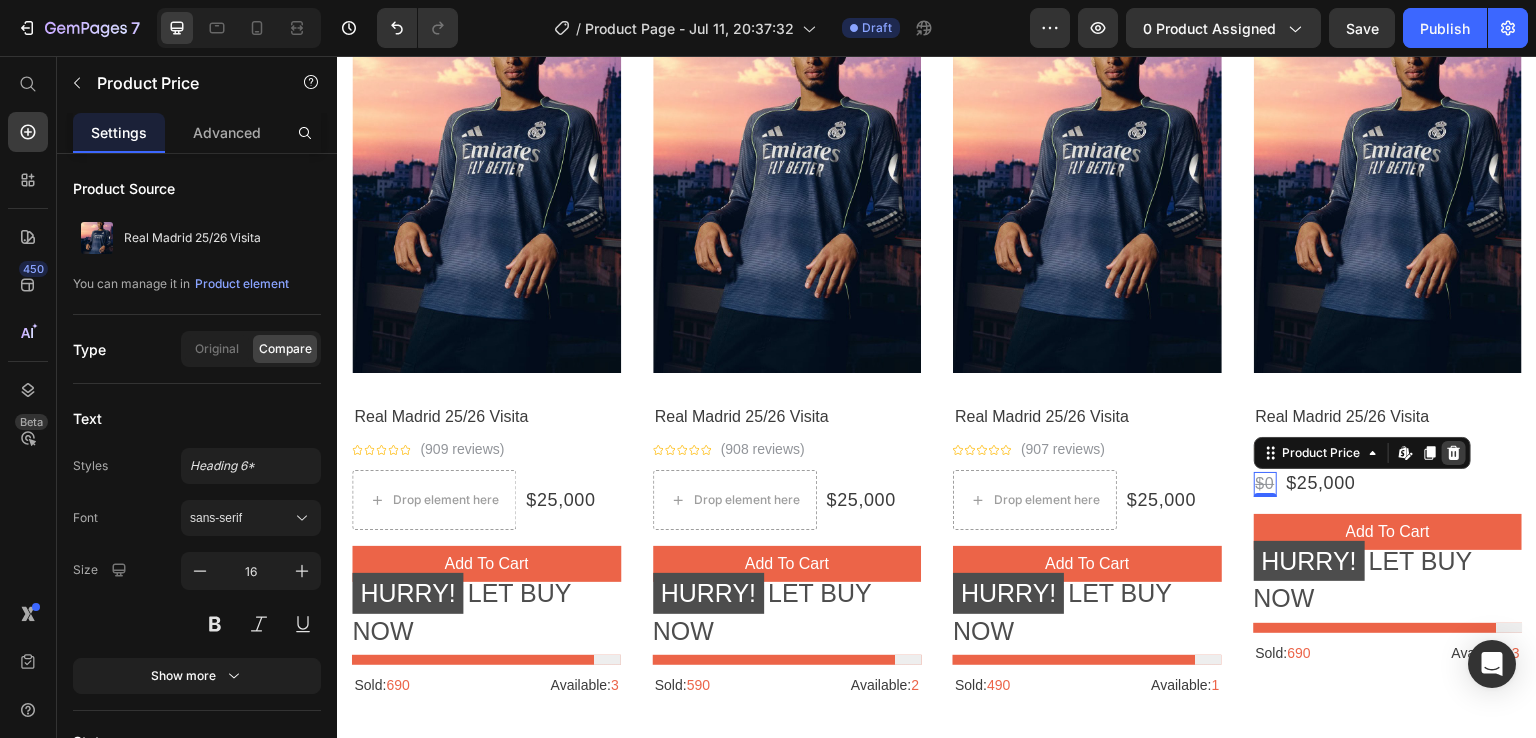 click at bounding box center [1454, 453] 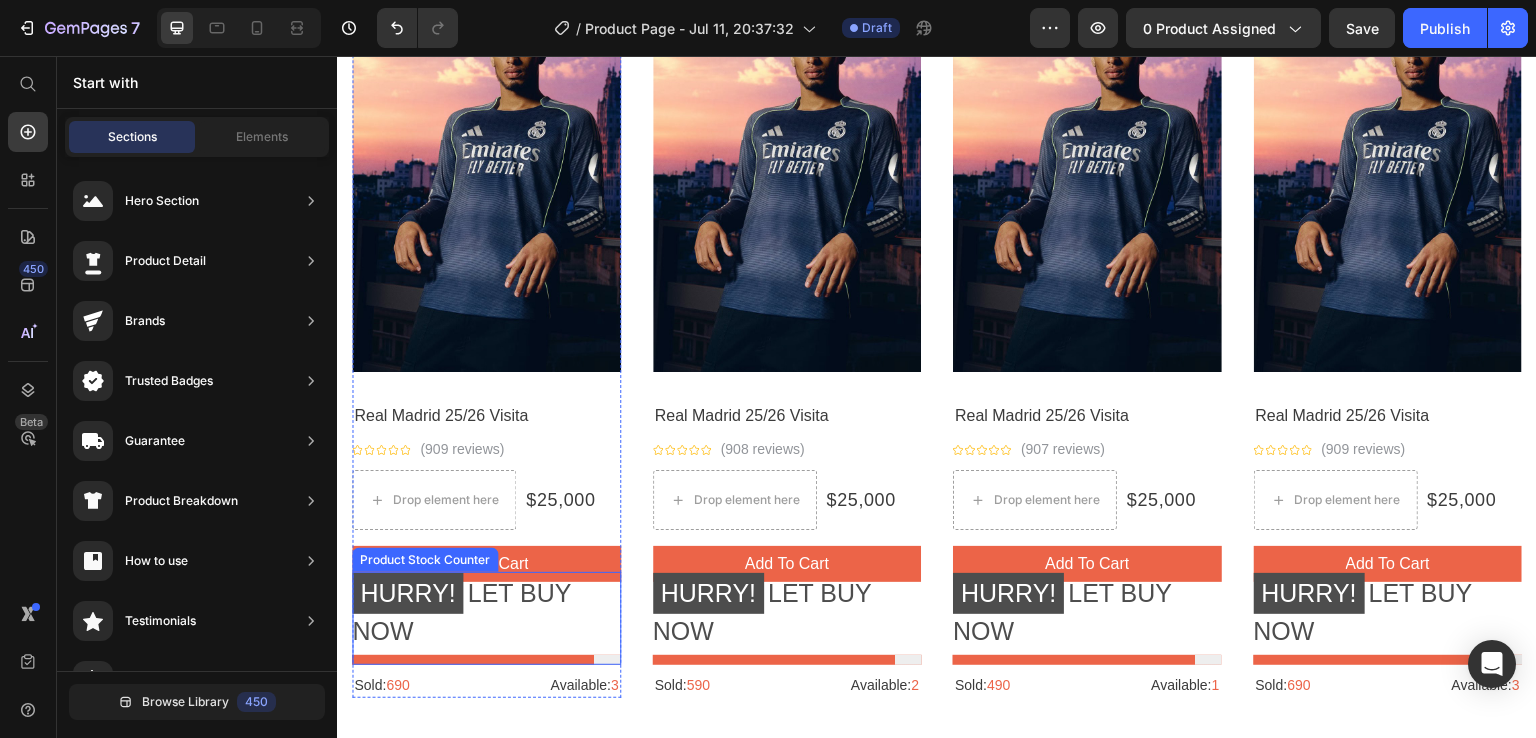 scroll, scrollTop: 2488, scrollLeft: 0, axis: vertical 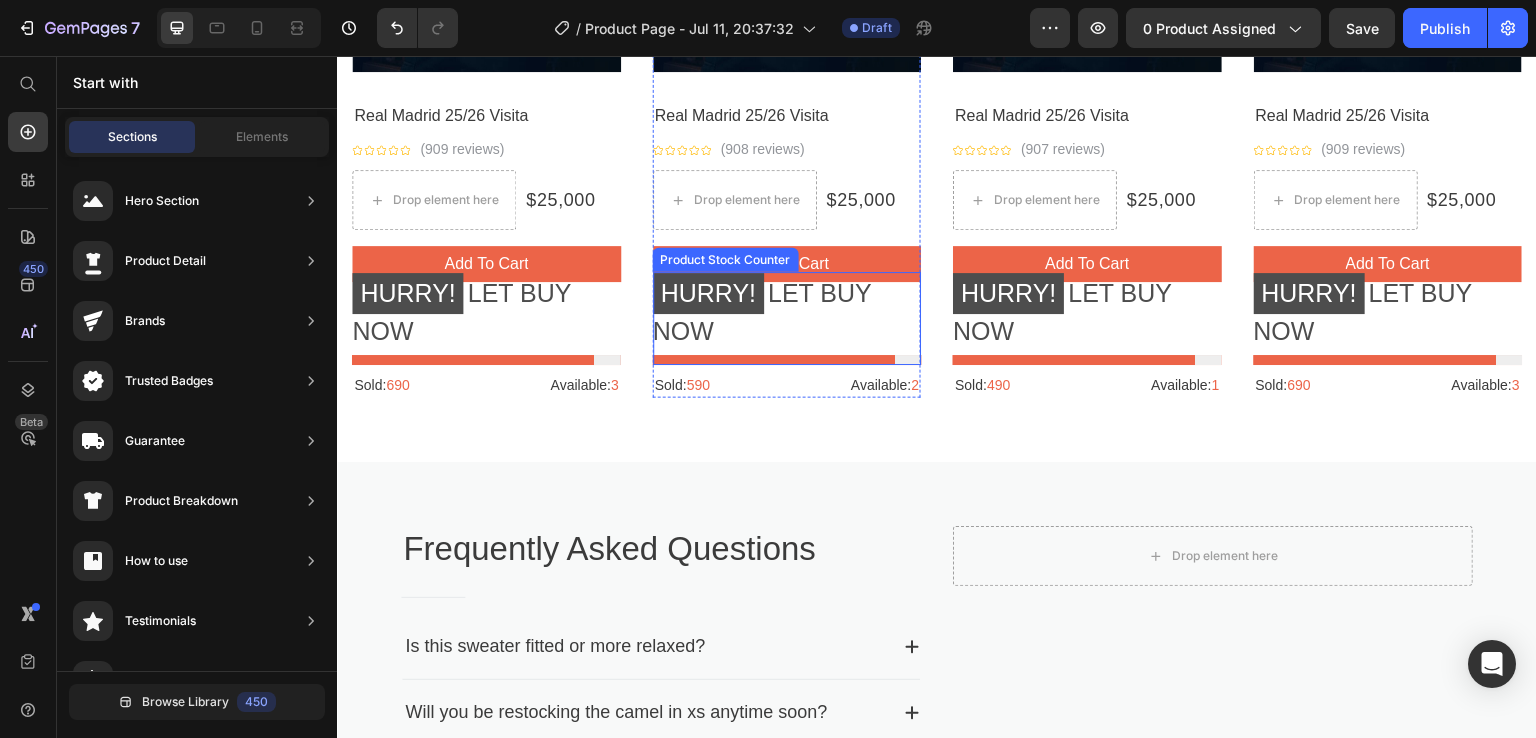 click on "HURRY!  LET BUY NOW" at bounding box center [787, 309] 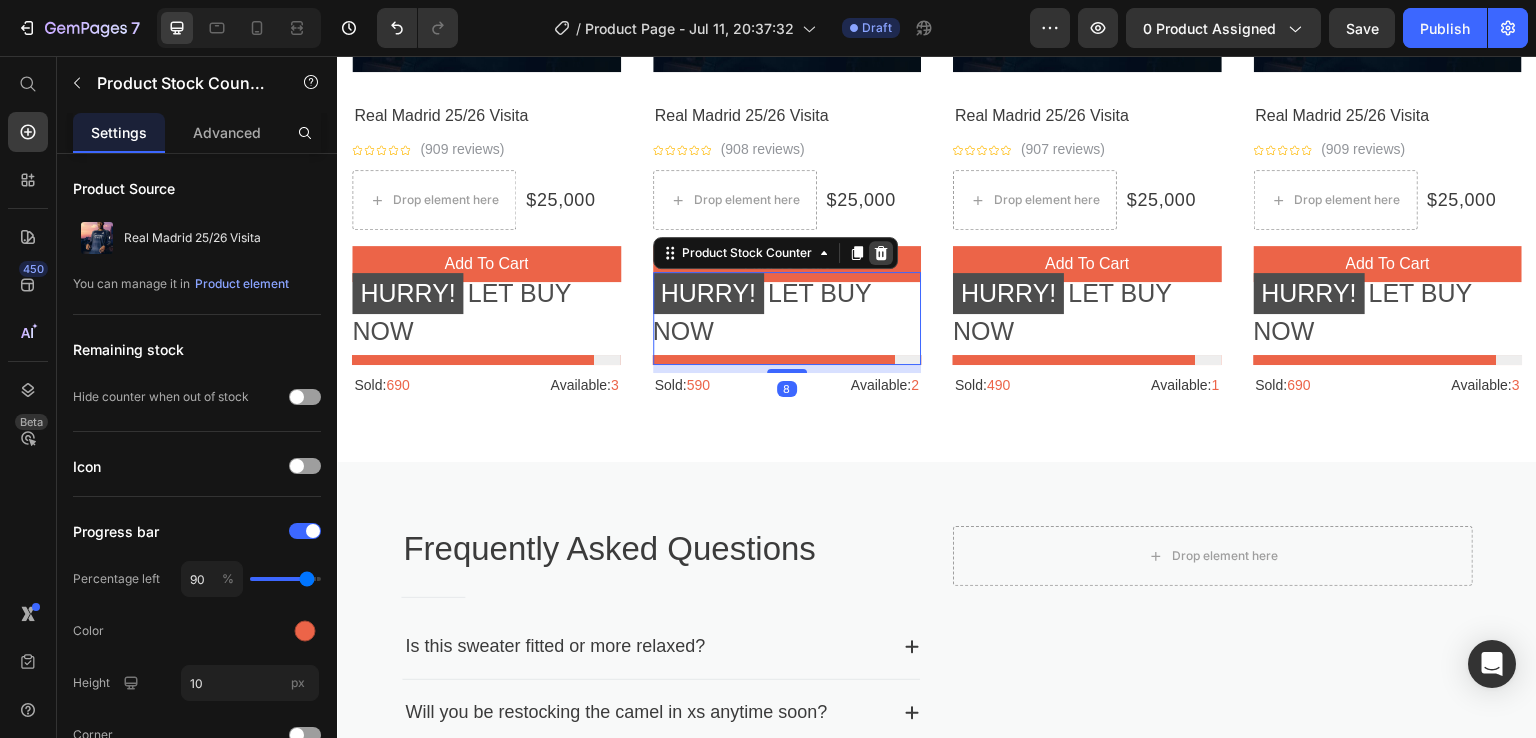 click 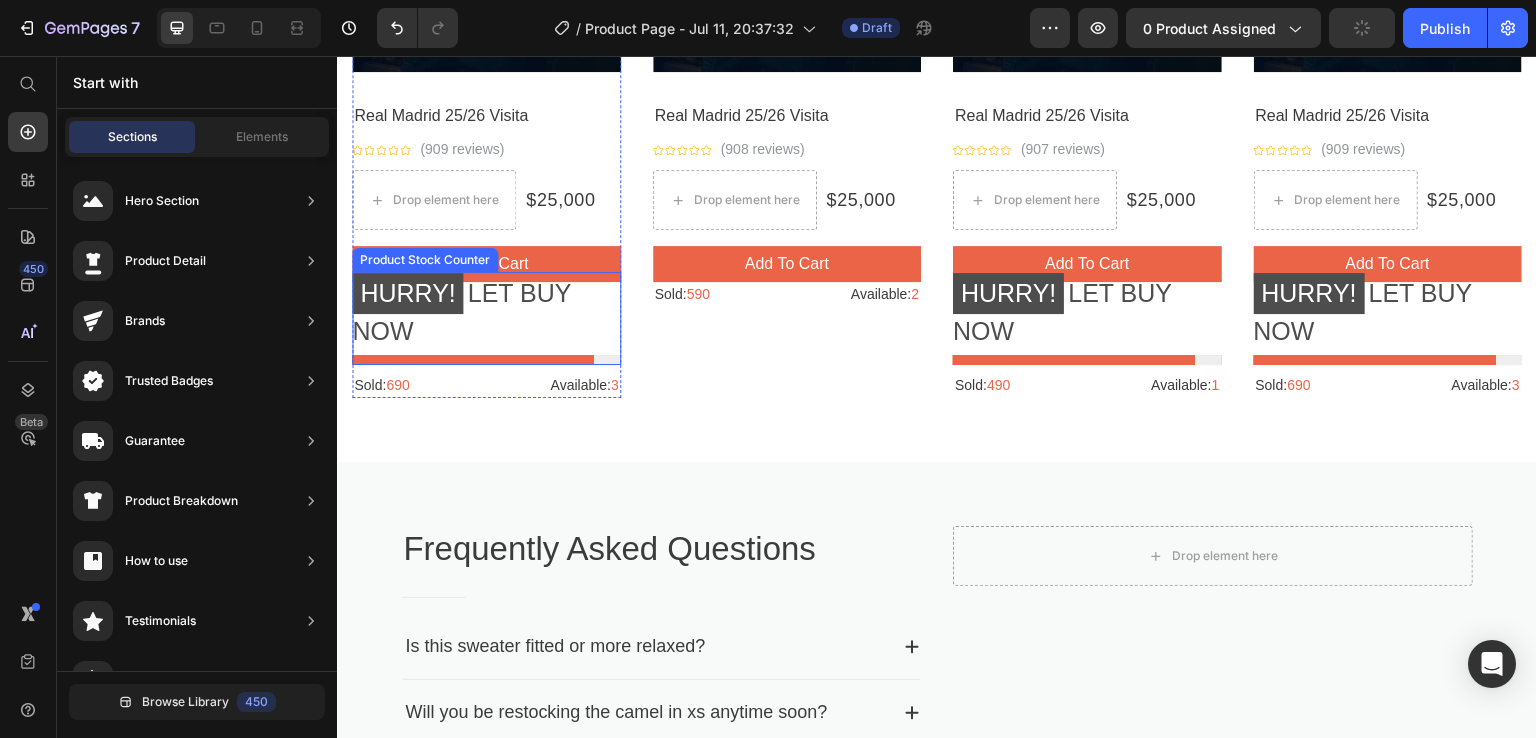 click on "HURRY!  LET BUY NOW" at bounding box center [486, 309] 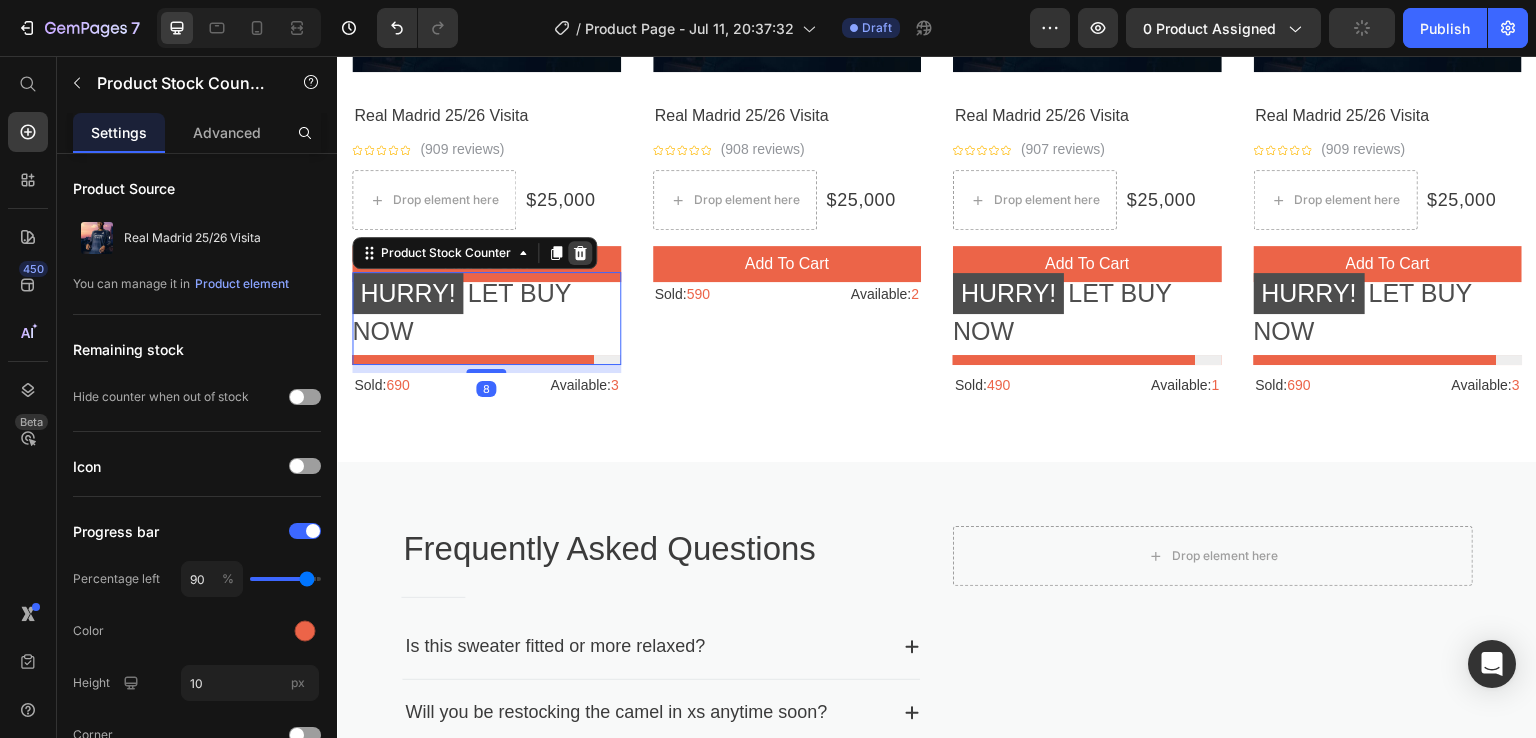 click 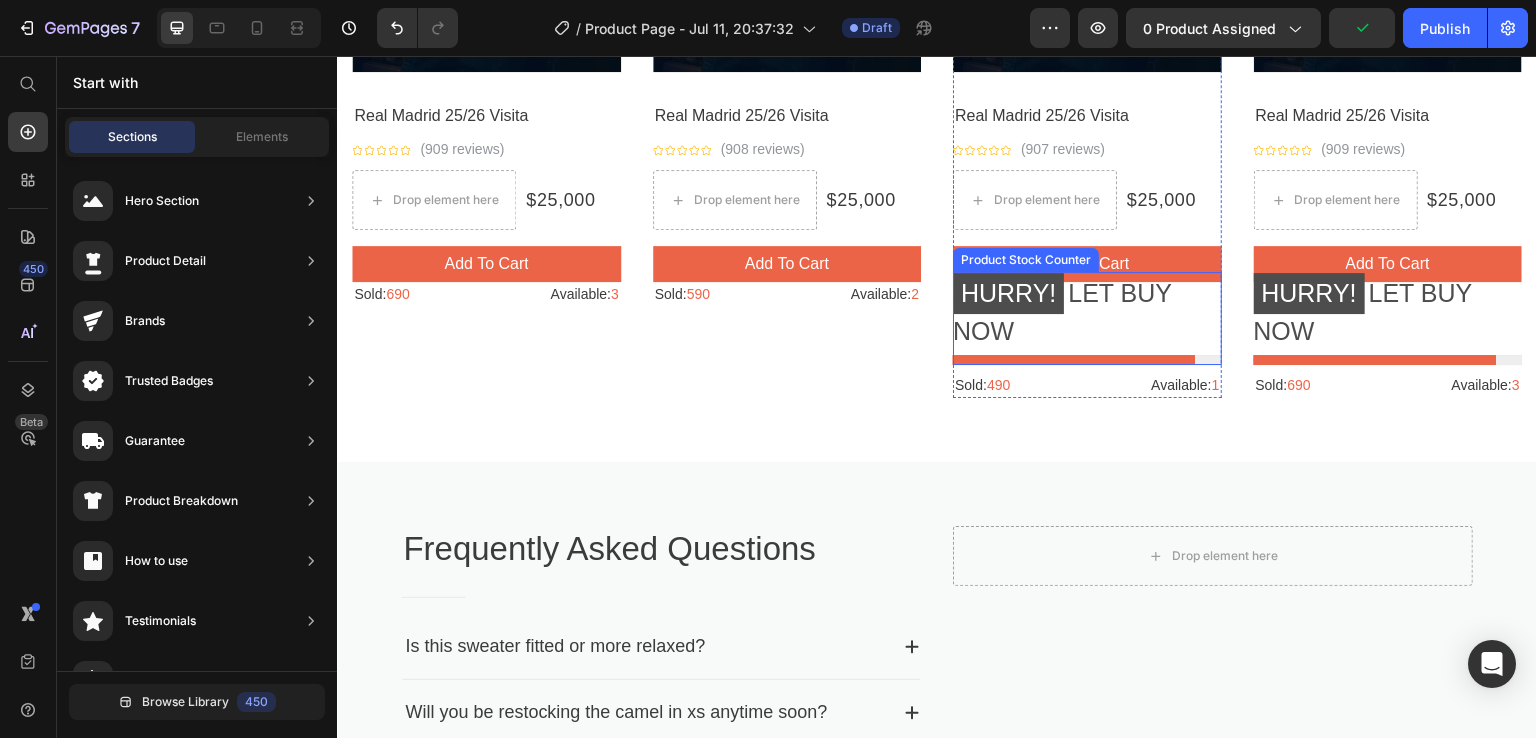click on "HURRY!  LET BUY NOW" at bounding box center (1087, 309) 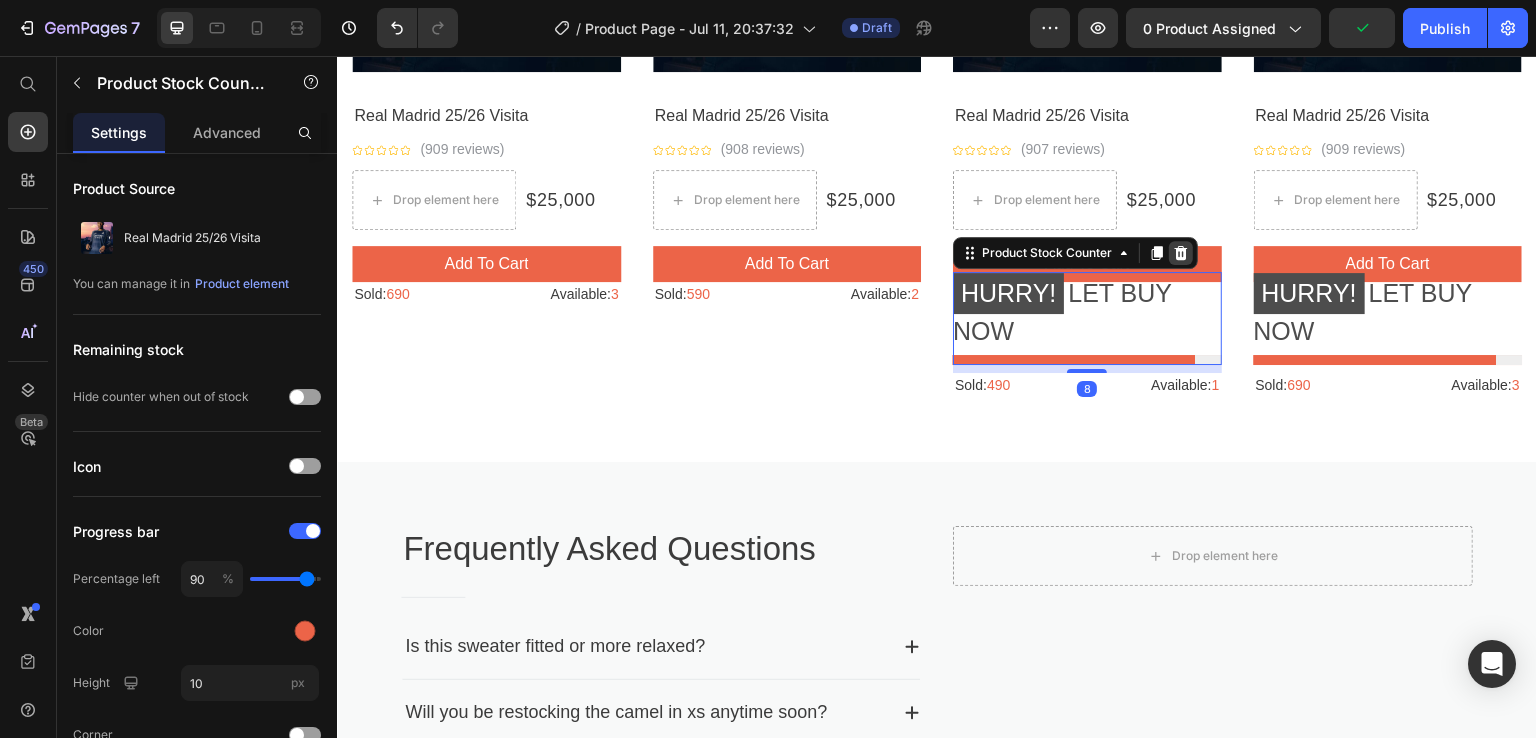 click at bounding box center (1181, 253) 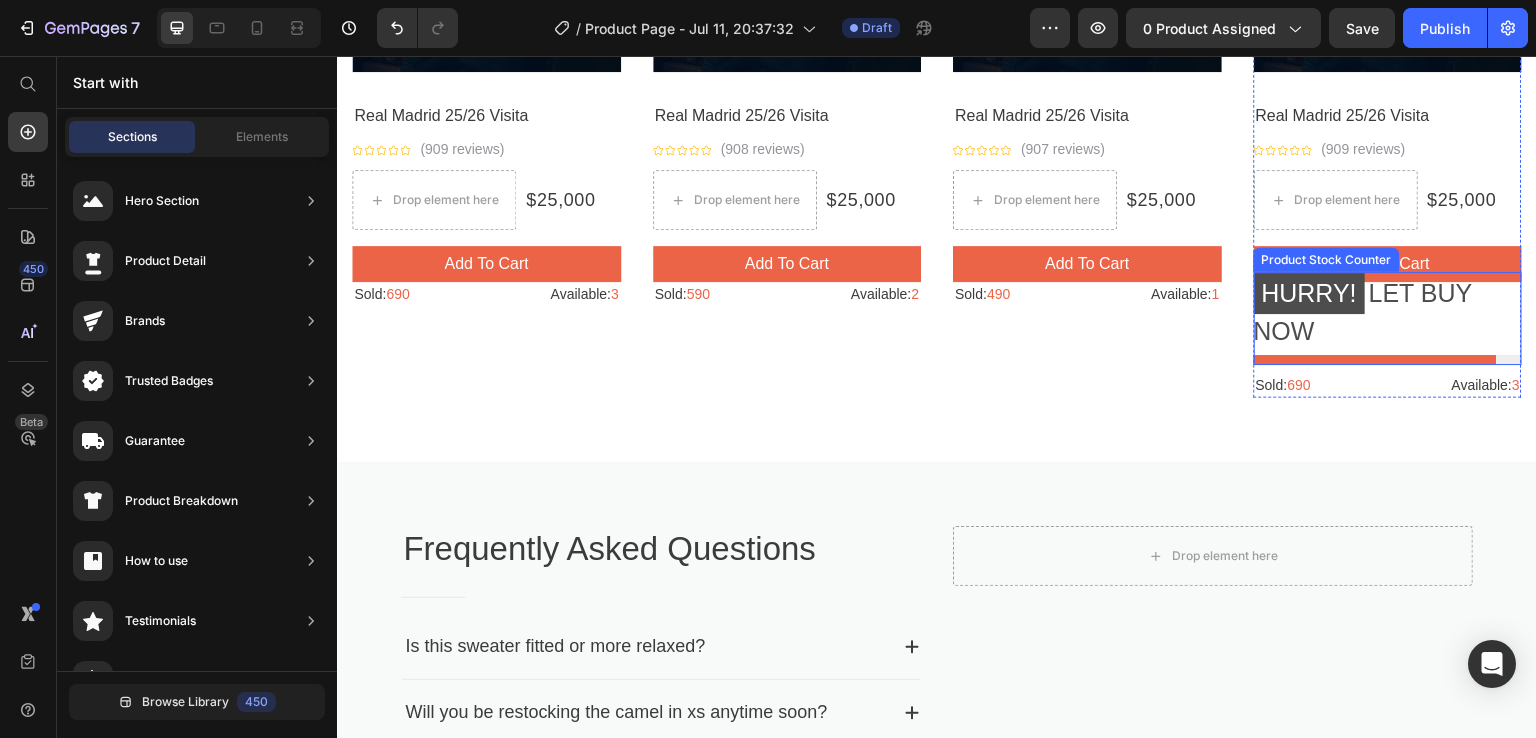 click on "HURRY!  LET BUY NOW" at bounding box center (1388, 309) 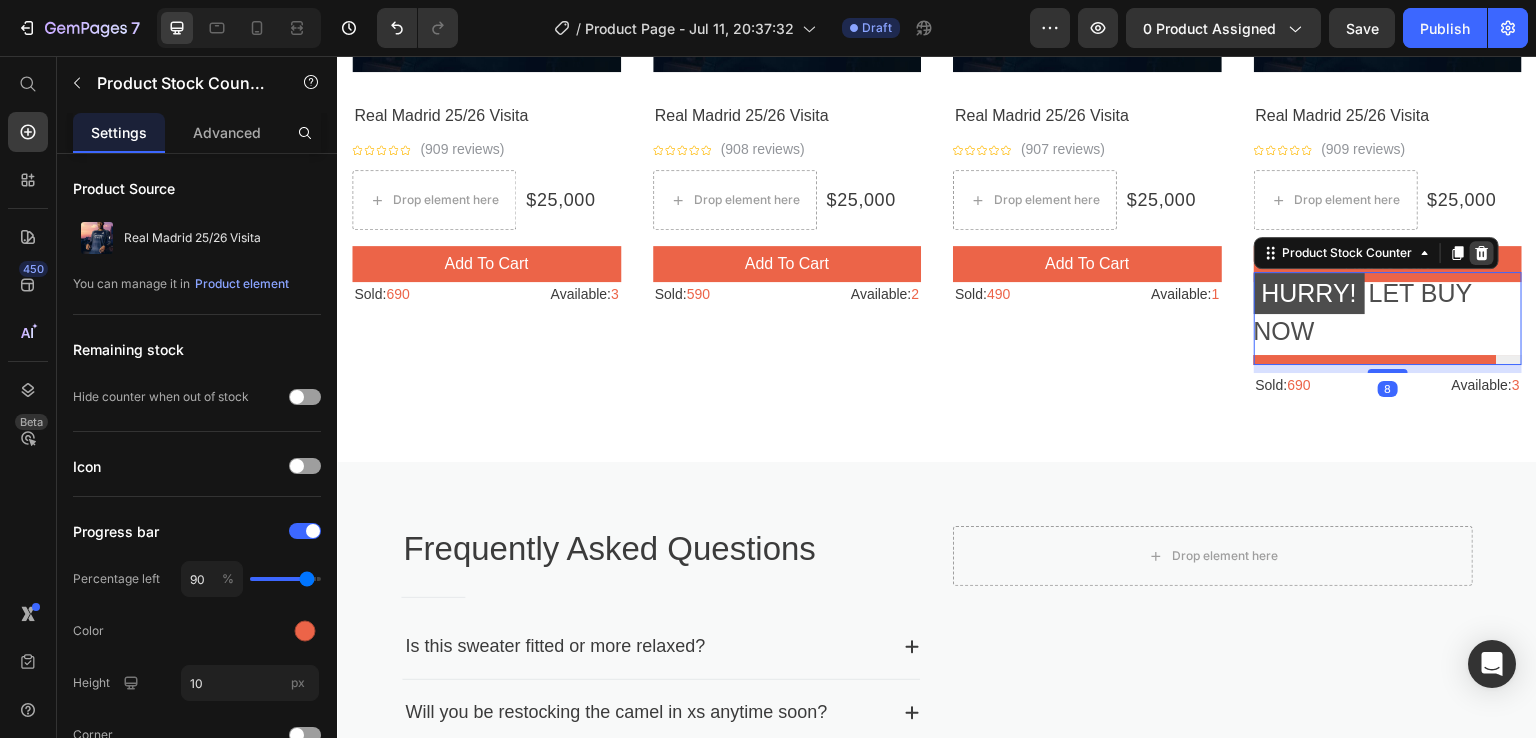 click 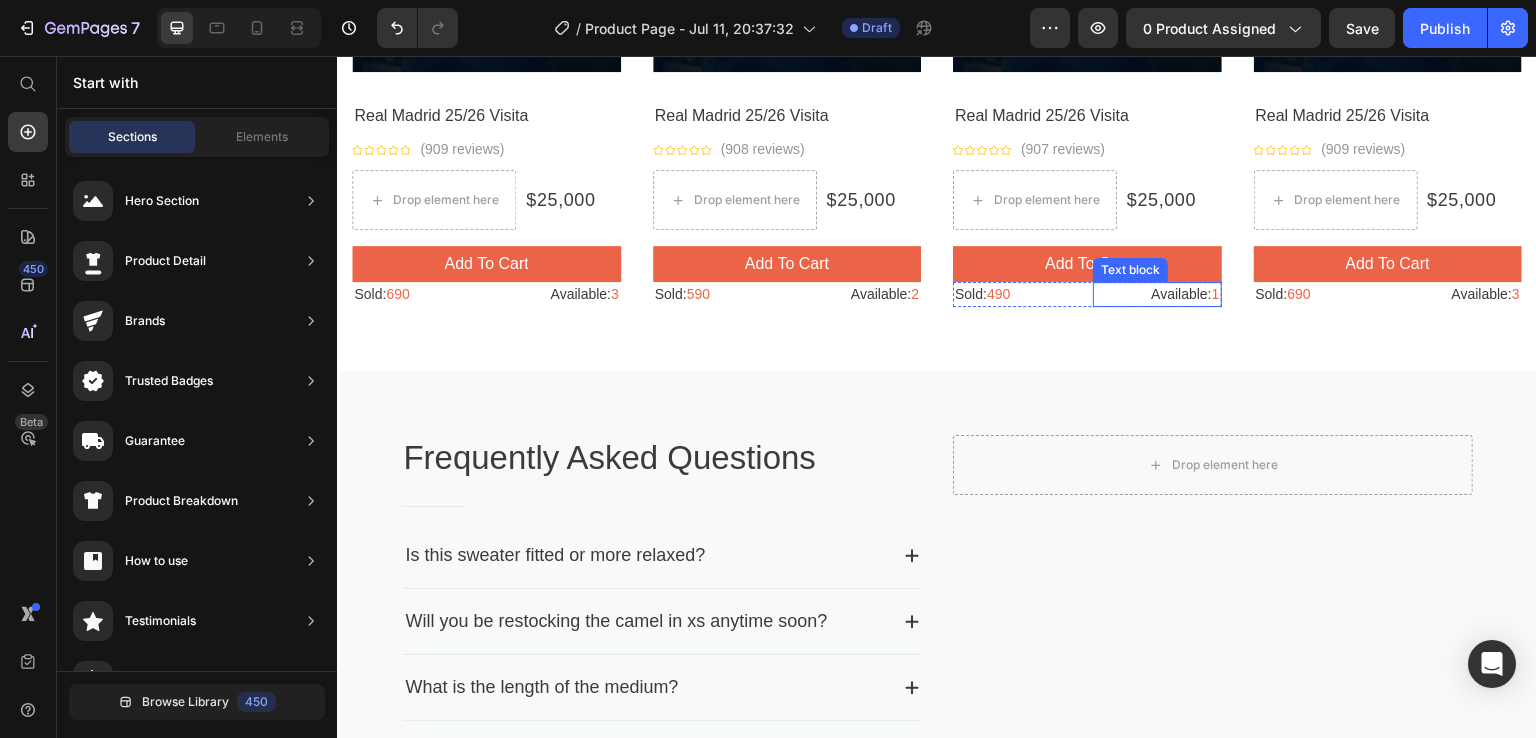 click on "Available:  1" at bounding box center (1157, 294) 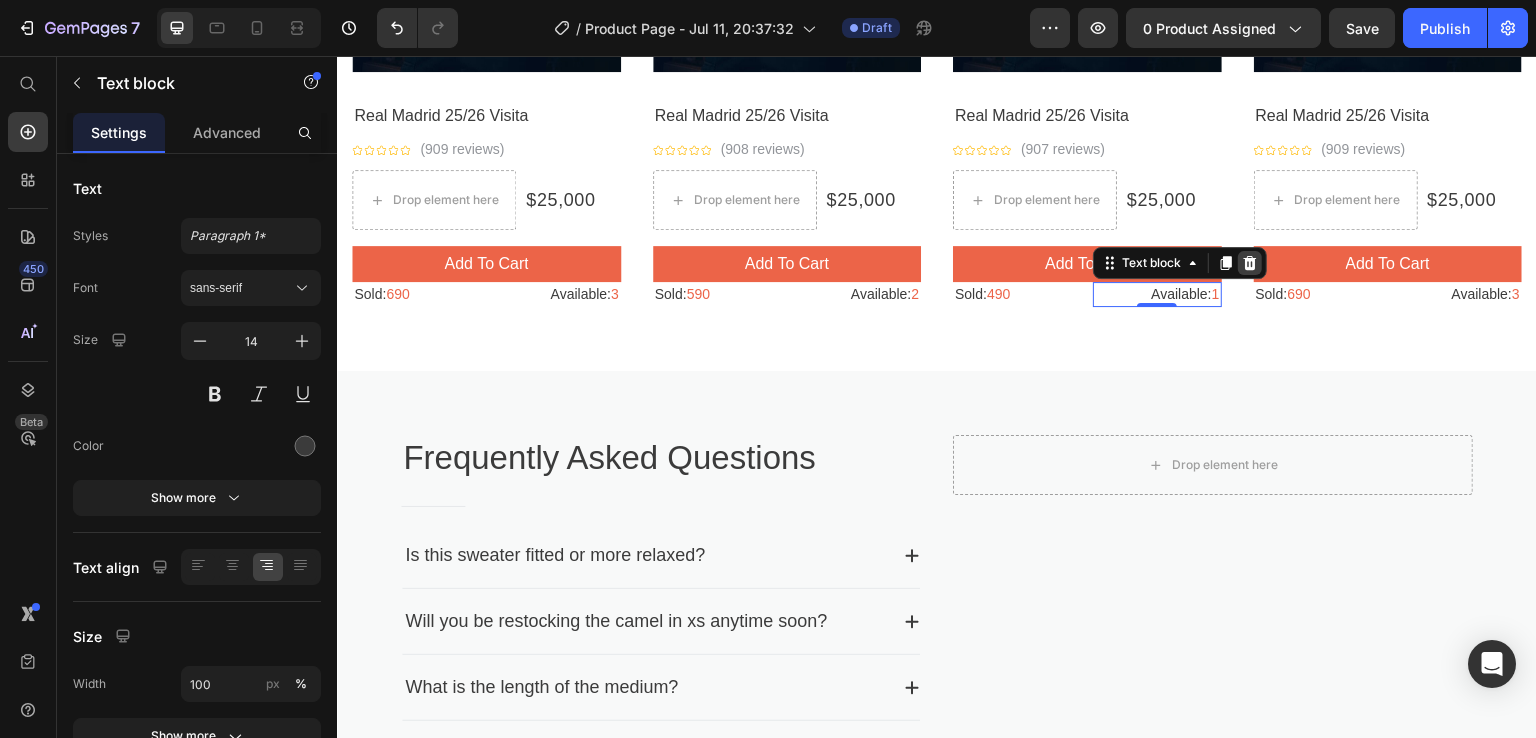 click 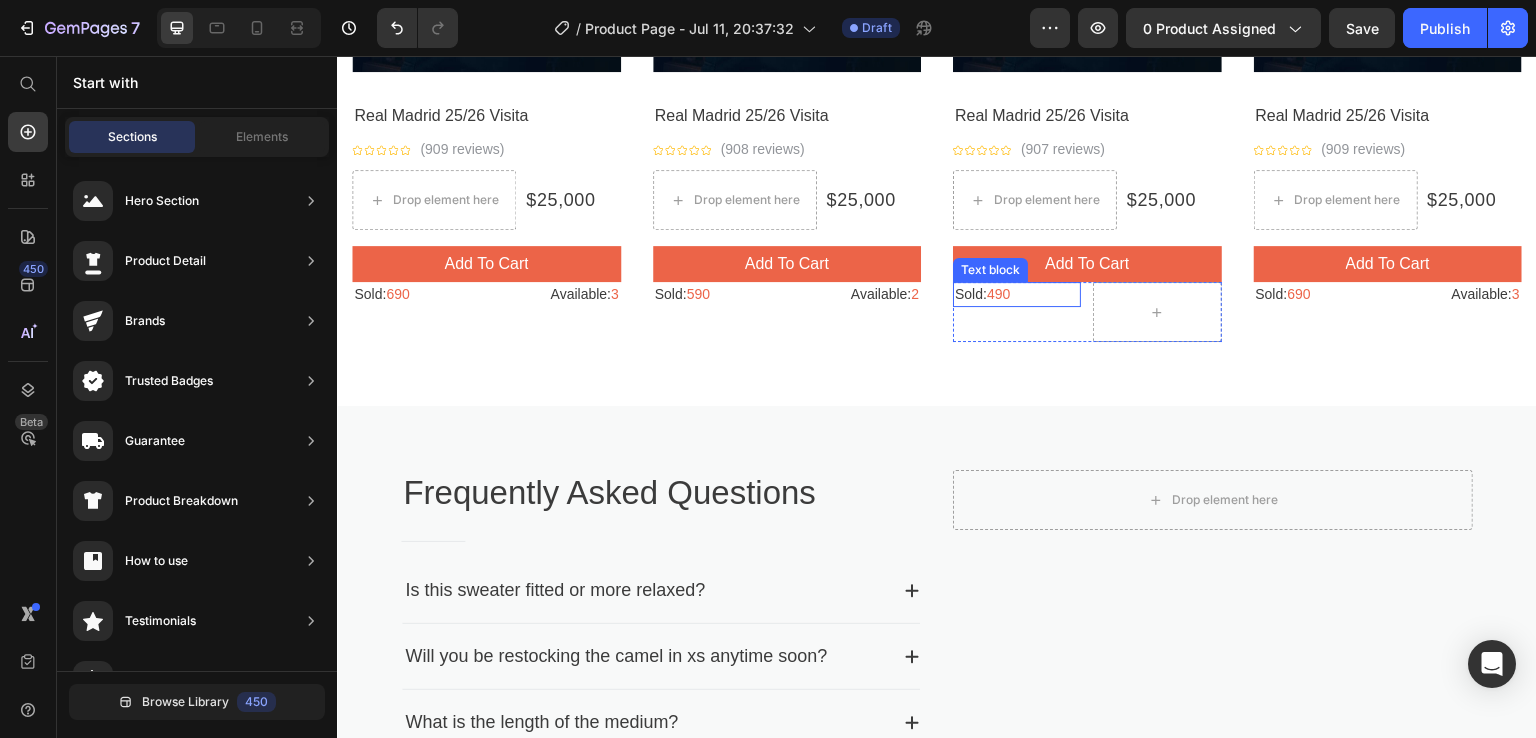 click on "490" at bounding box center (998, 294) 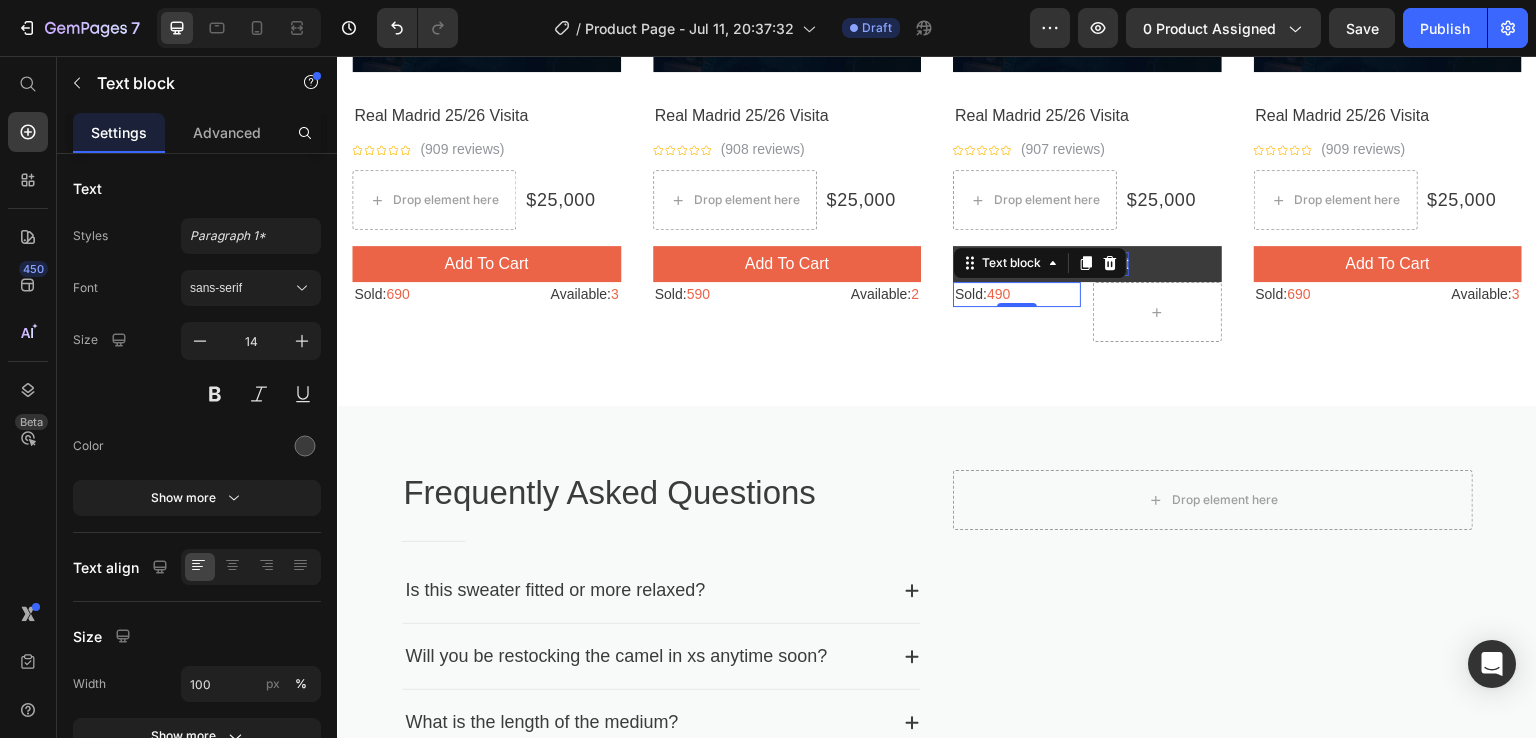 drag, startPoint x: 1110, startPoint y: 253, endPoint x: 1093, endPoint y: 256, distance: 17.262676 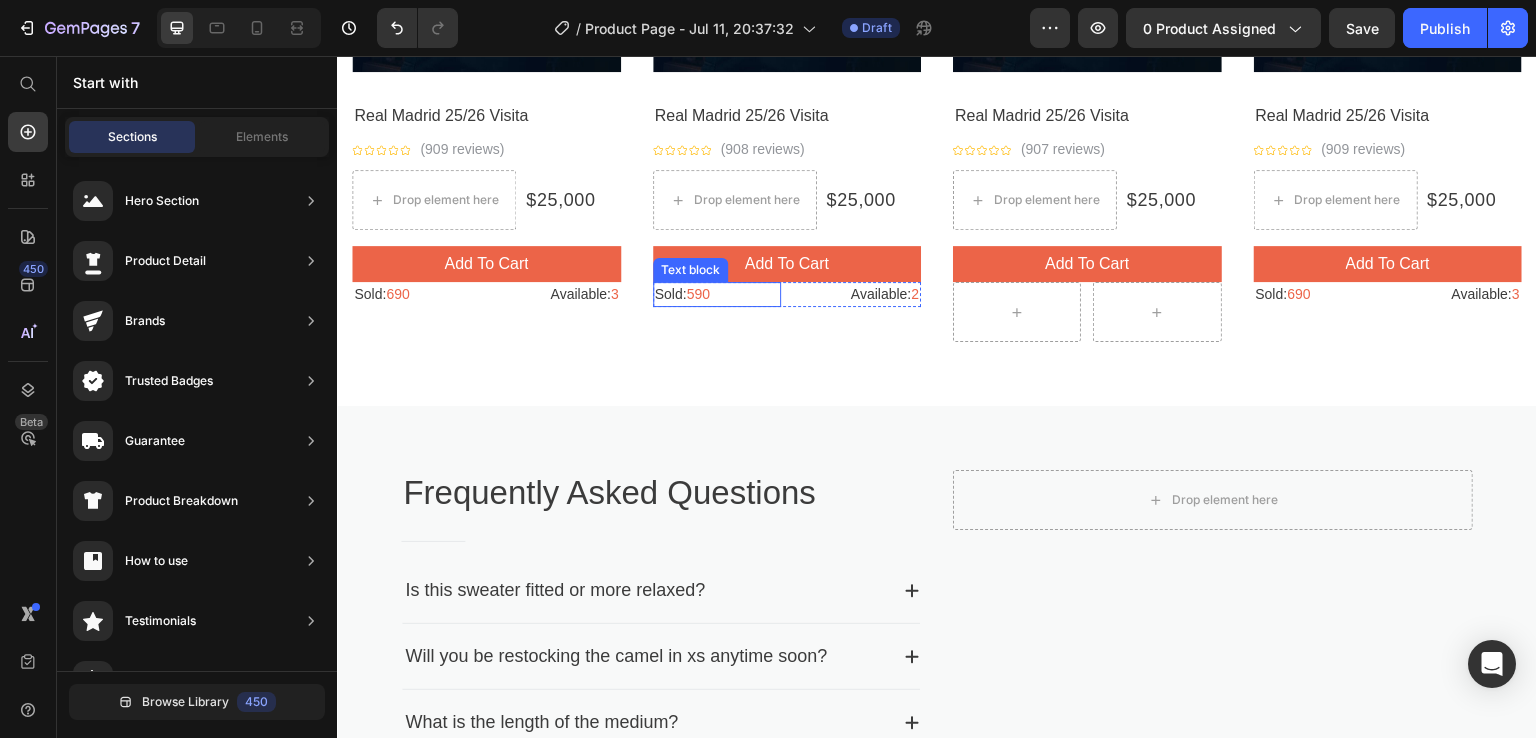 click on "590" at bounding box center [697, 294] 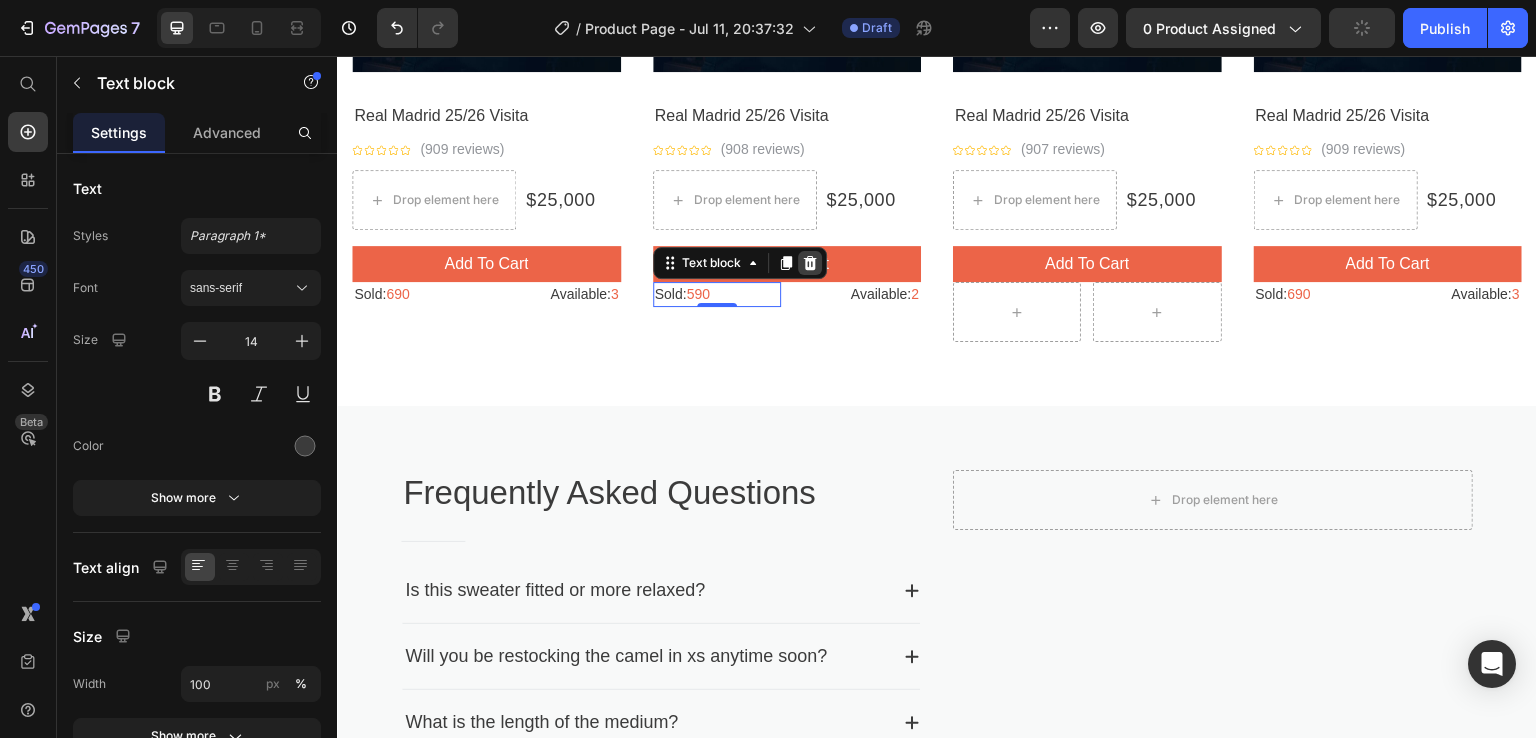 click 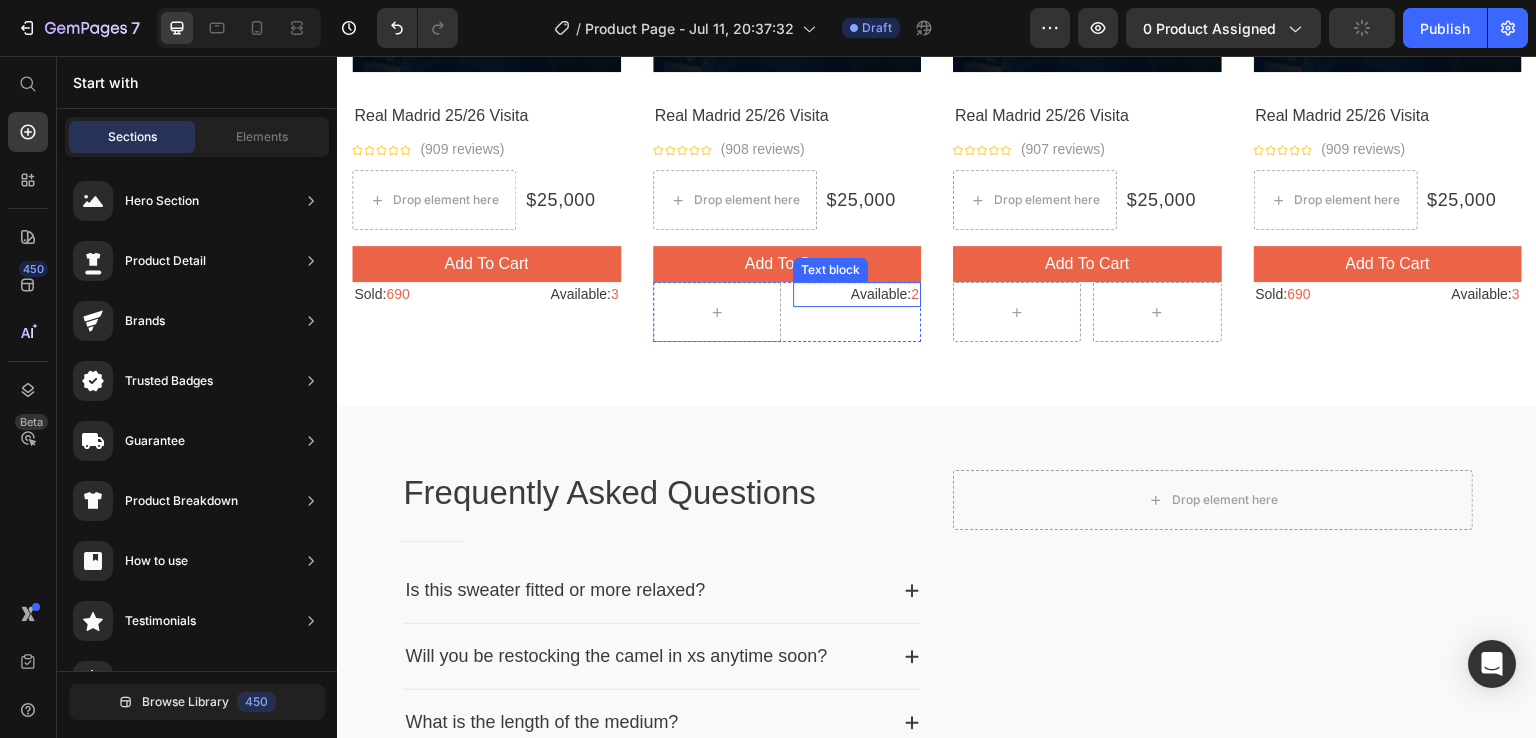 drag, startPoint x: 850, startPoint y: 285, endPoint x: 866, endPoint y: 286, distance: 16.03122 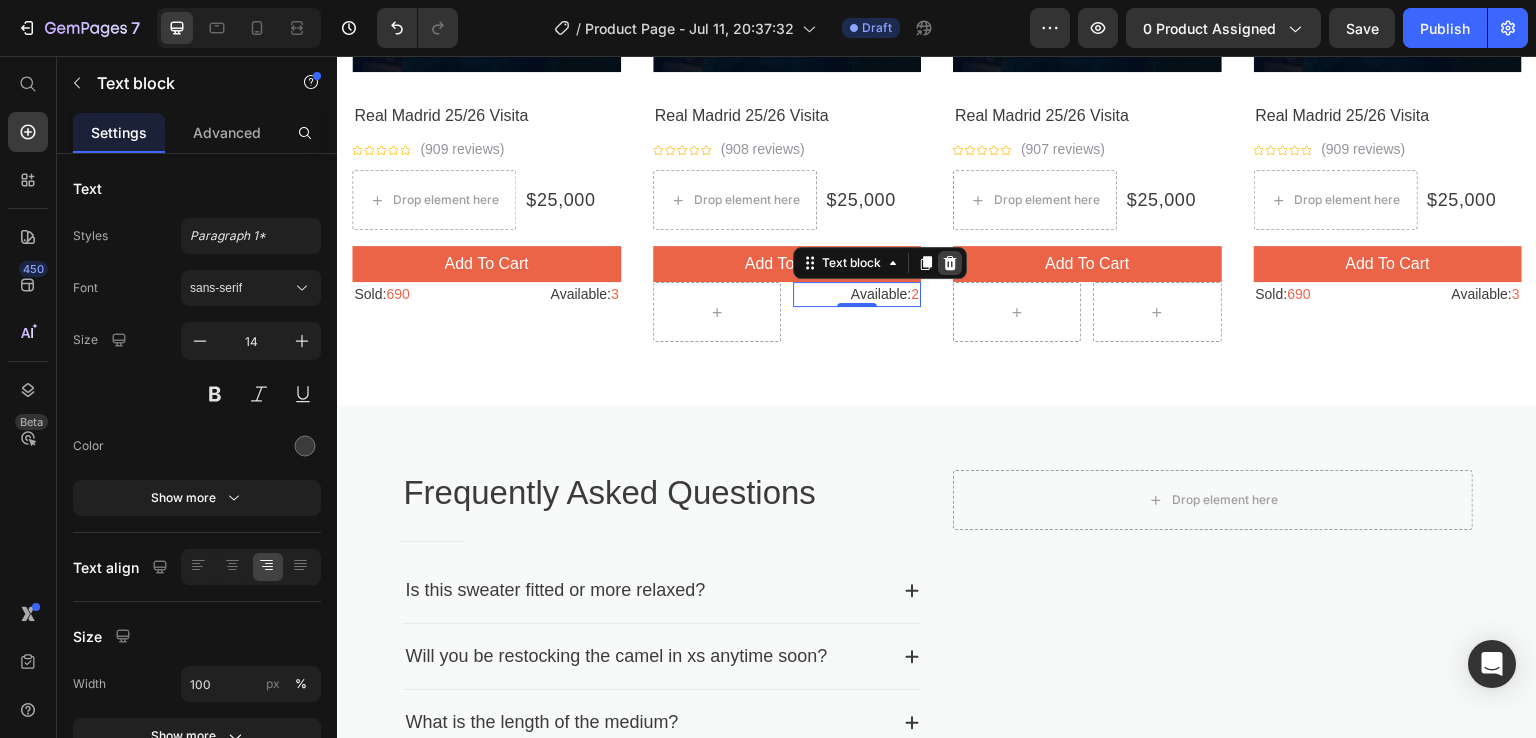 click 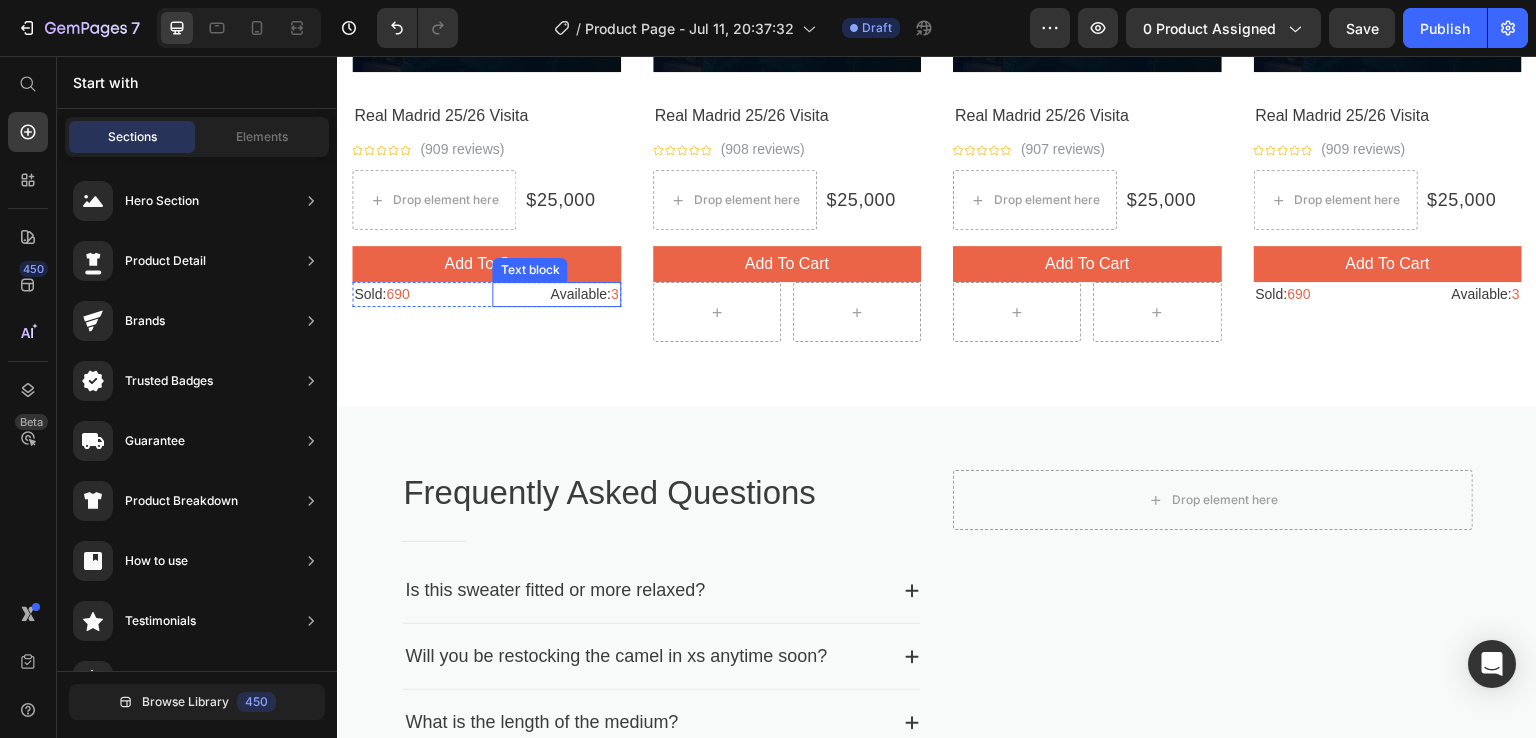 click on "Available:  3" at bounding box center (556, 294) 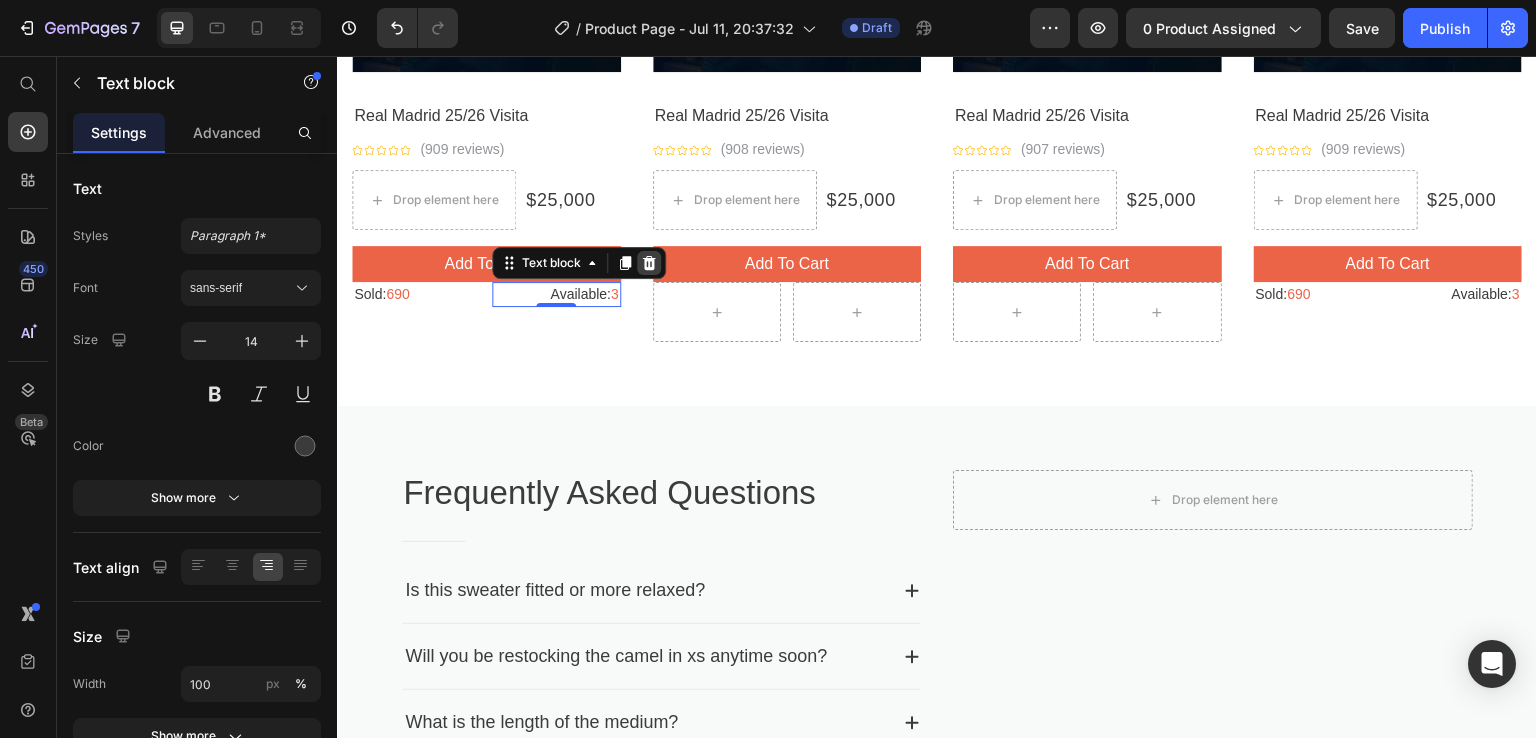 click 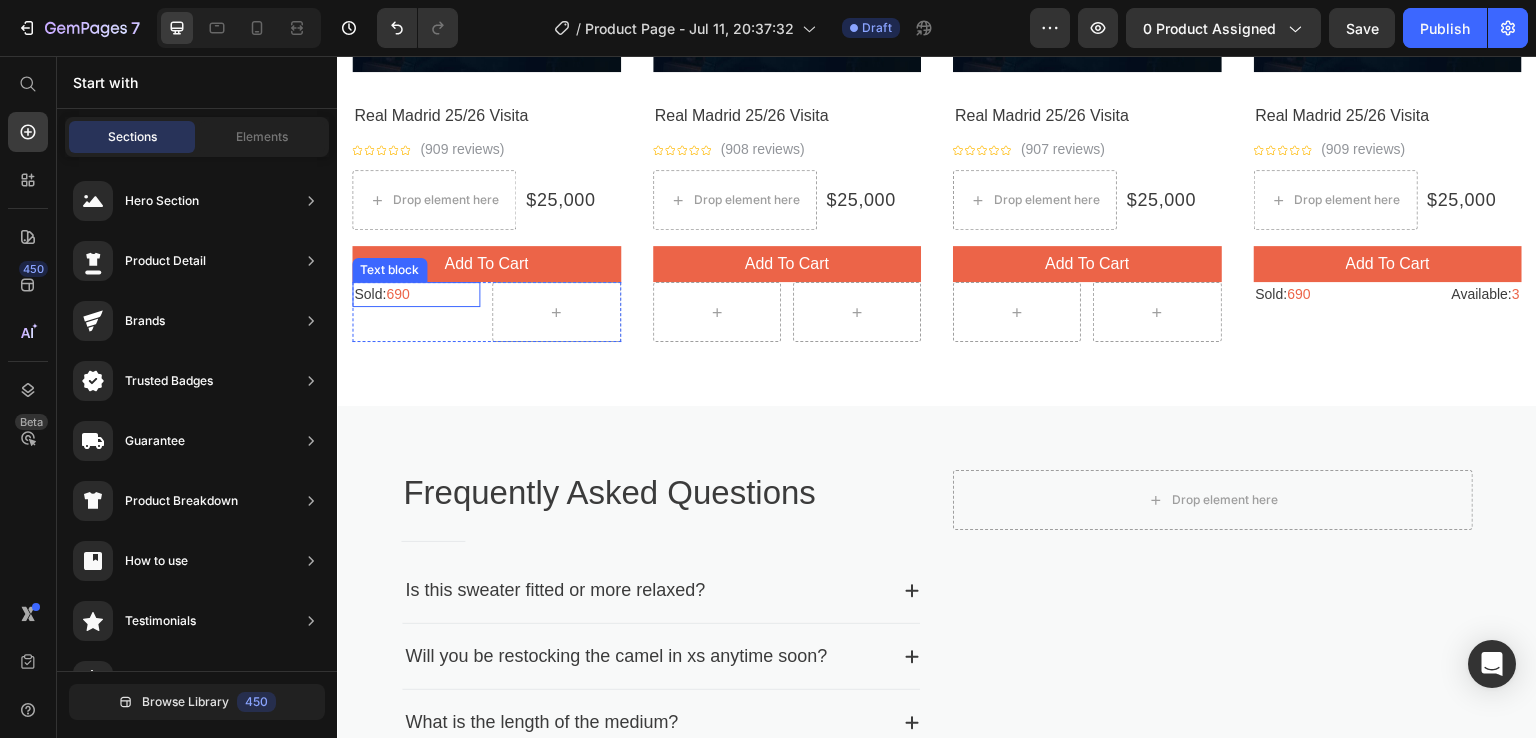 click on "690" at bounding box center [397, 294] 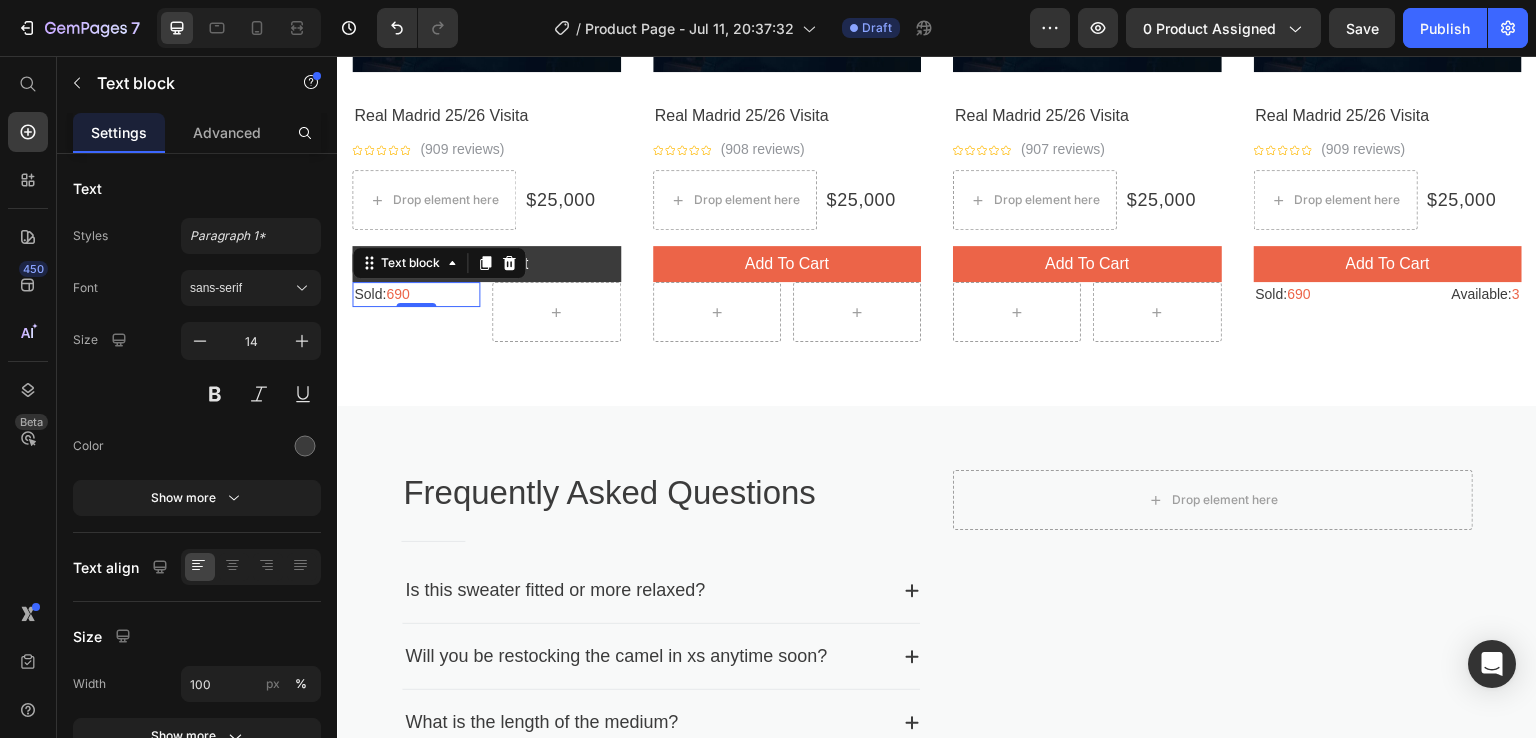 click 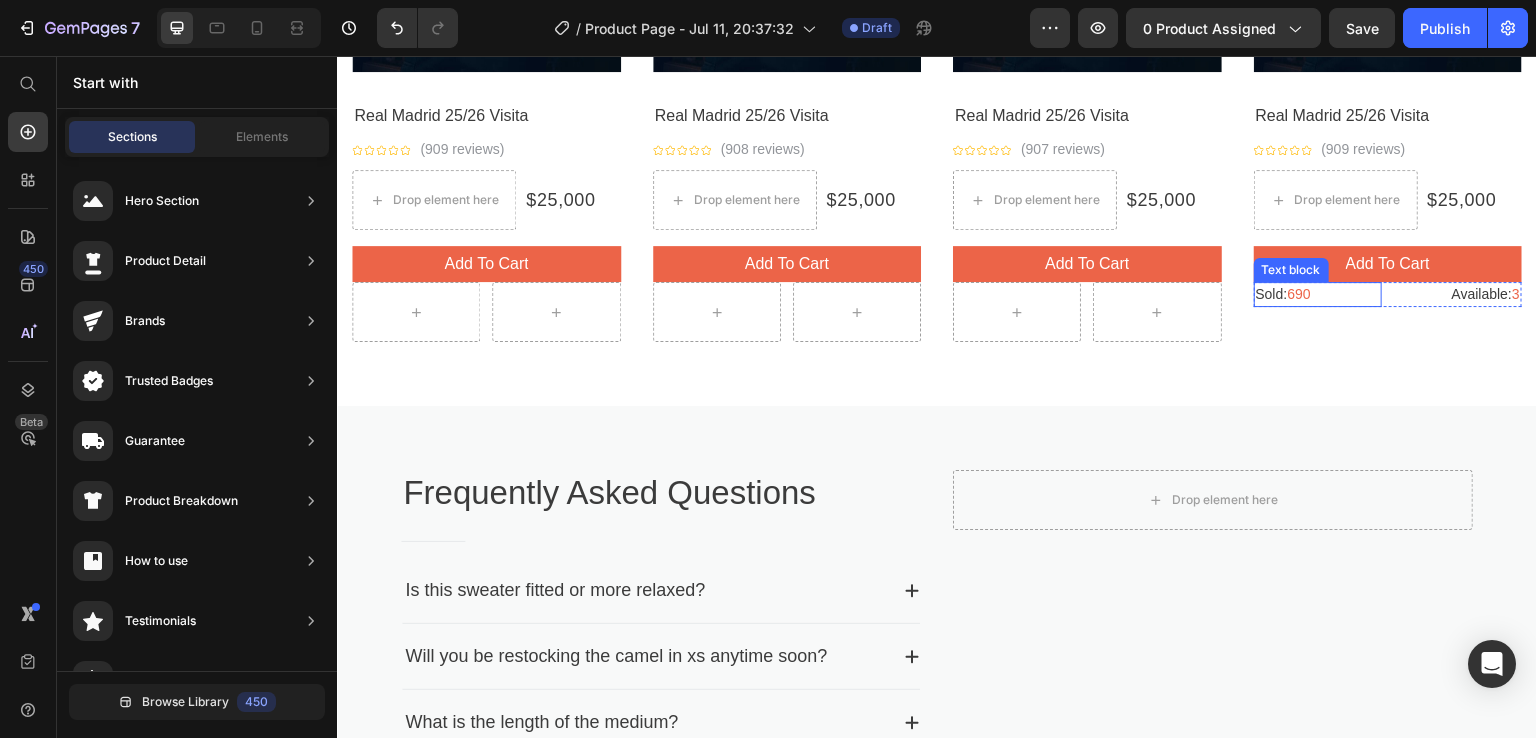 click on "Sold:  690" at bounding box center [1318, 294] 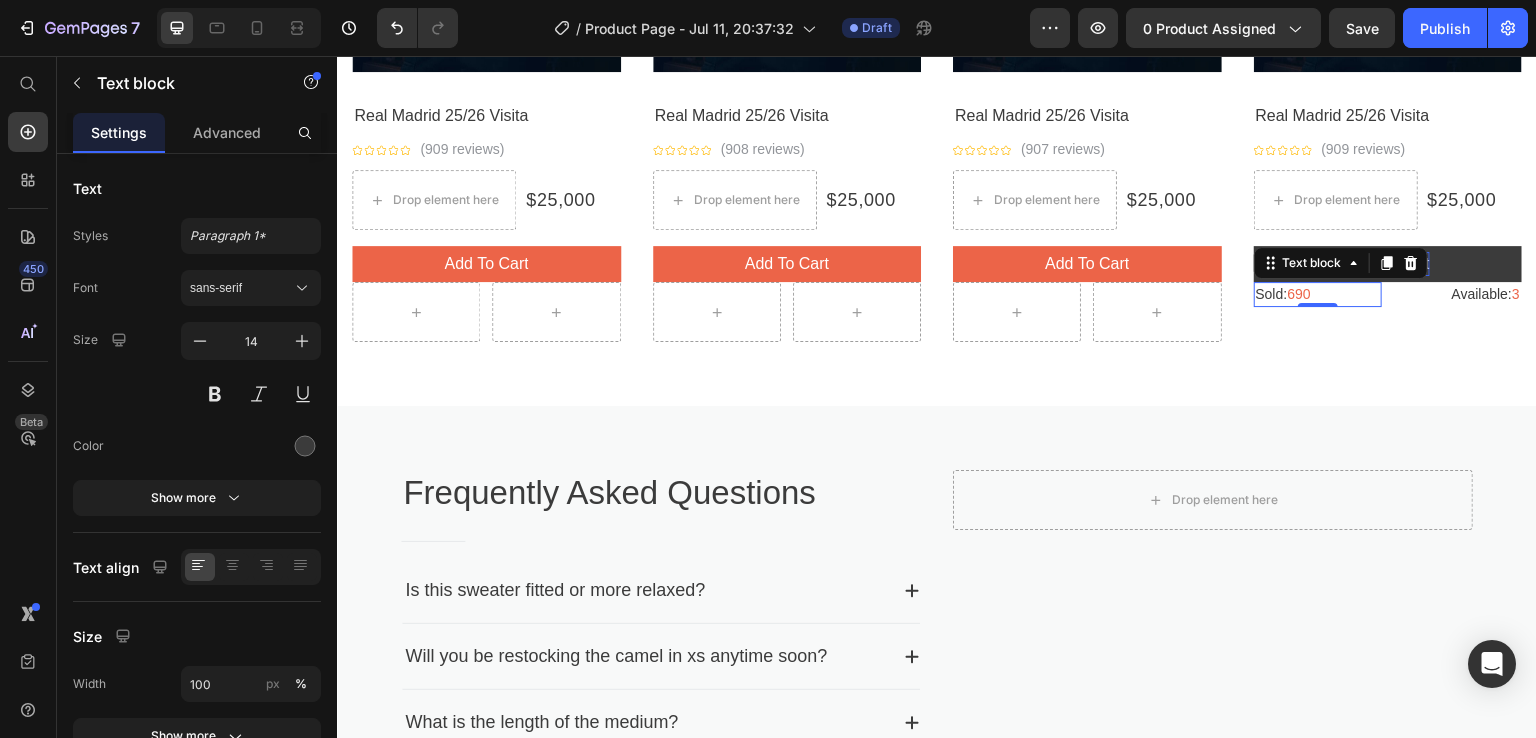 click 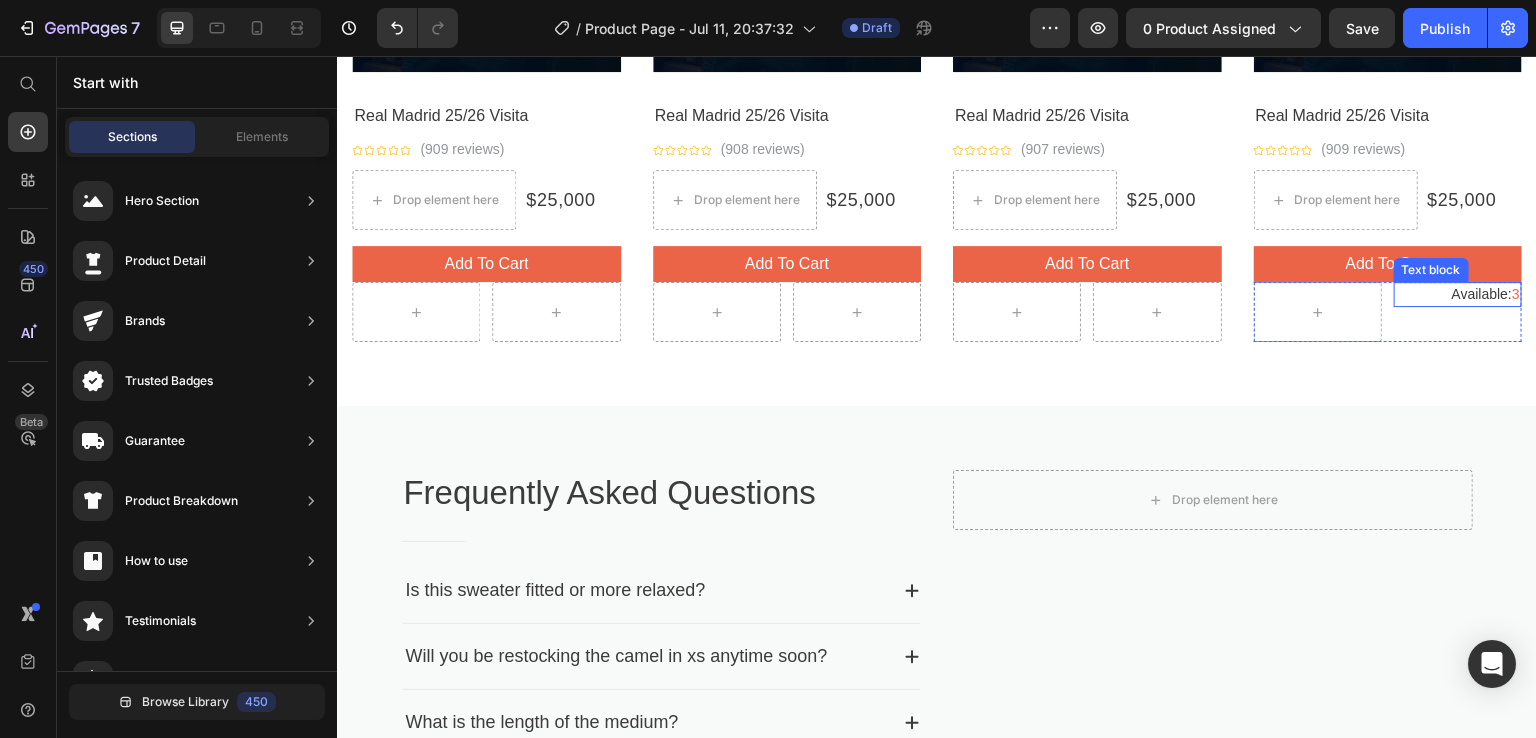 click on "Available:  3" at bounding box center [1458, 294] 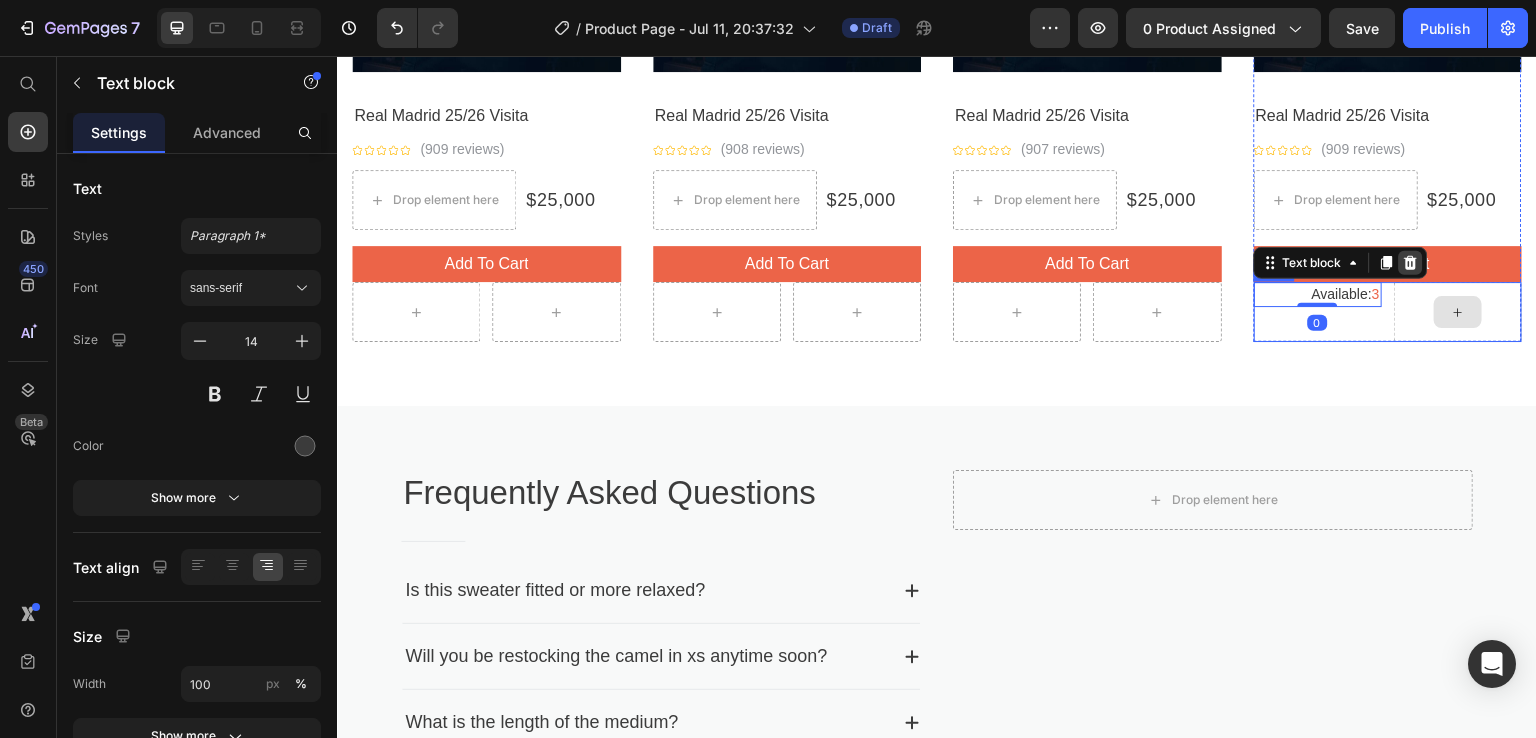 click 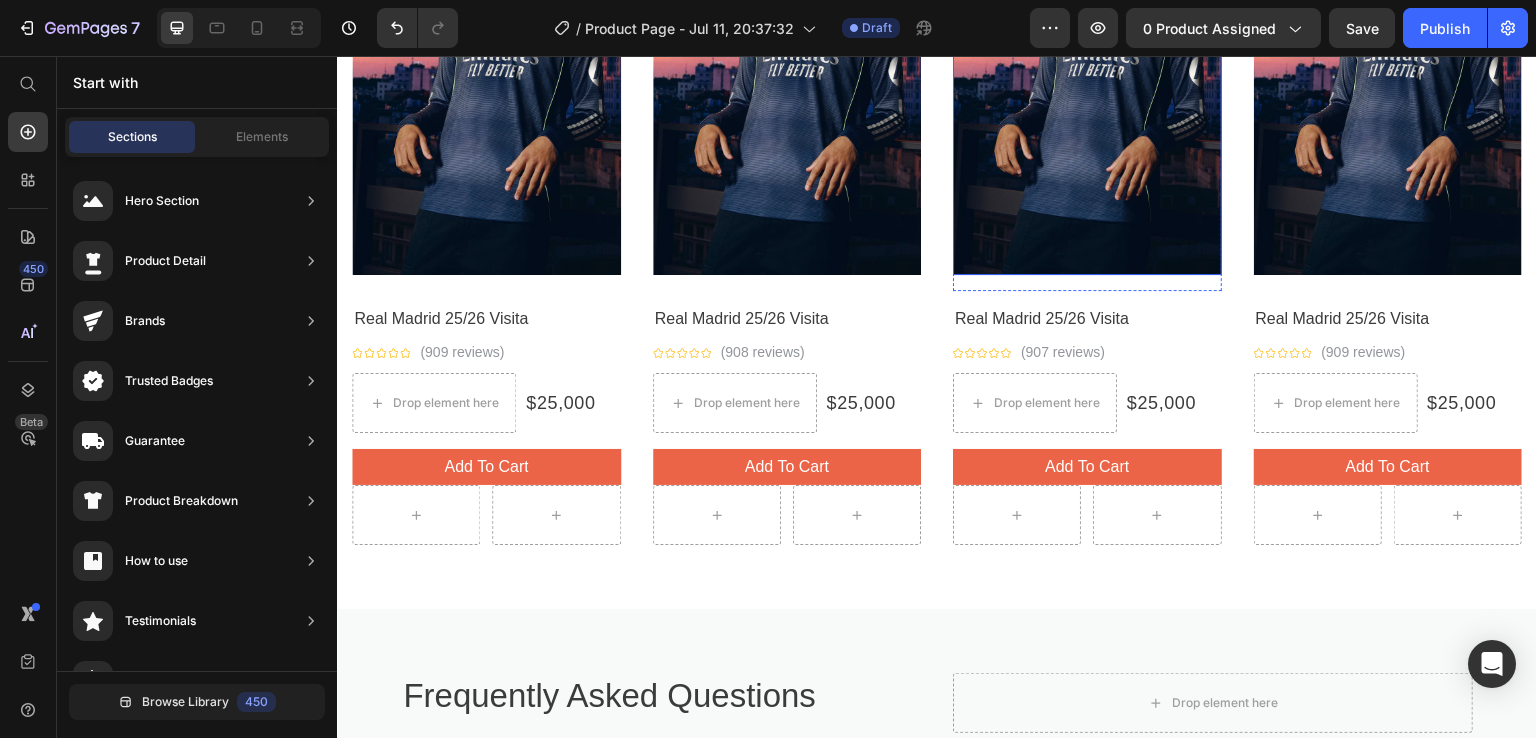 scroll, scrollTop: 1888, scrollLeft: 0, axis: vertical 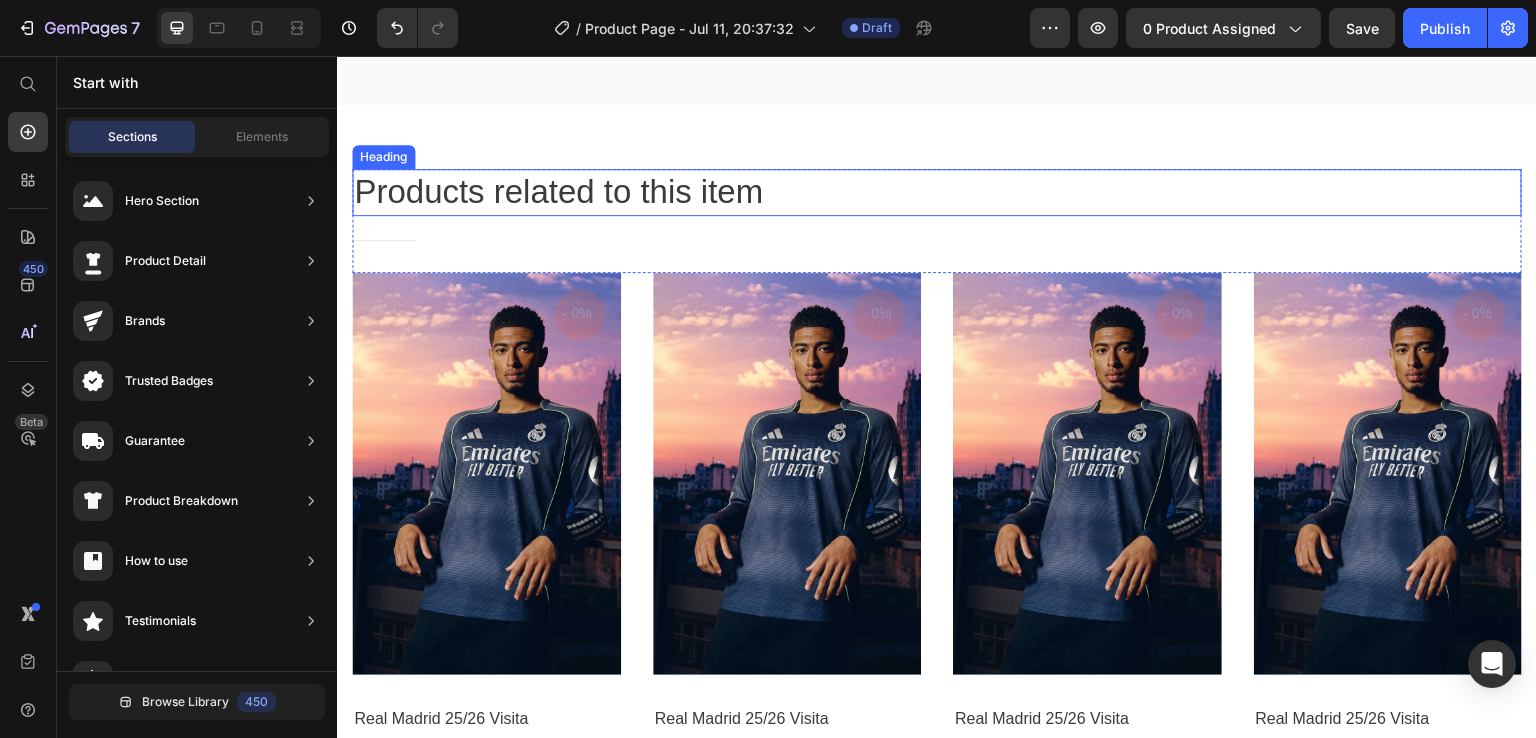 click on "Products related to this item" at bounding box center (937, 192) 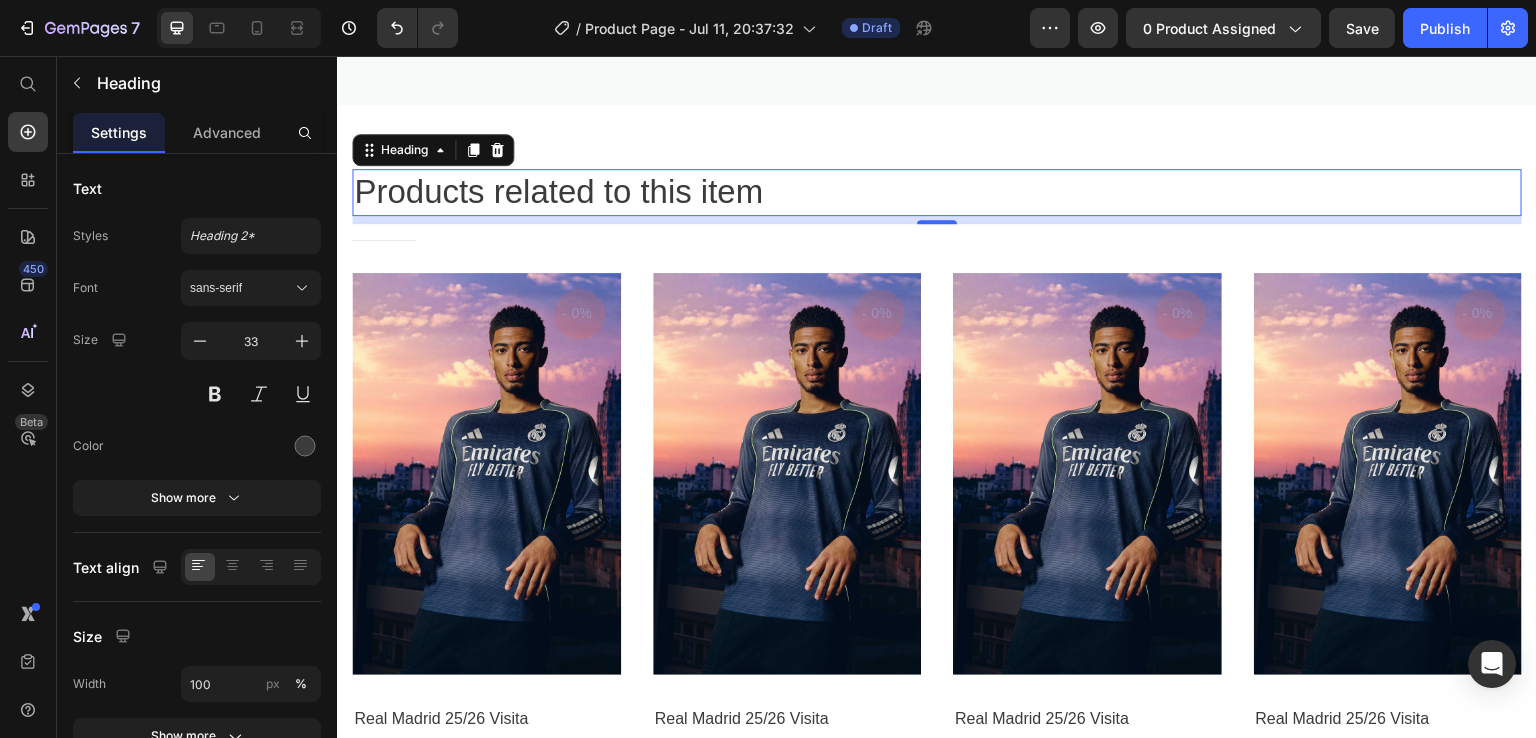 click on "Products related to this item" at bounding box center (937, 192) 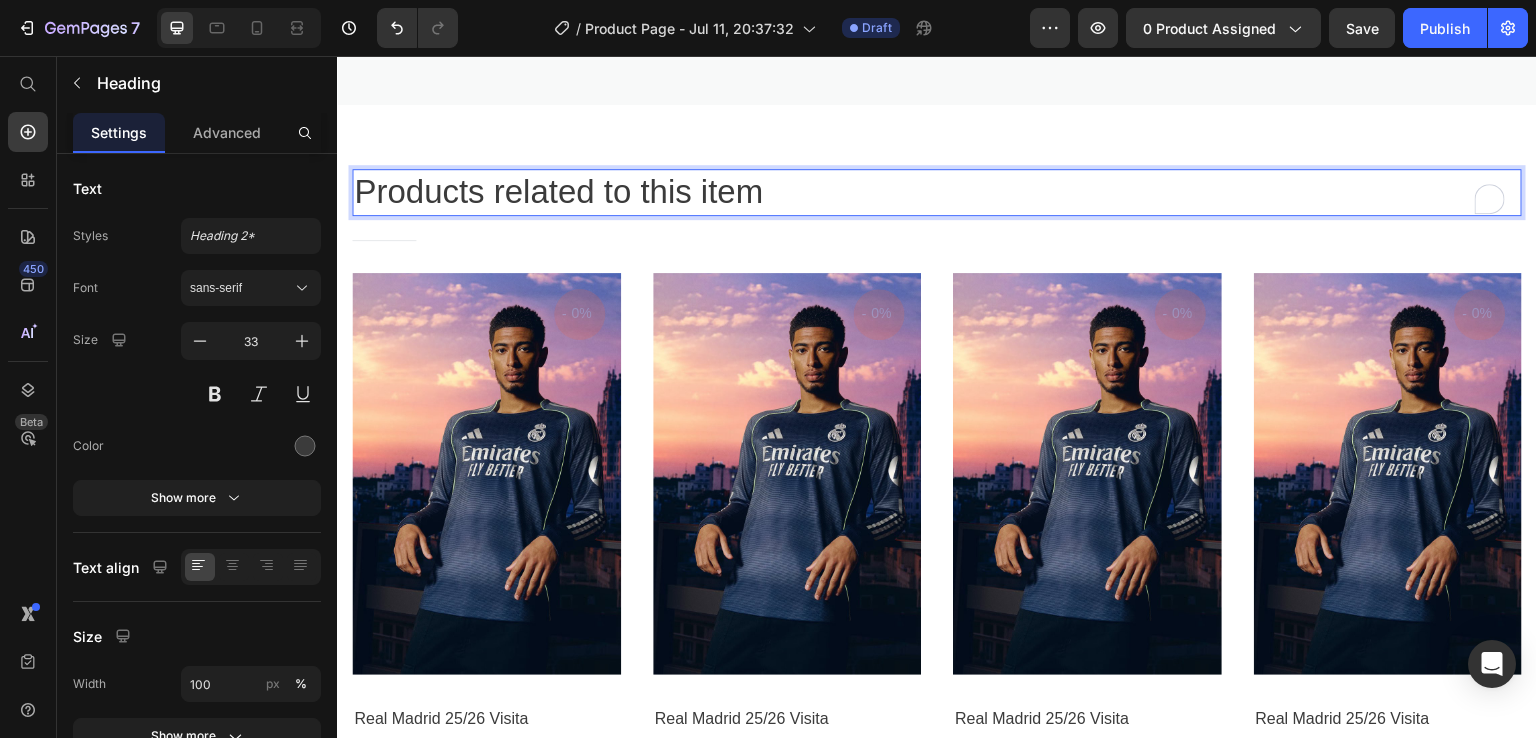 click on "Products related to this item" at bounding box center [937, 192] 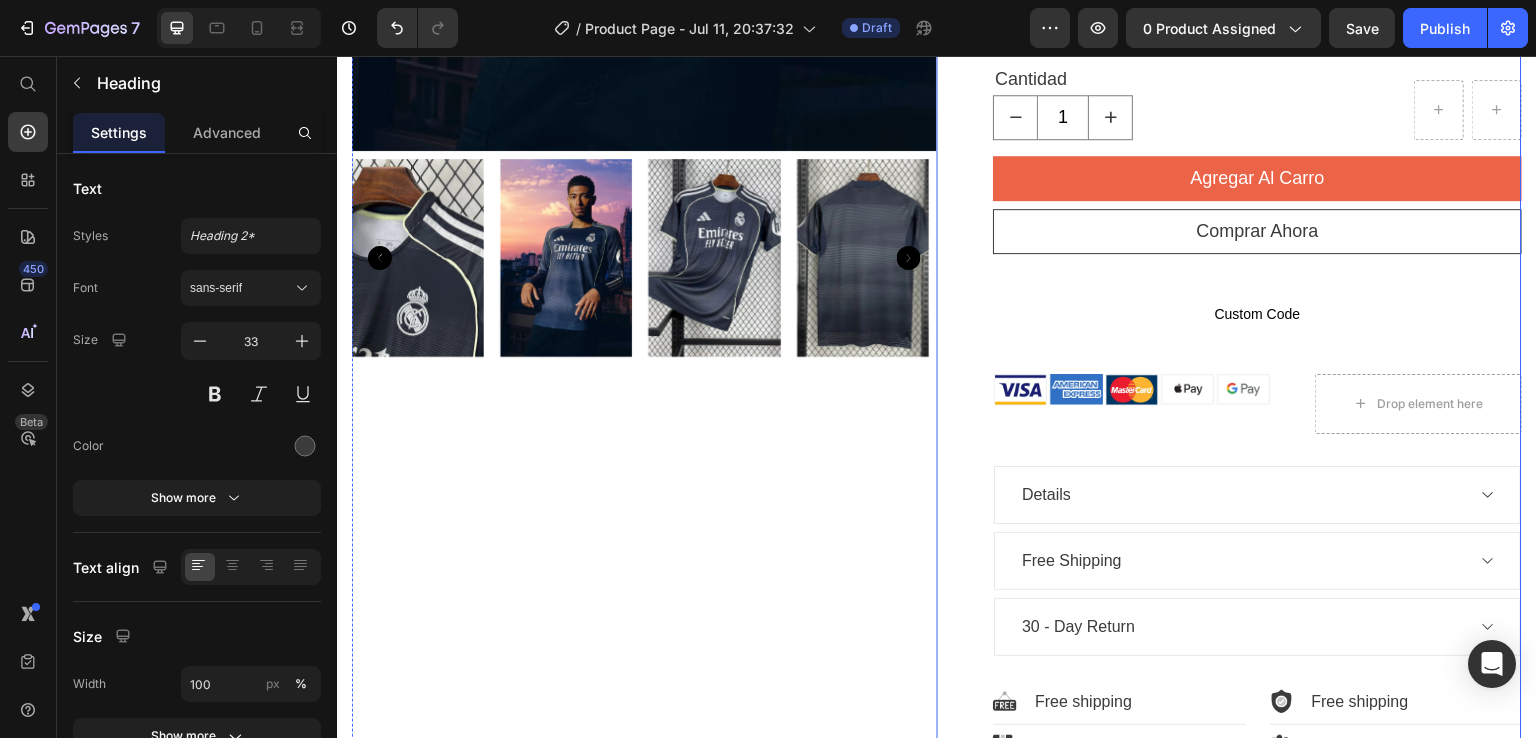 scroll, scrollTop: 988, scrollLeft: 0, axis: vertical 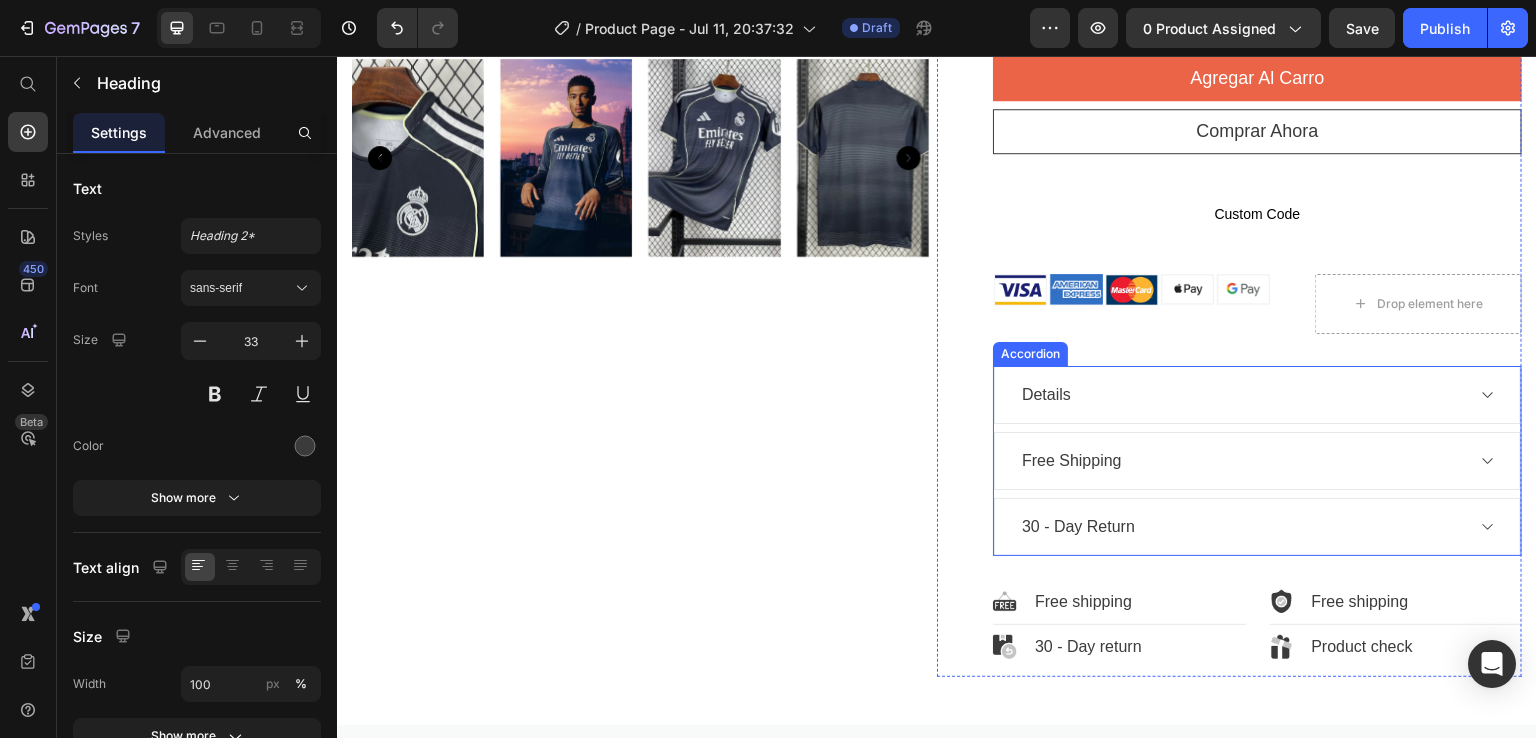click on "Details" at bounding box center [1241, 395] 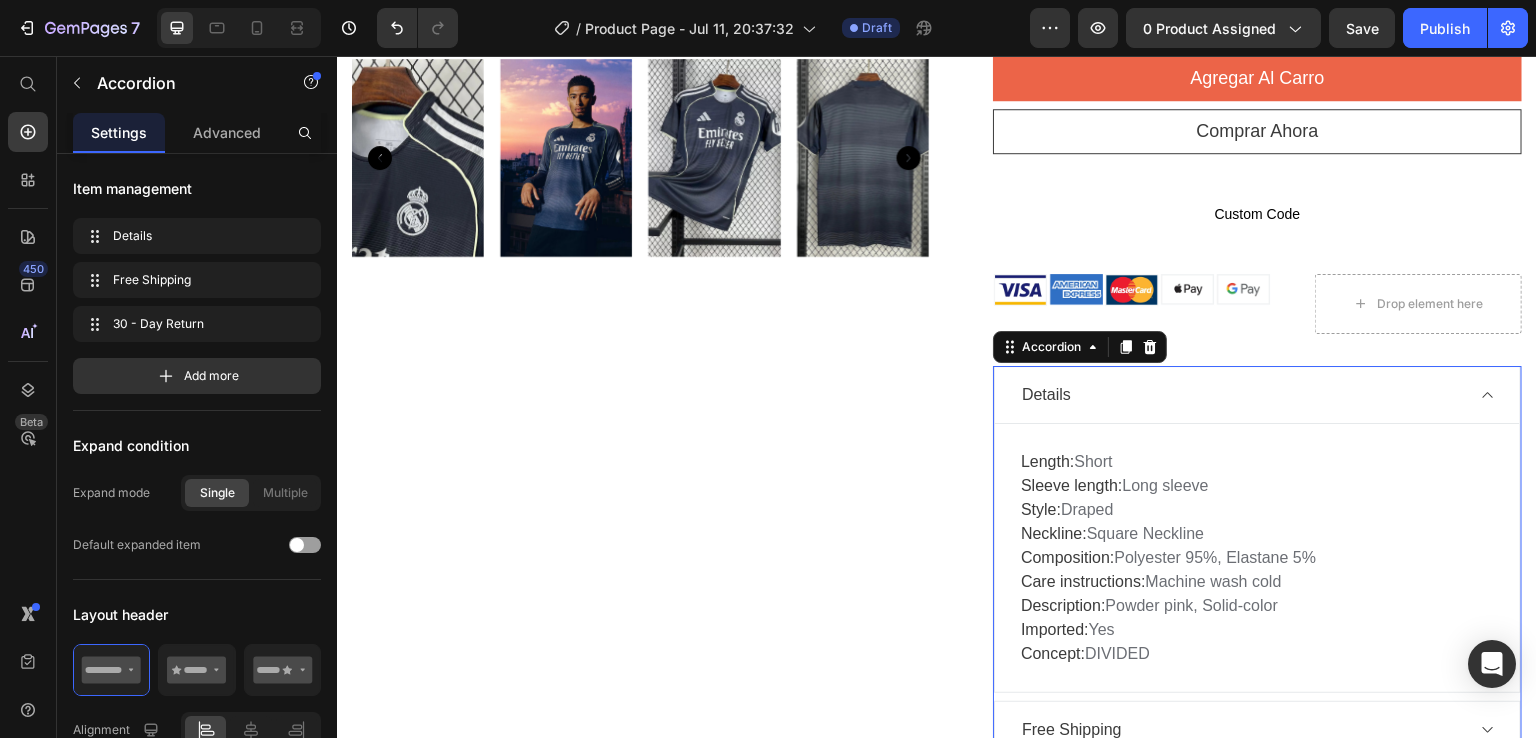 click on "Details" at bounding box center (1241, 395) 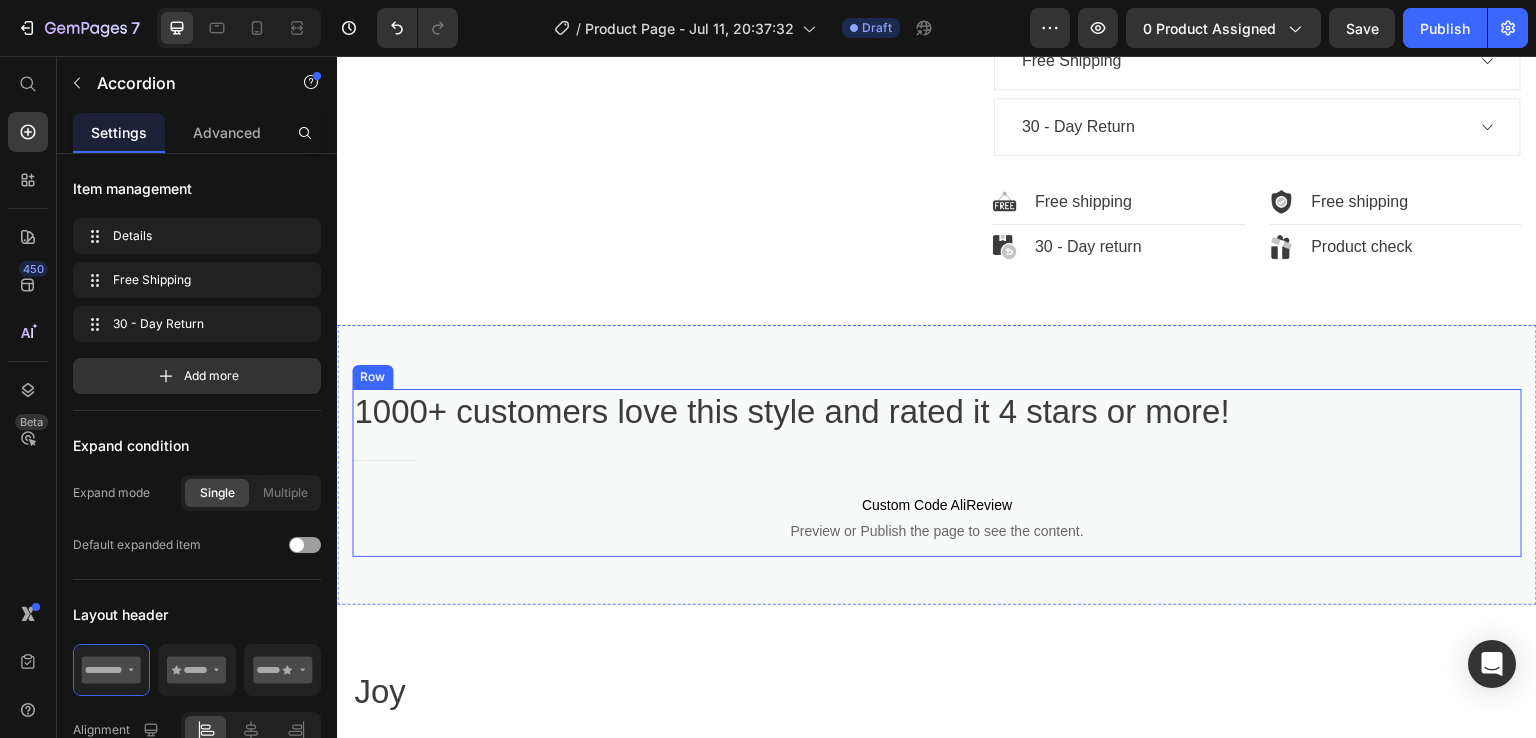 scroll, scrollTop: 1088, scrollLeft: 0, axis: vertical 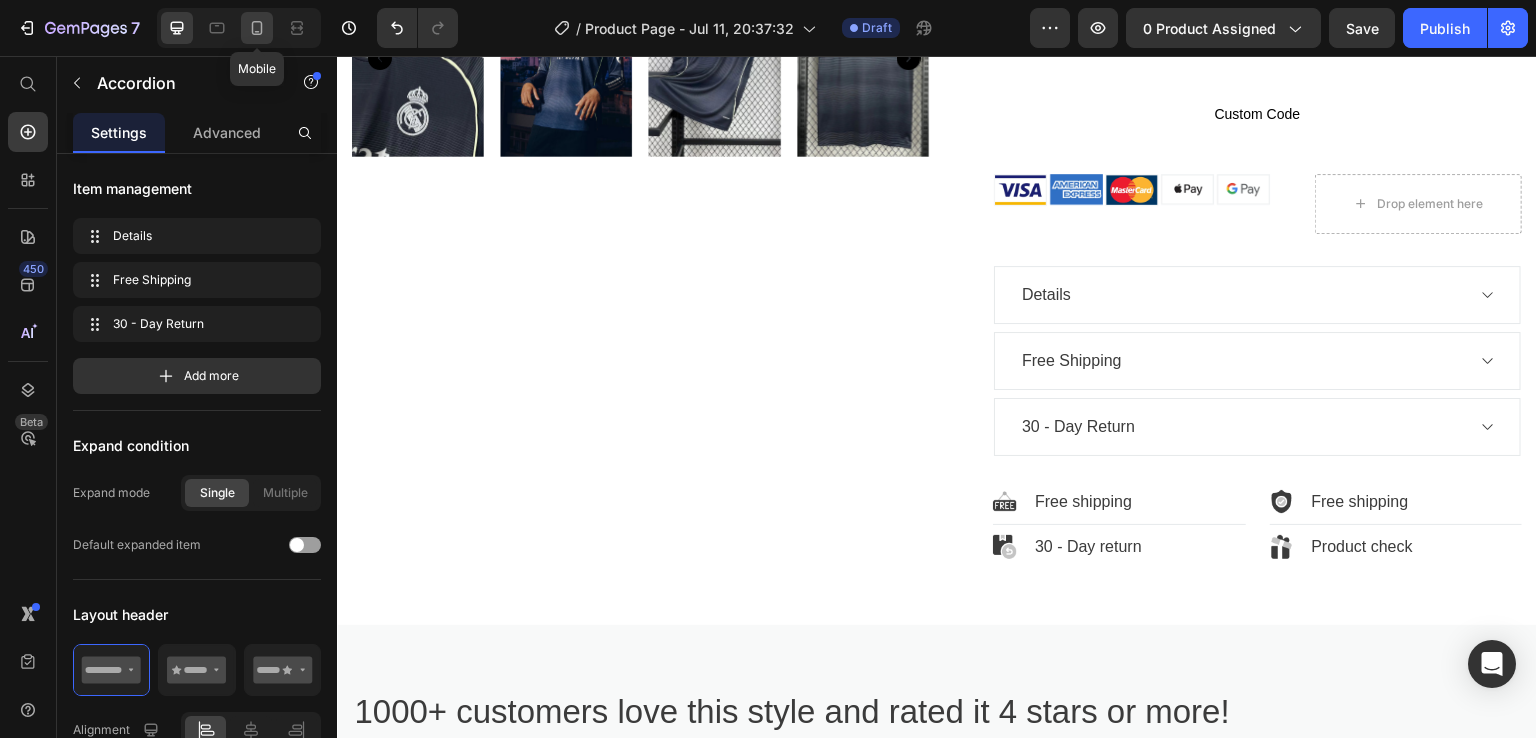 drag, startPoint x: 255, startPoint y: 29, endPoint x: 917, endPoint y: 436, distance: 777.1055 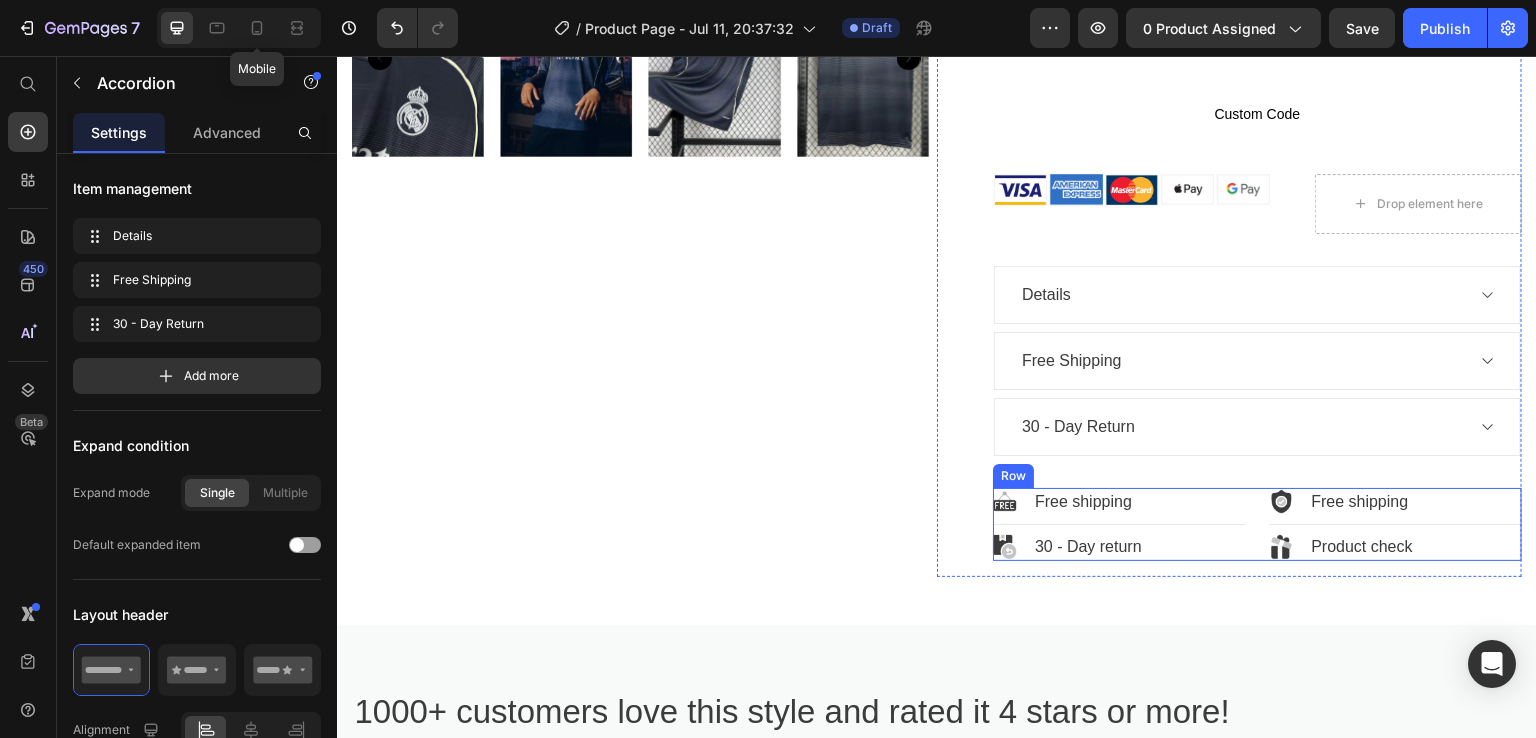 type on "14" 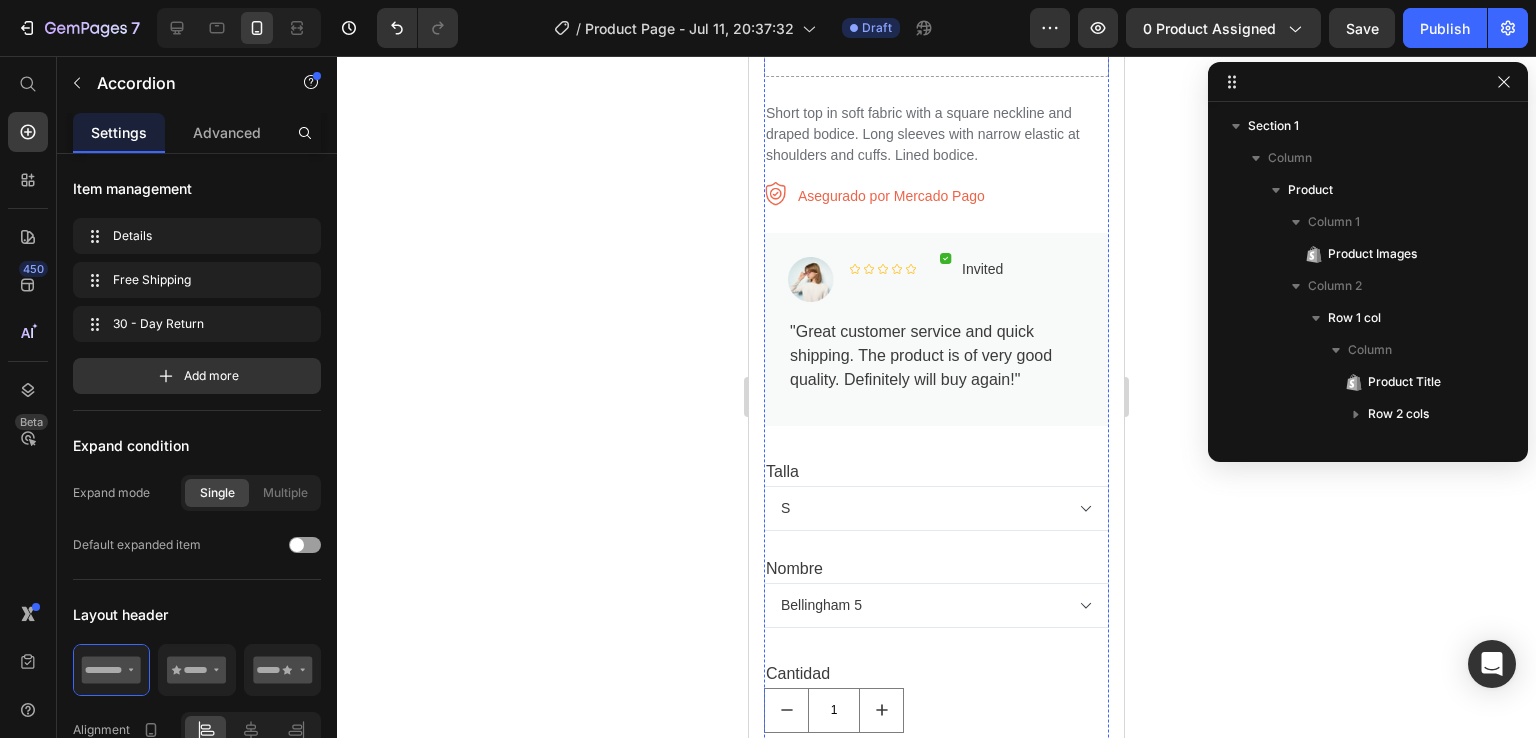 scroll, scrollTop: 570, scrollLeft: 0, axis: vertical 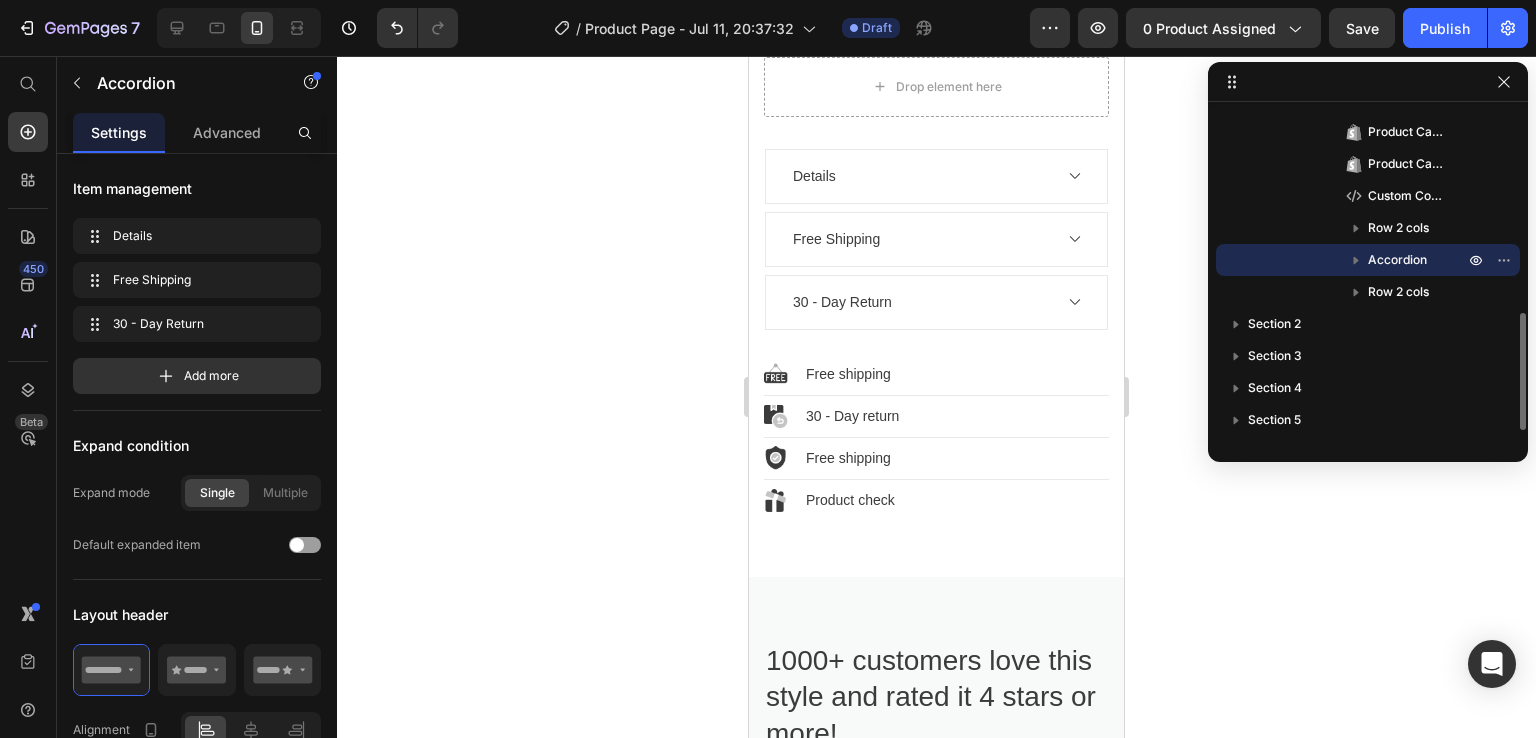 click 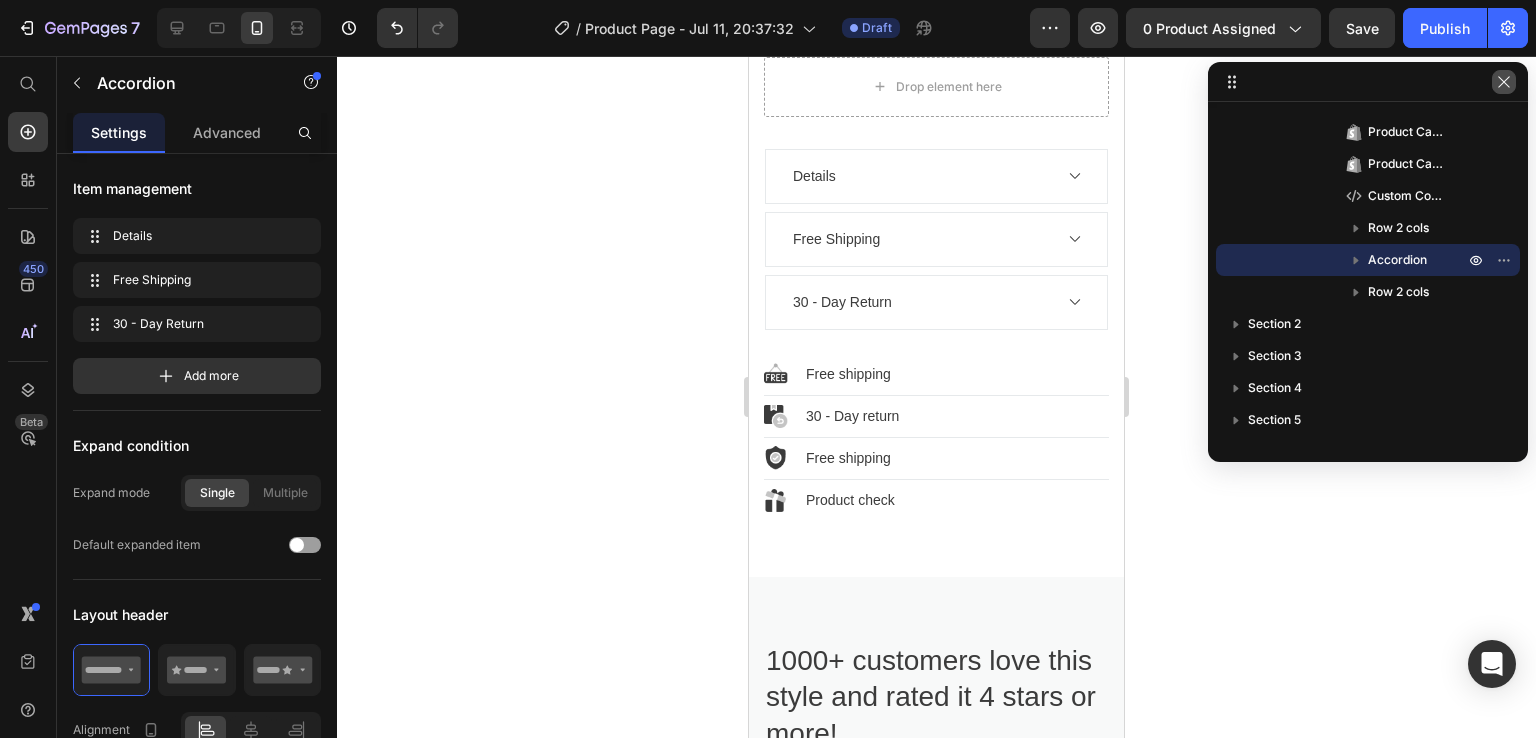 click 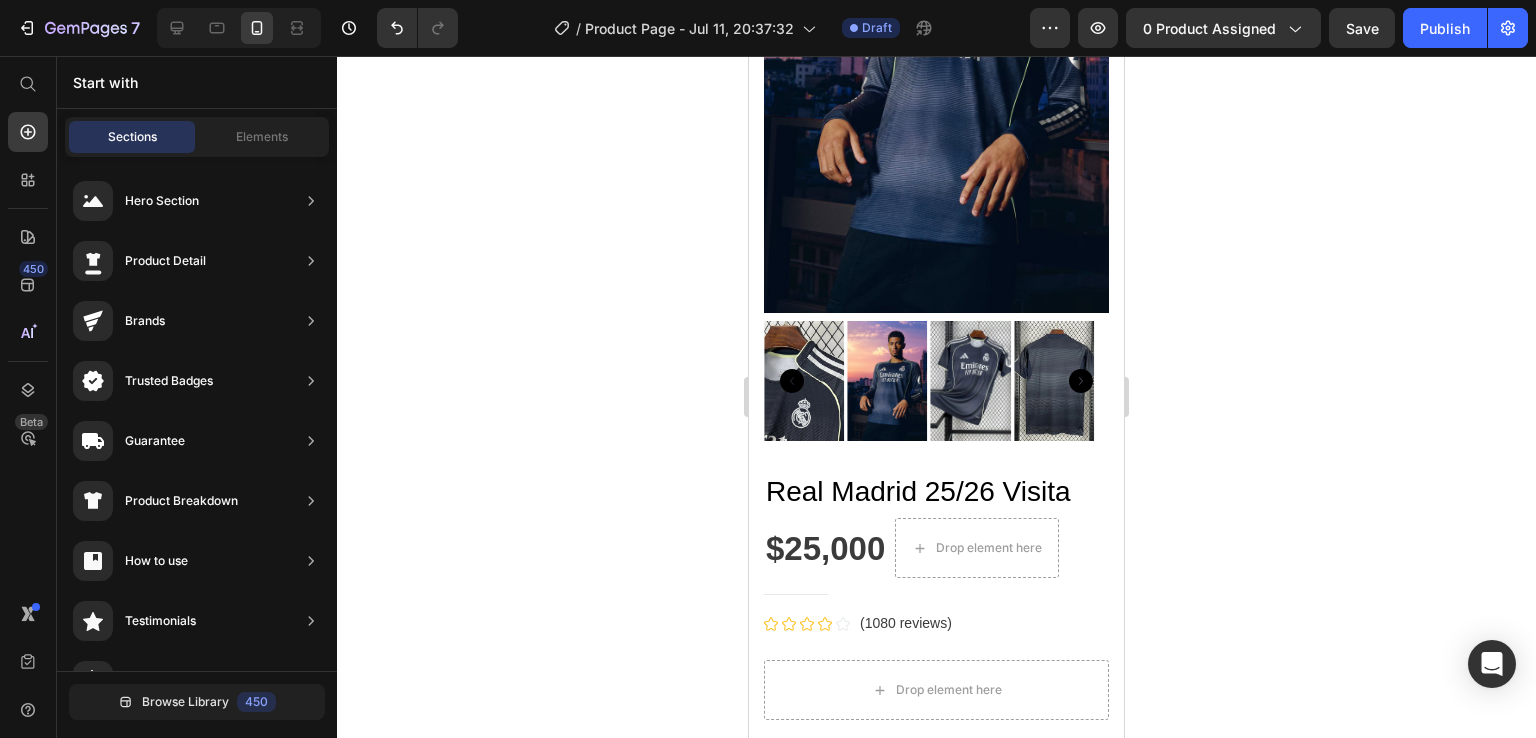 scroll, scrollTop: 408, scrollLeft: 0, axis: vertical 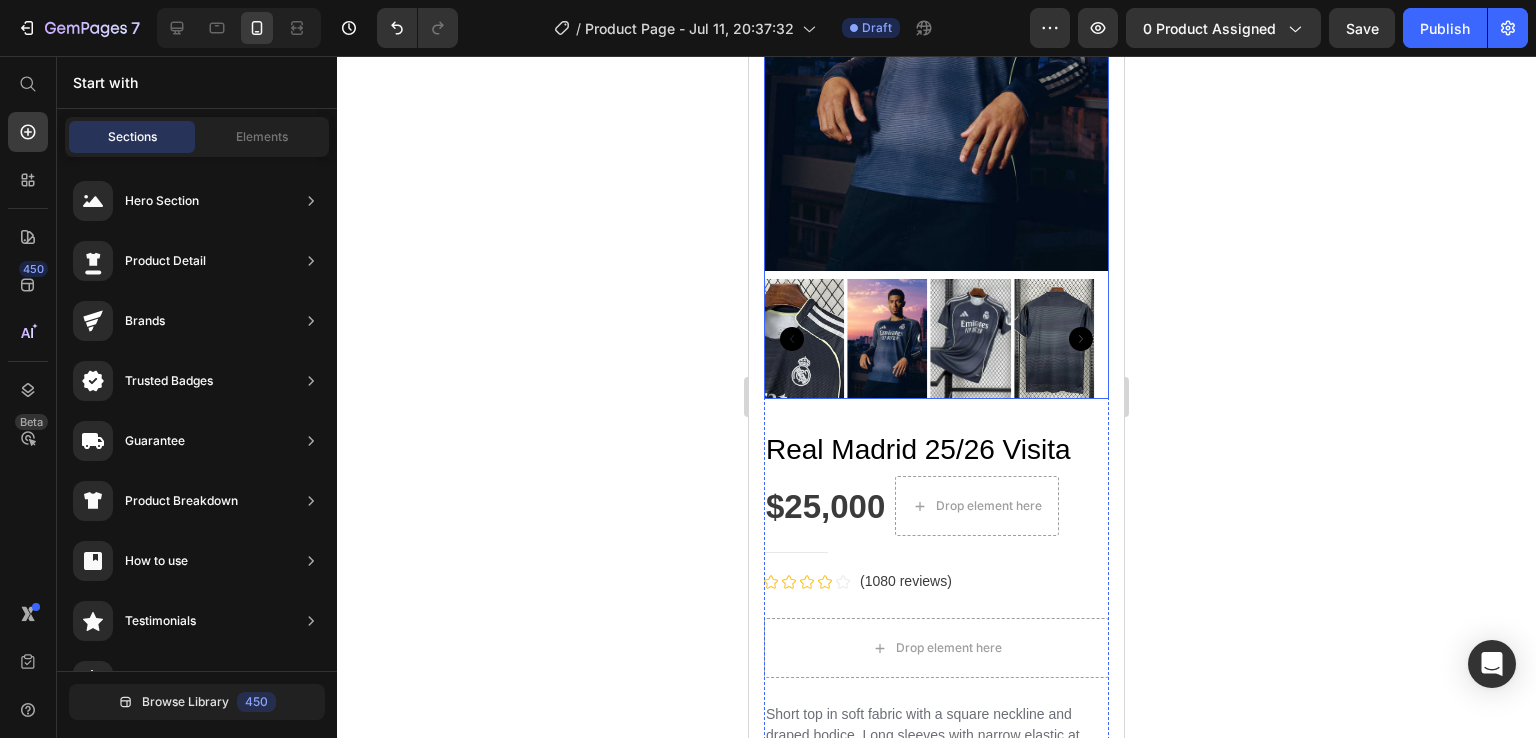 click 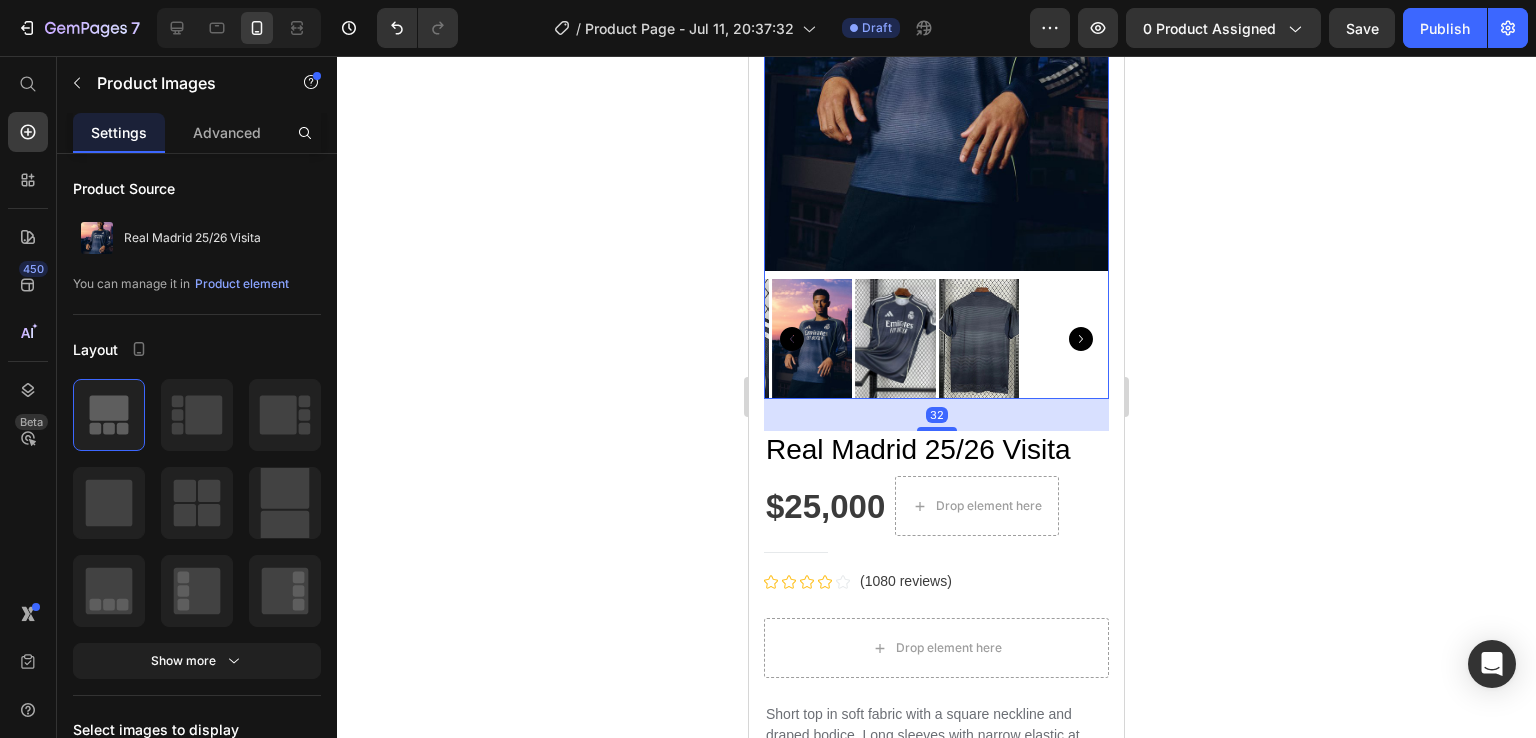 click 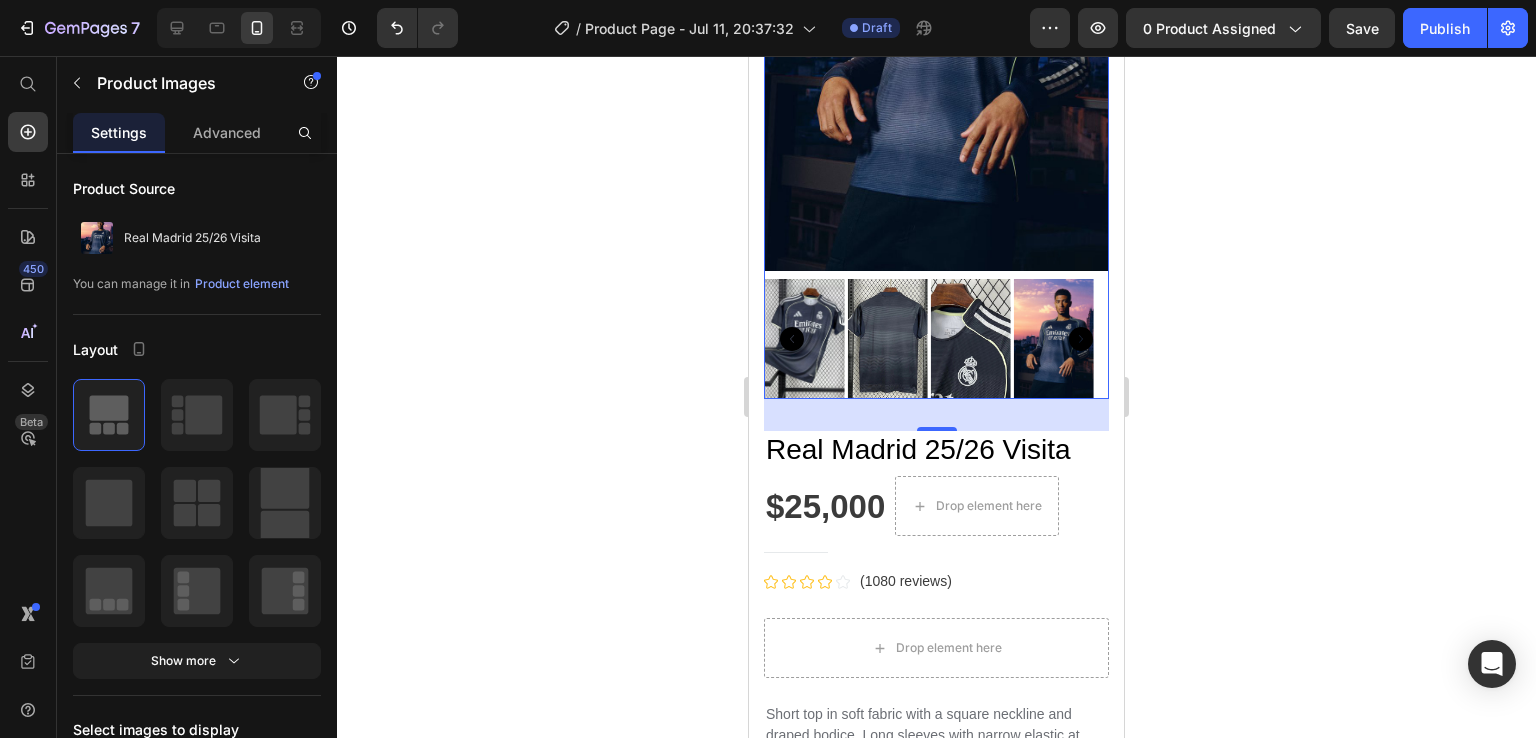 click 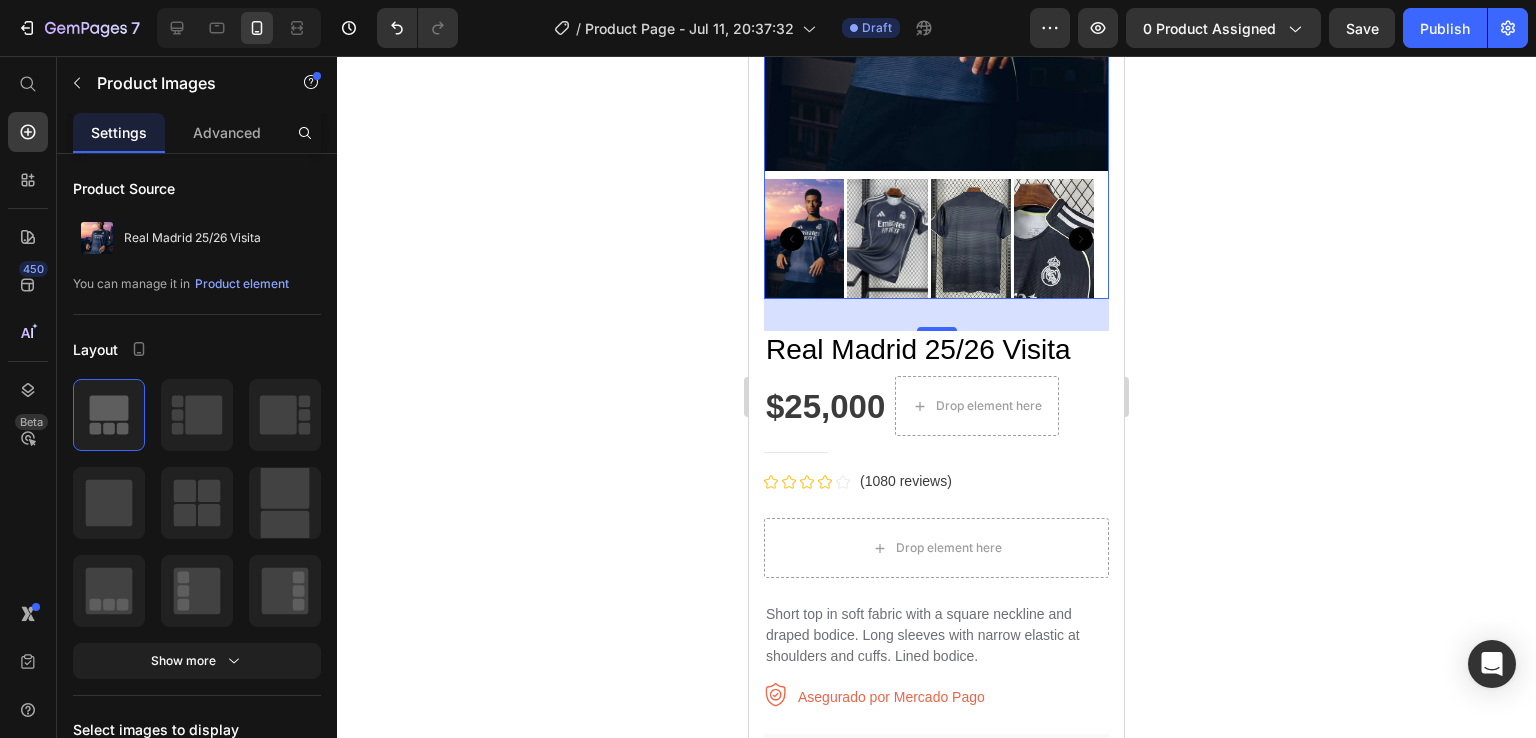 scroll, scrollTop: 608, scrollLeft: 0, axis: vertical 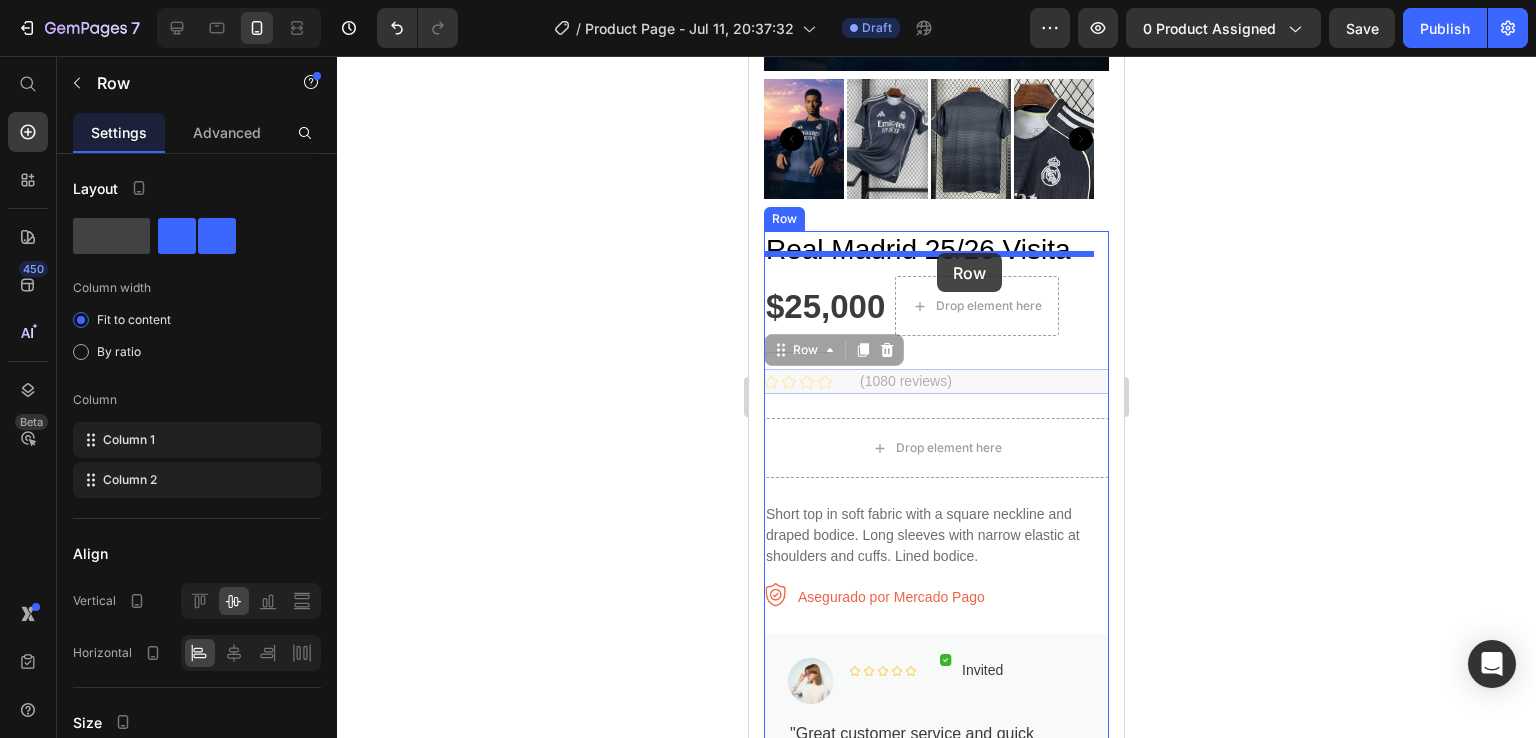 drag, startPoint x: 1019, startPoint y: 356, endPoint x: 937, endPoint y: 253, distance: 131.65485 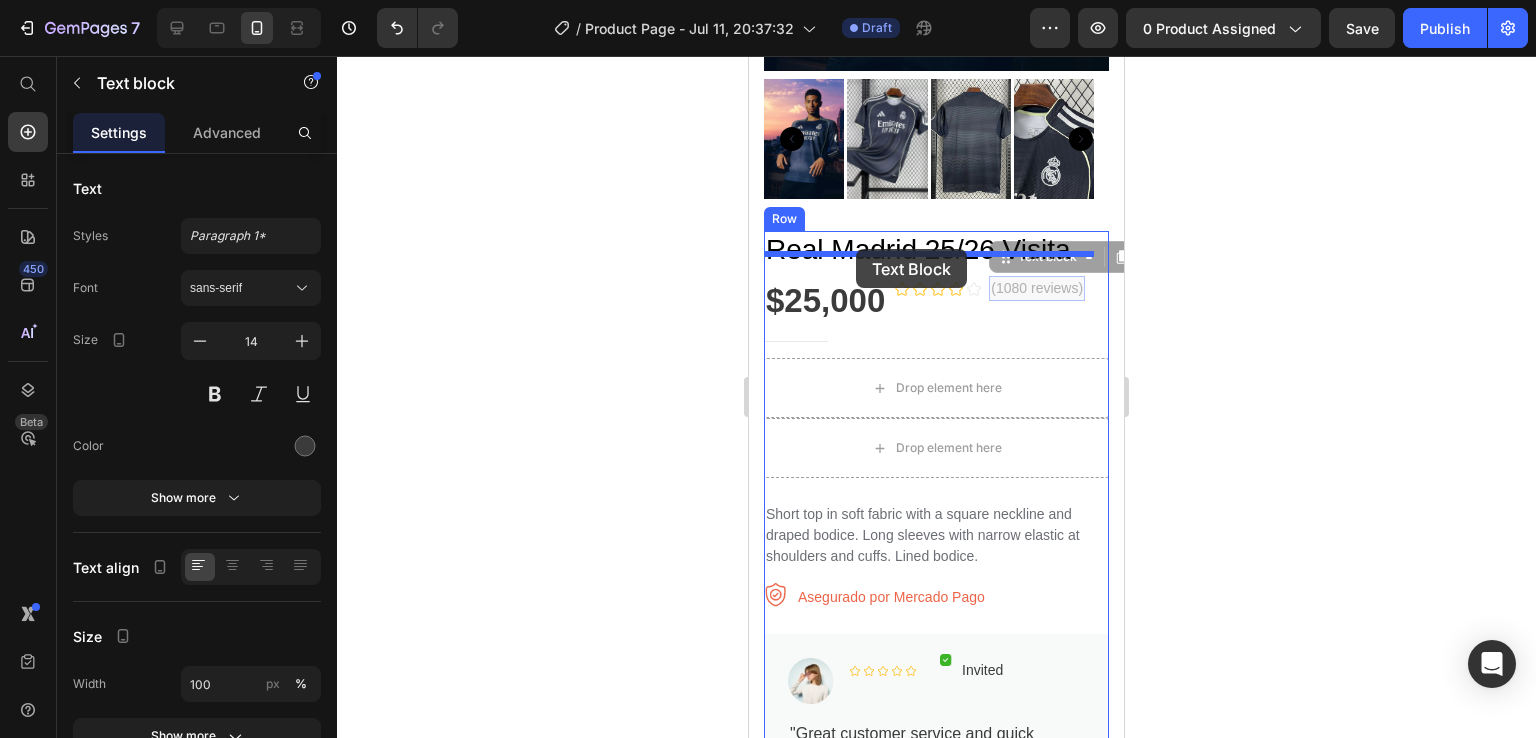drag, startPoint x: 1075, startPoint y: 267, endPoint x: 856, endPoint y: 249, distance: 219.73848 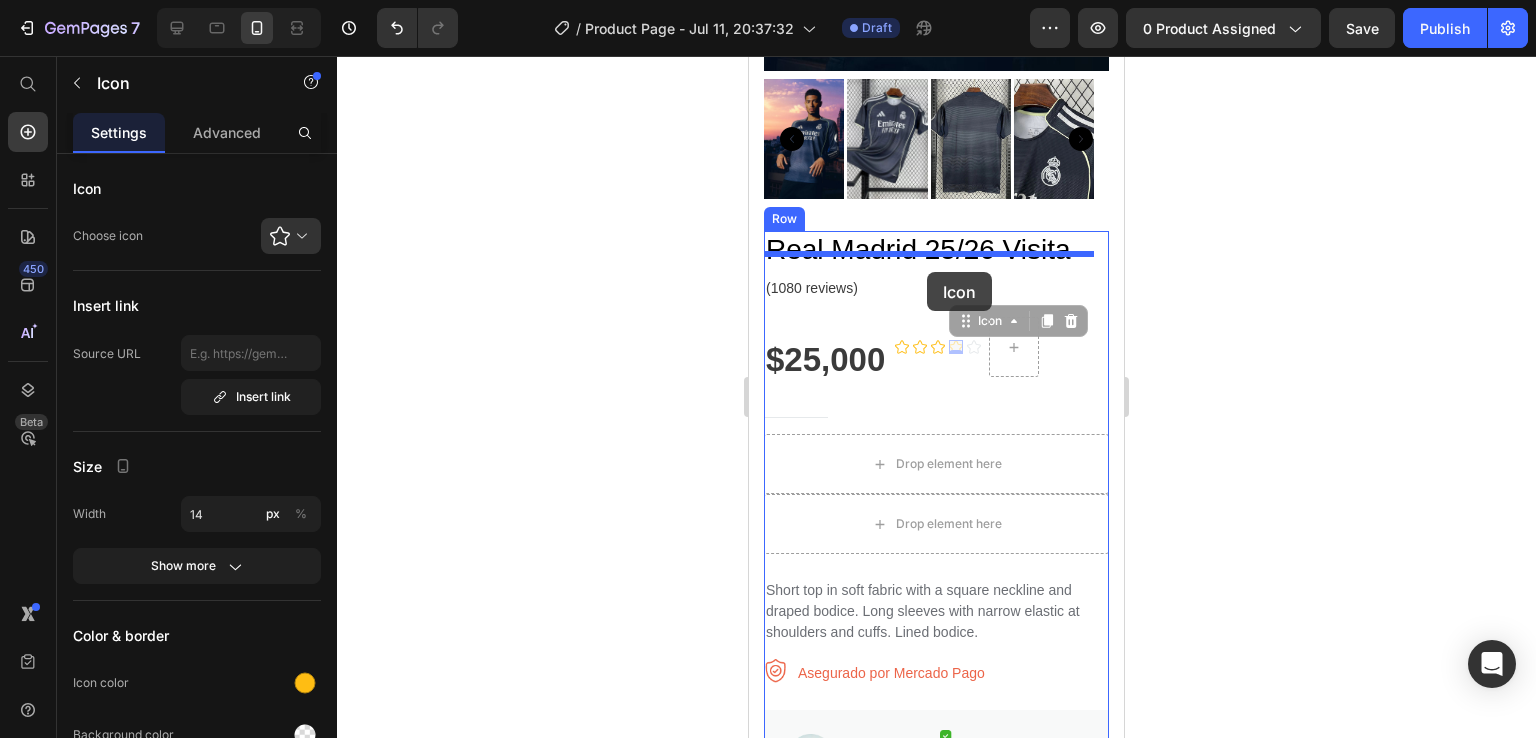 drag, startPoint x: 948, startPoint y: 321, endPoint x: 927, endPoint y: 272, distance: 53.310413 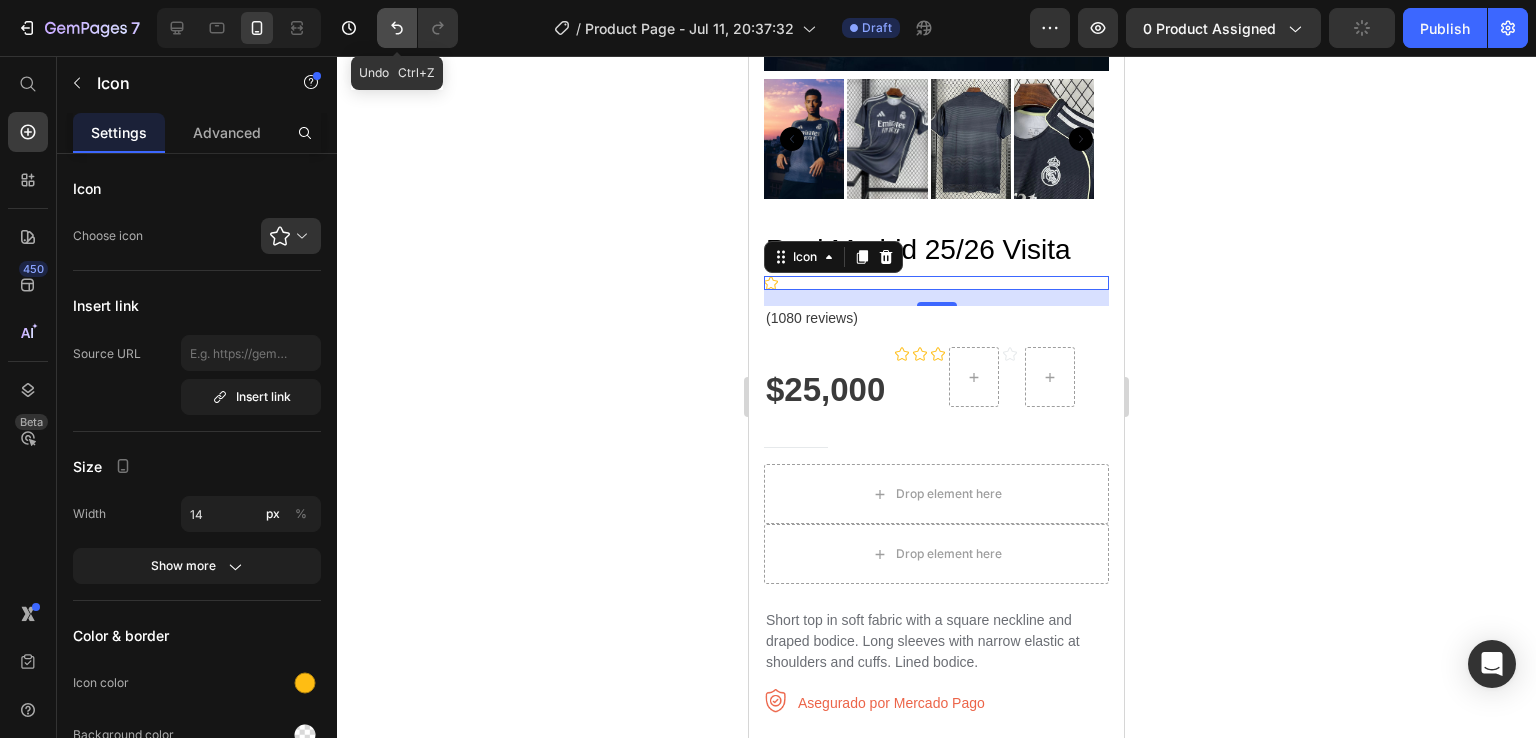 click 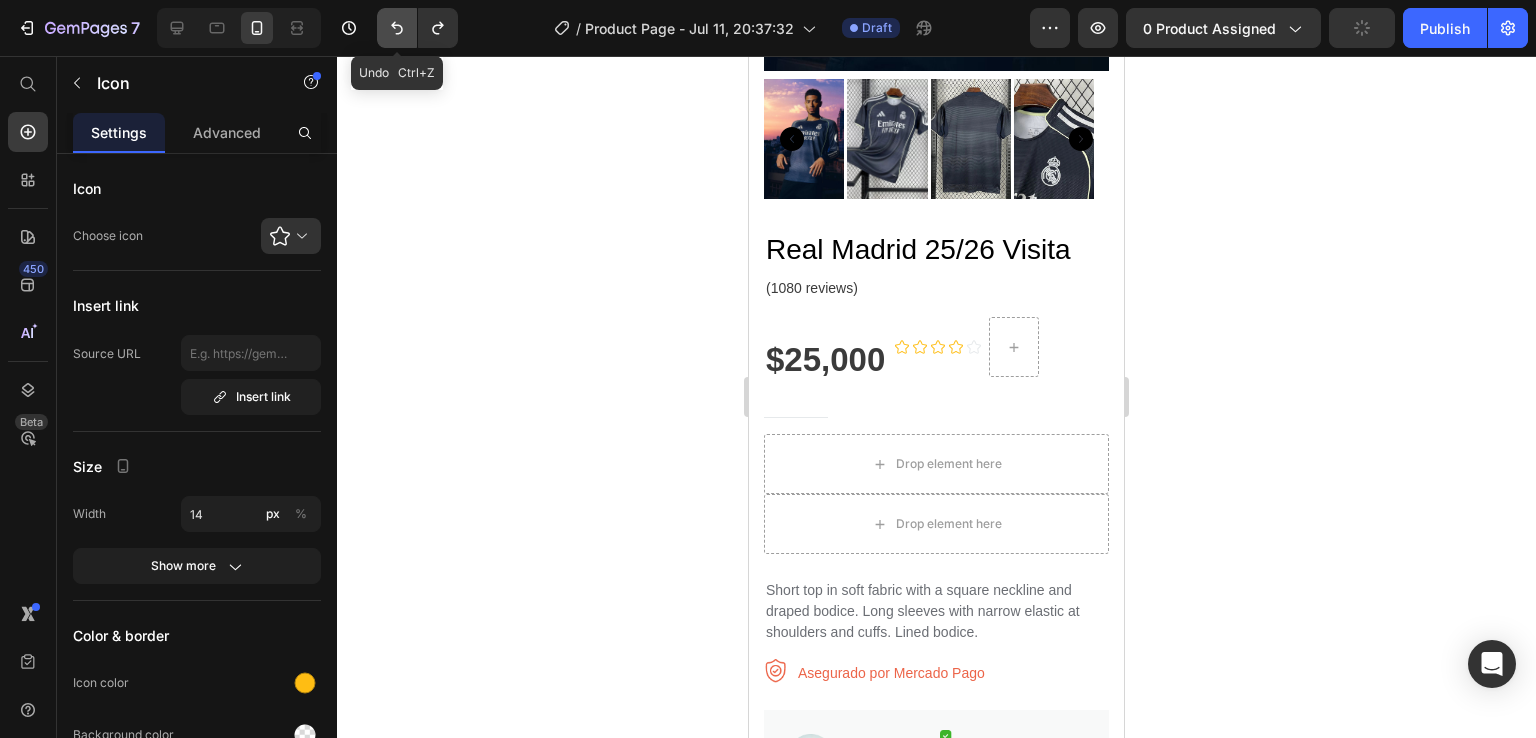 click 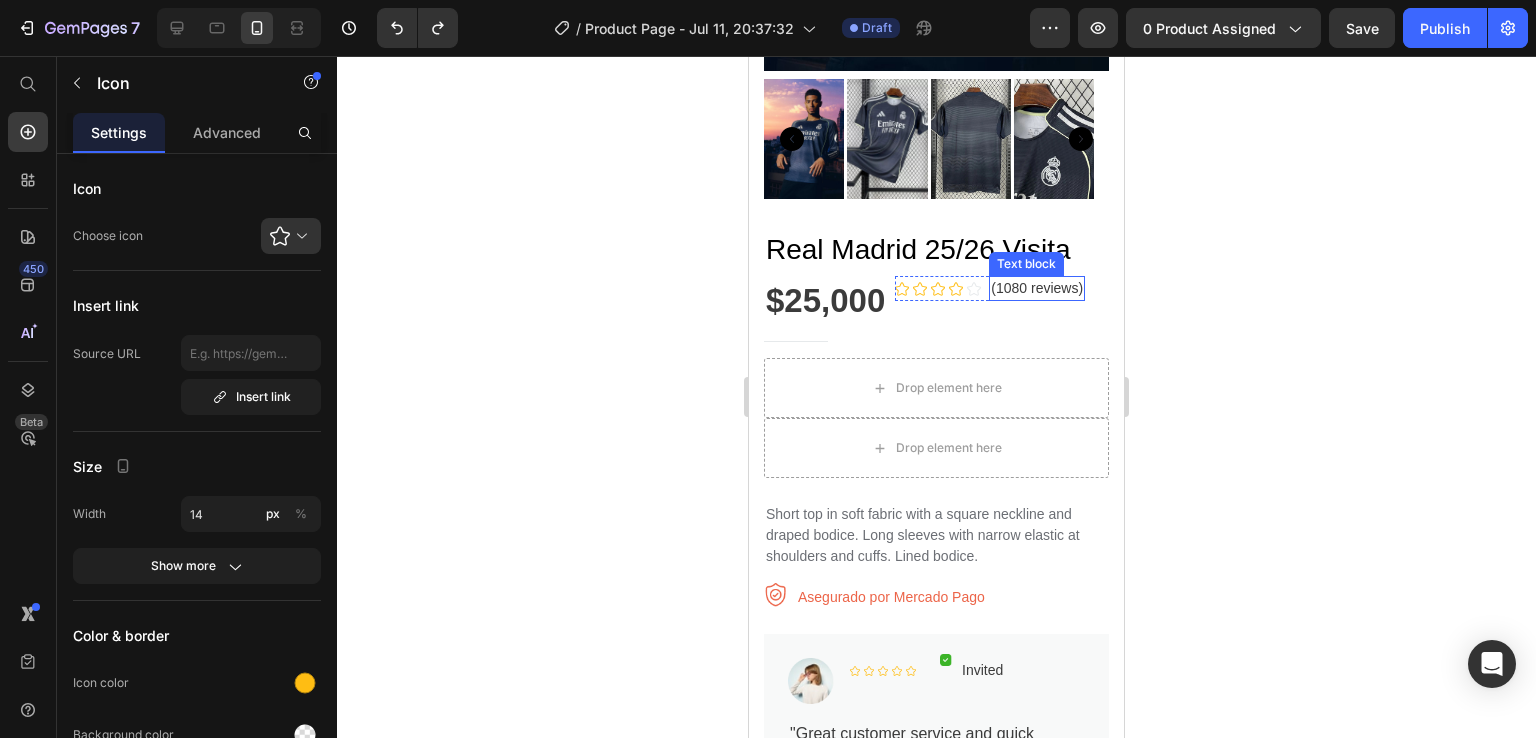 click on "(1080 reviews)" at bounding box center [1037, 288] 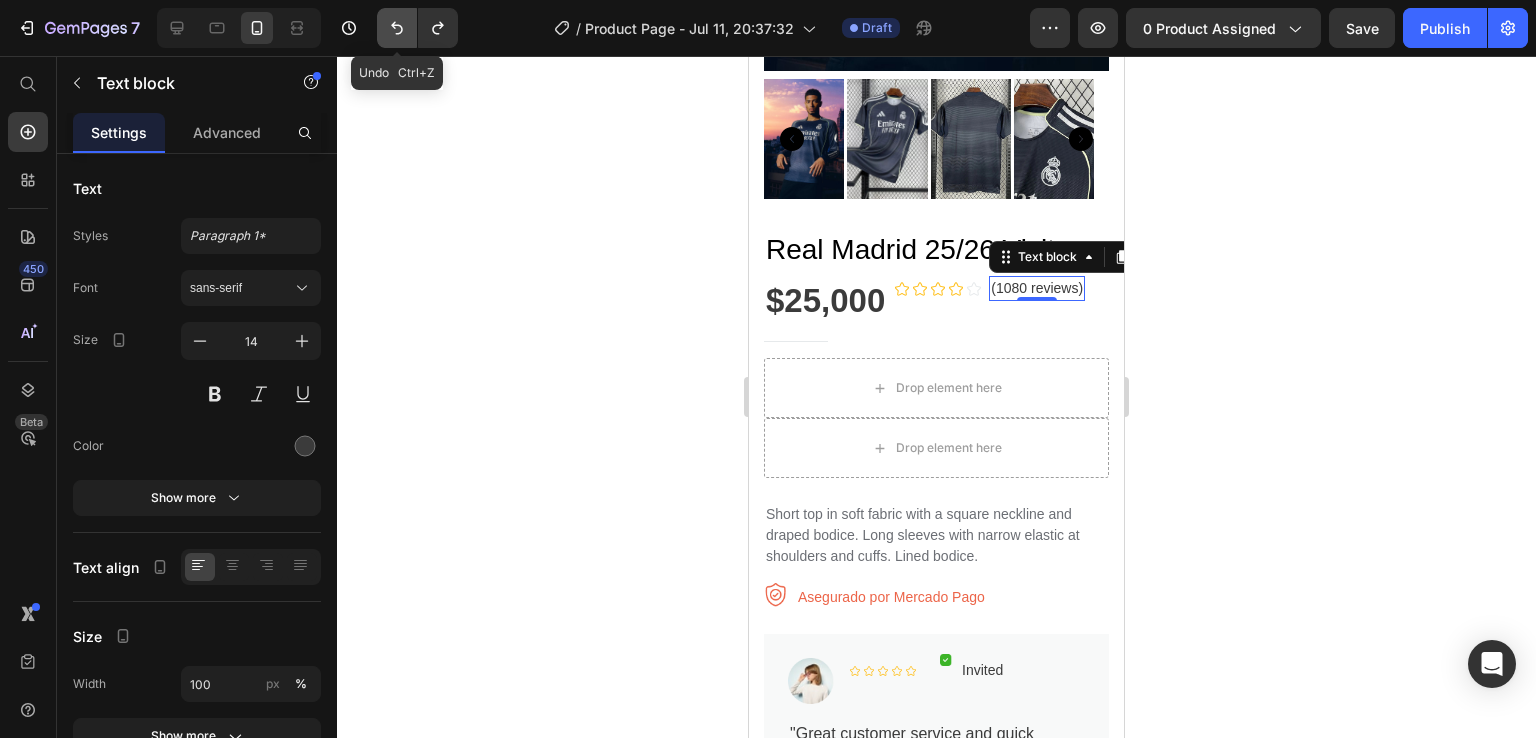 click 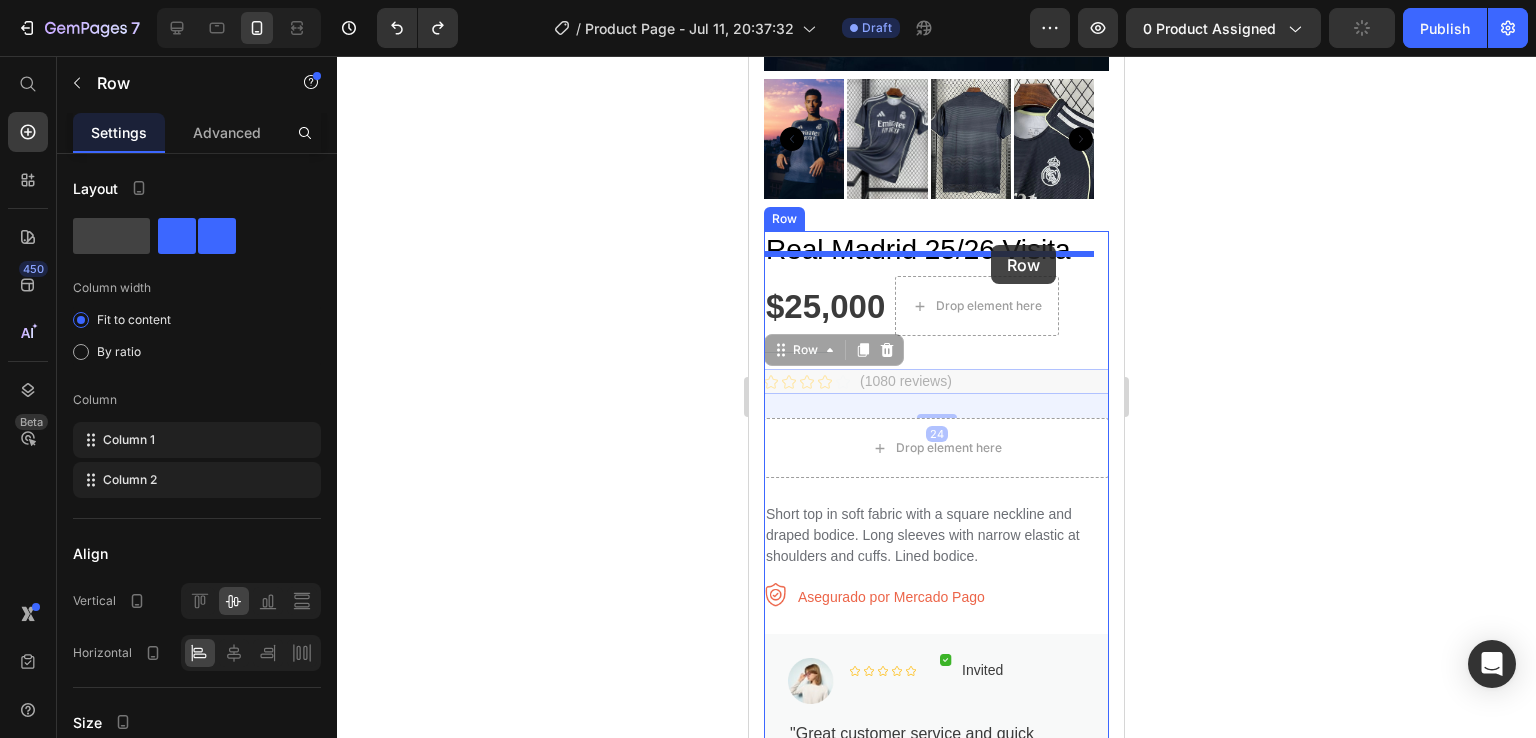 drag, startPoint x: 998, startPoint y: 355, endPoint x: 991, endPoint y: 245, distance: 110.2225 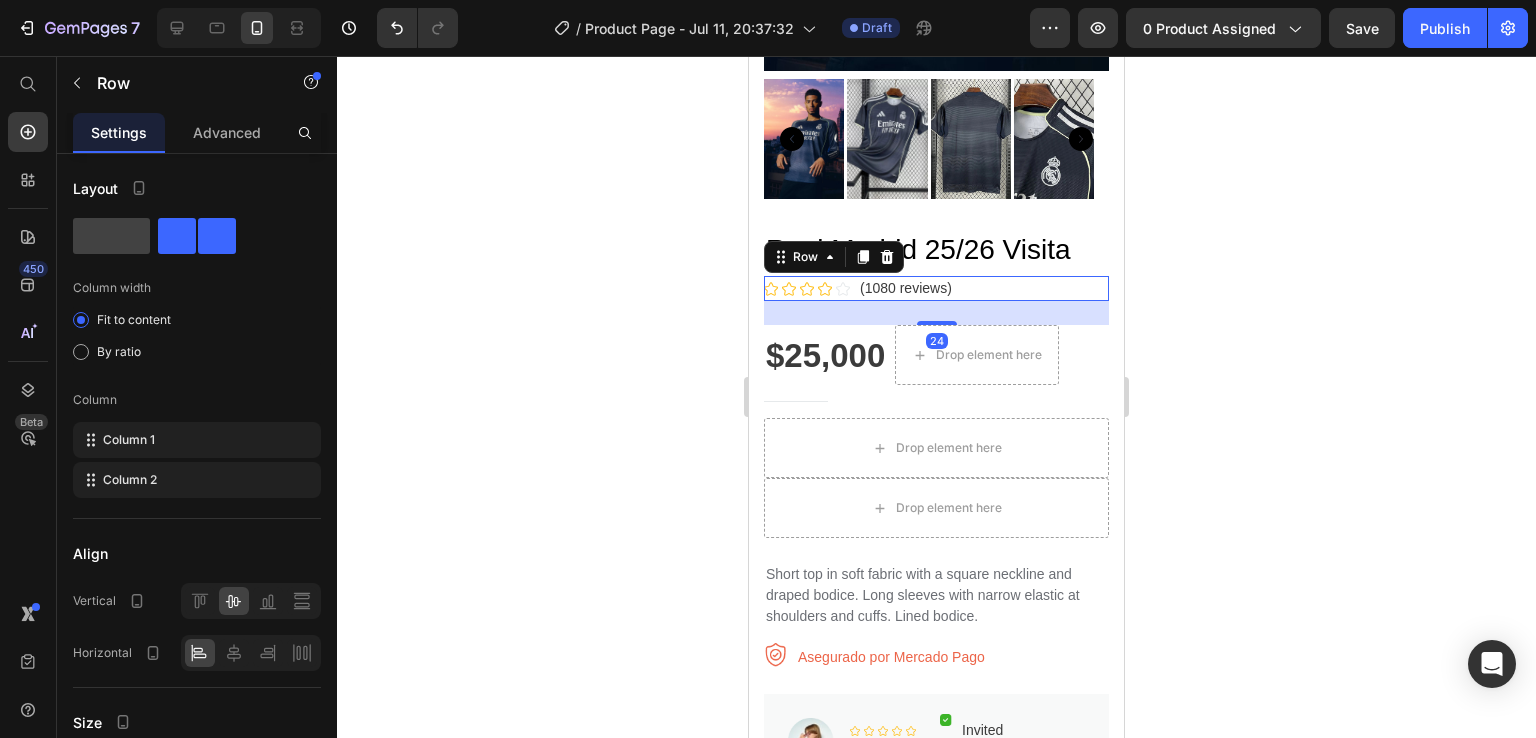 click 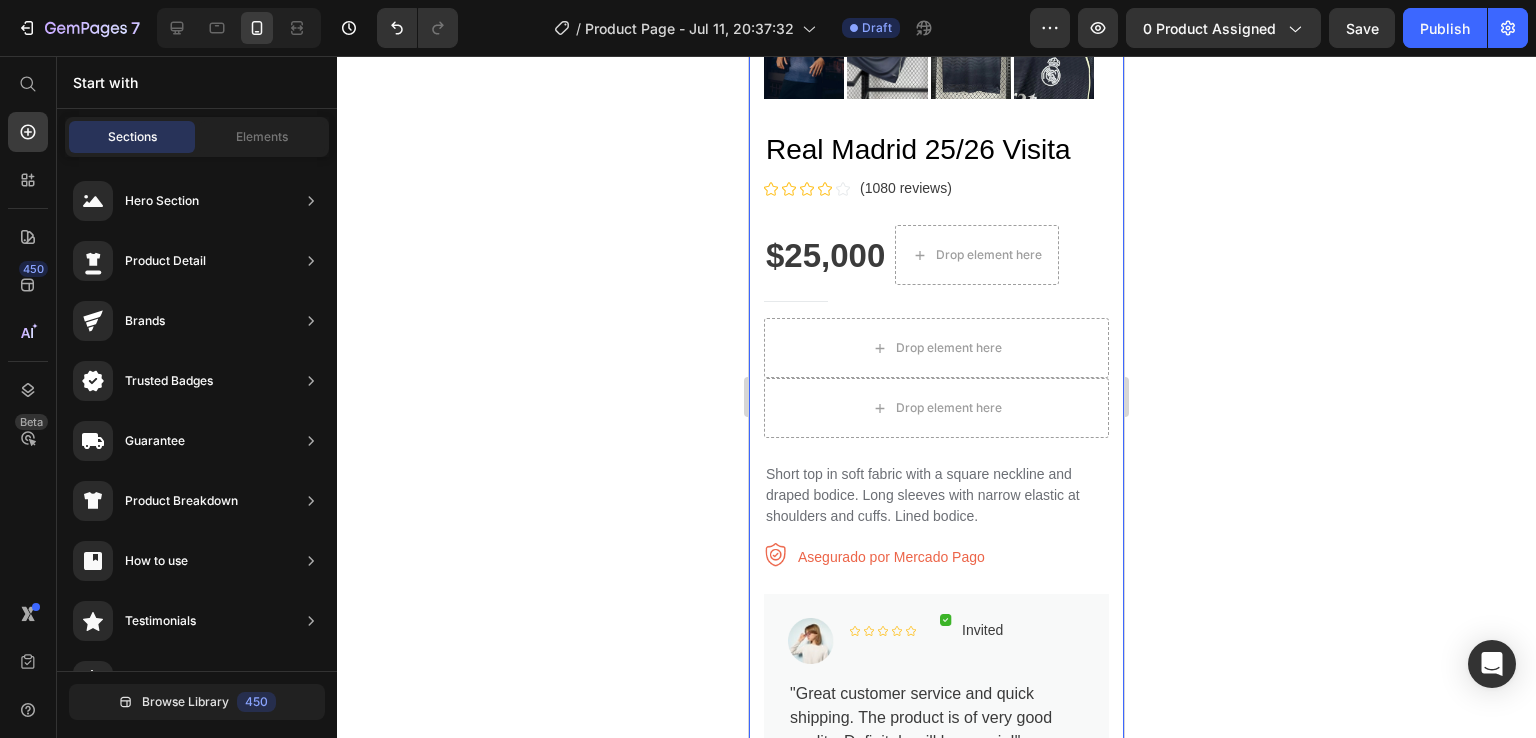 scroll, scrollTop: 808, scrollLeft: 0, axis: vertical 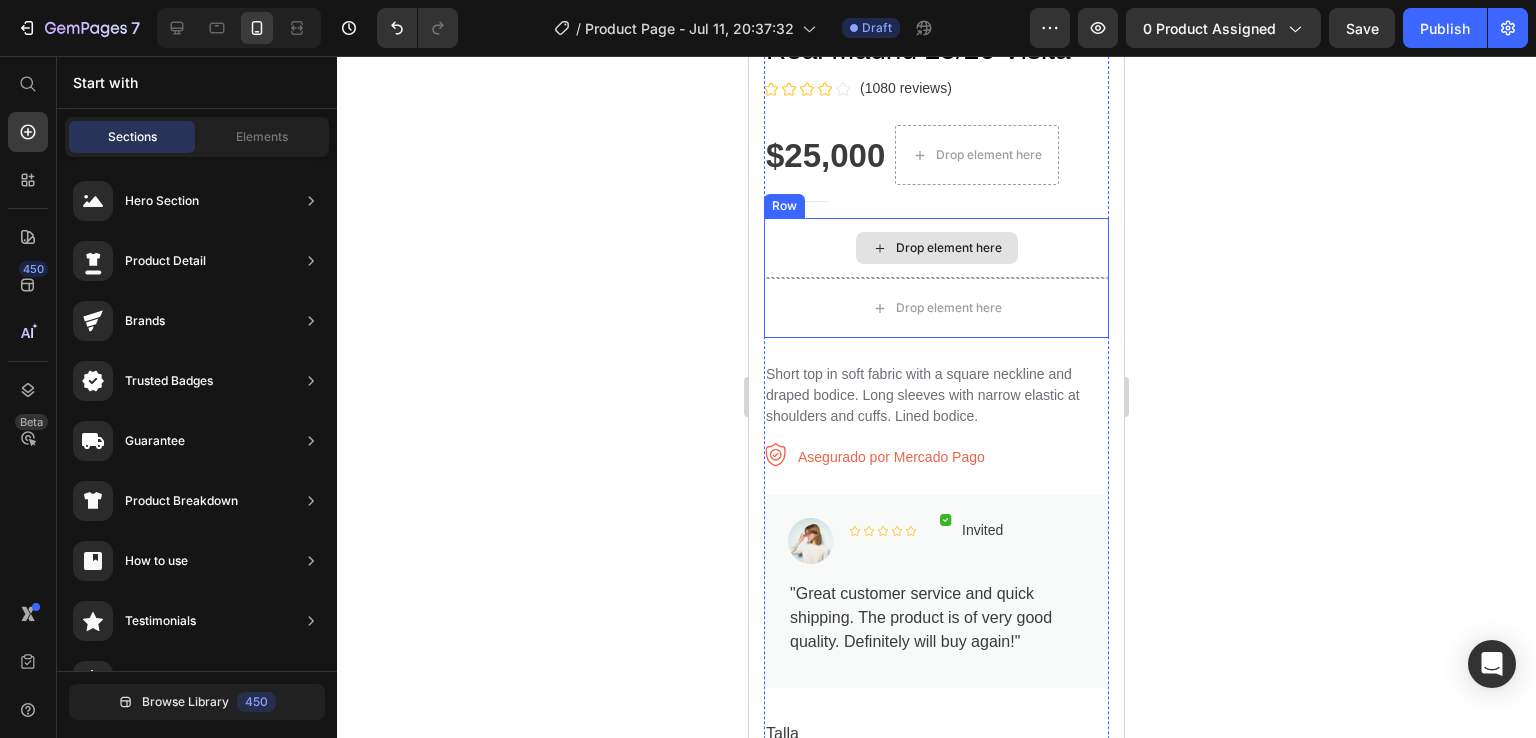 click on "Drop element here" at bounding box center (936, 248) 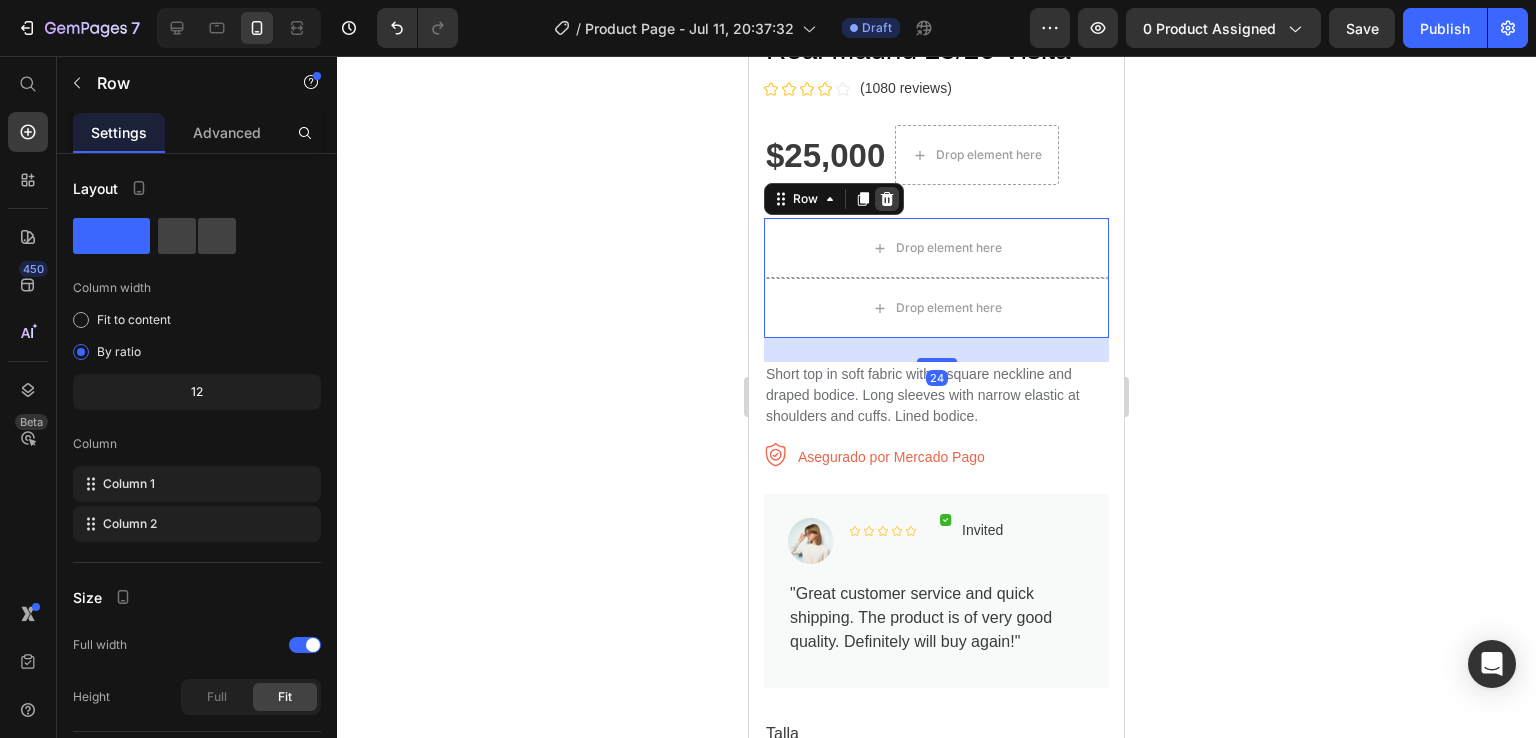 click 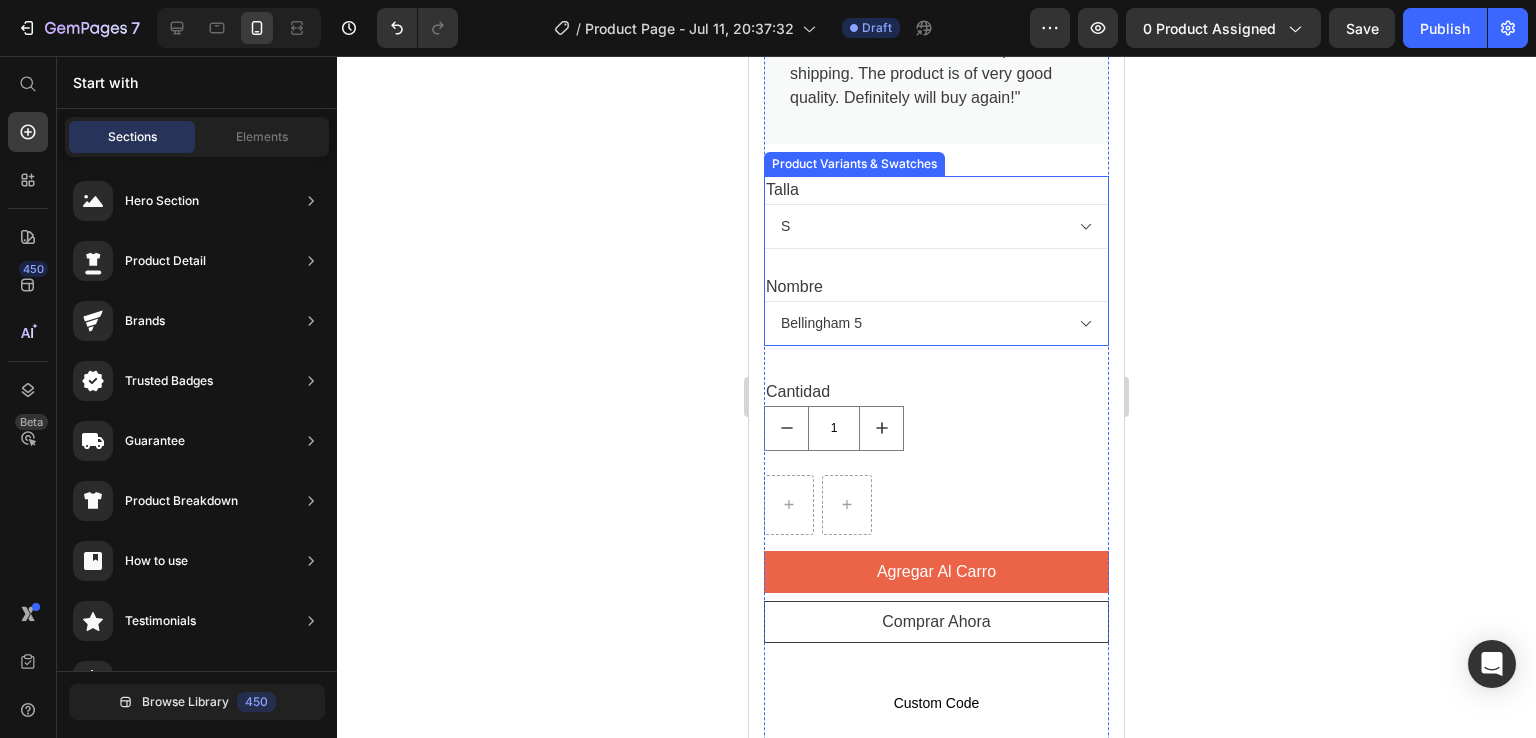 scroll, scrollTop: 1508, scrollLeft: 0, axis: vertical 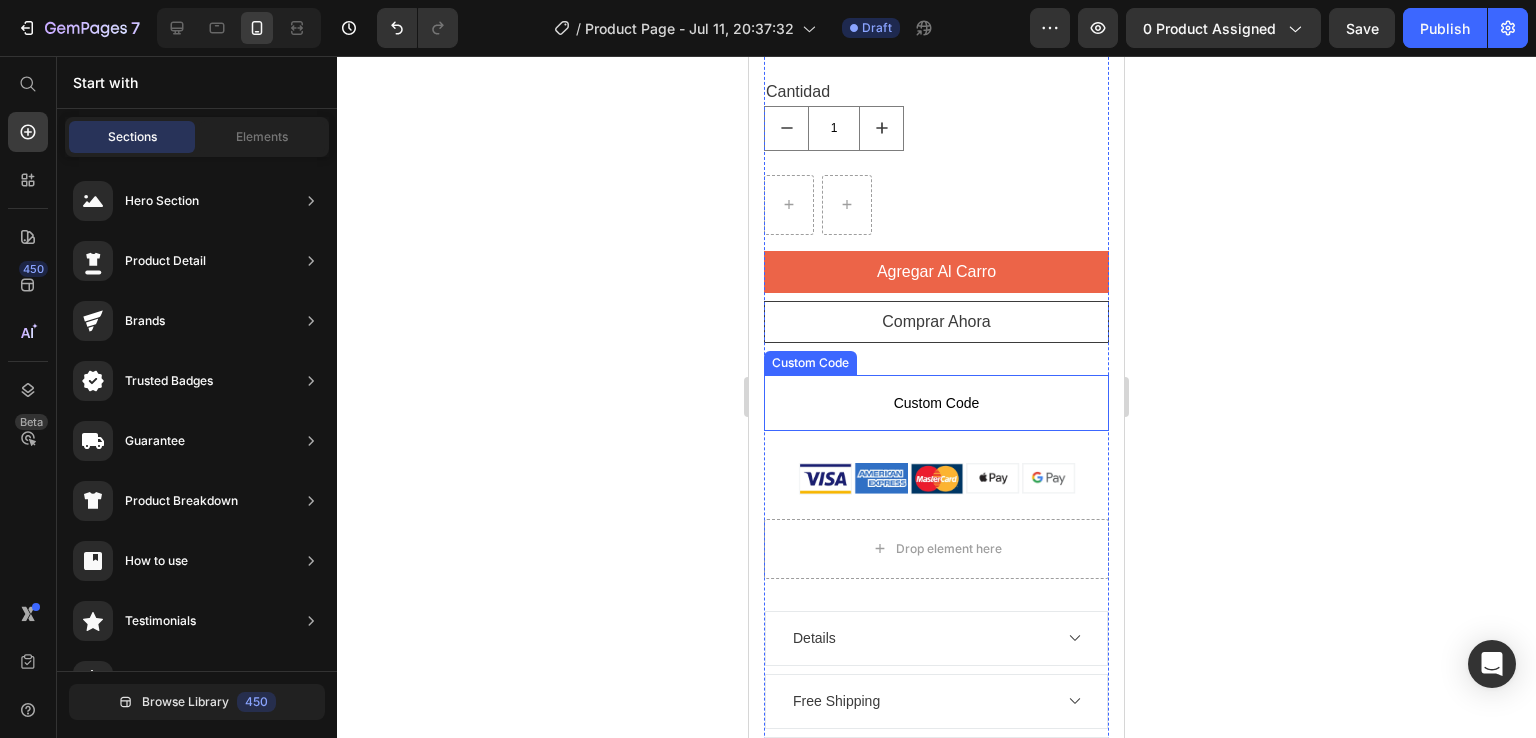 click on "Custom Code" at bounding box center [936, 403] 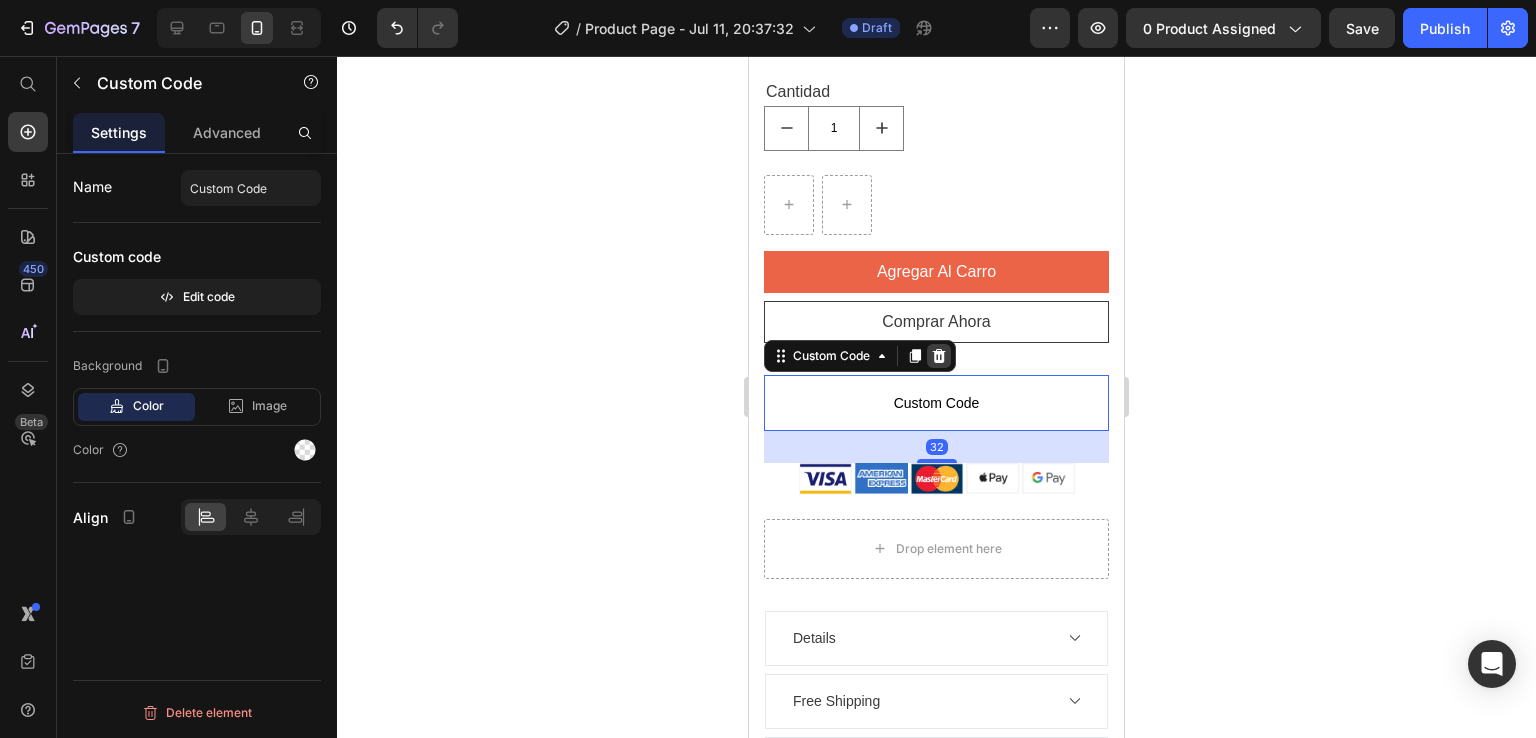 click 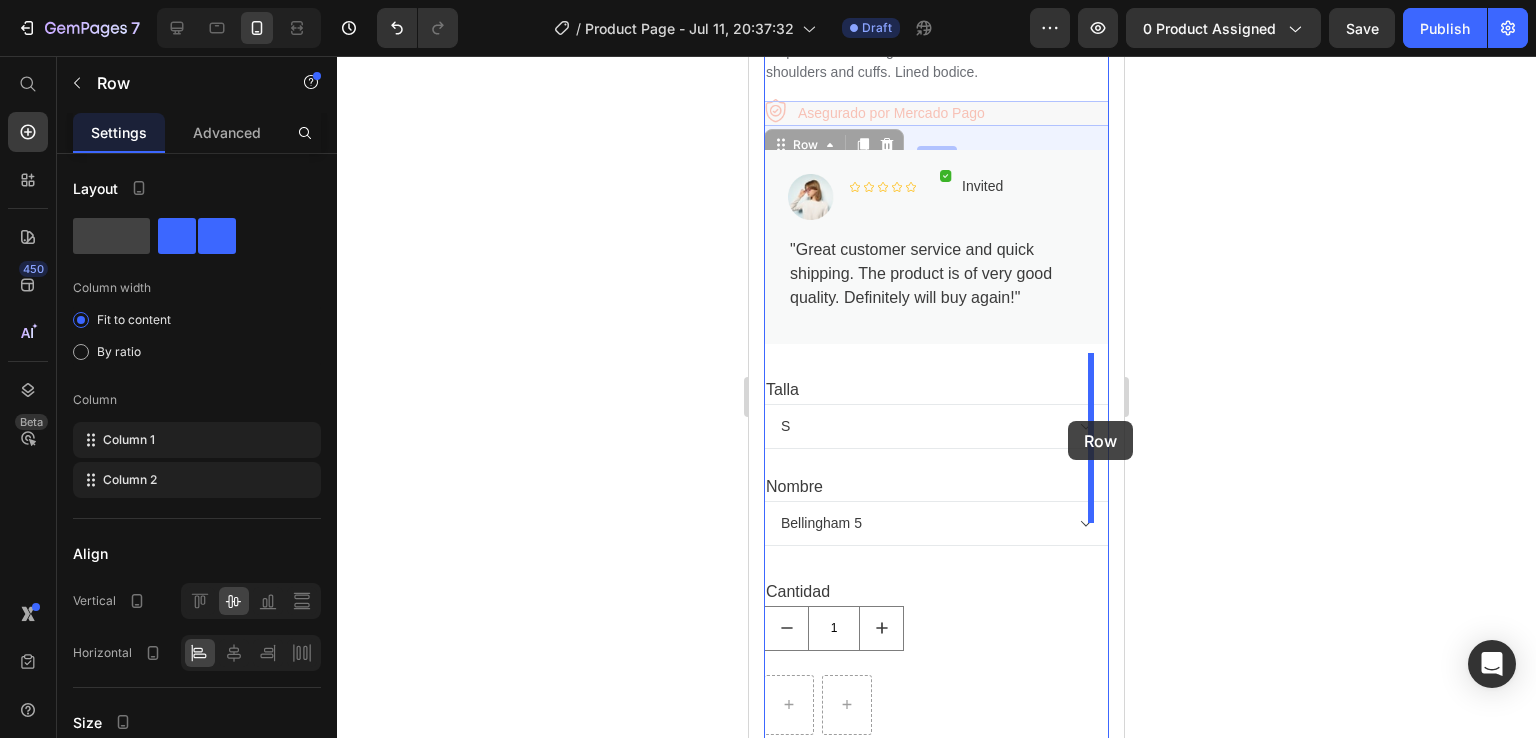scroll, scrollTop: 1208, scrollLeft: 0, axis: vertical 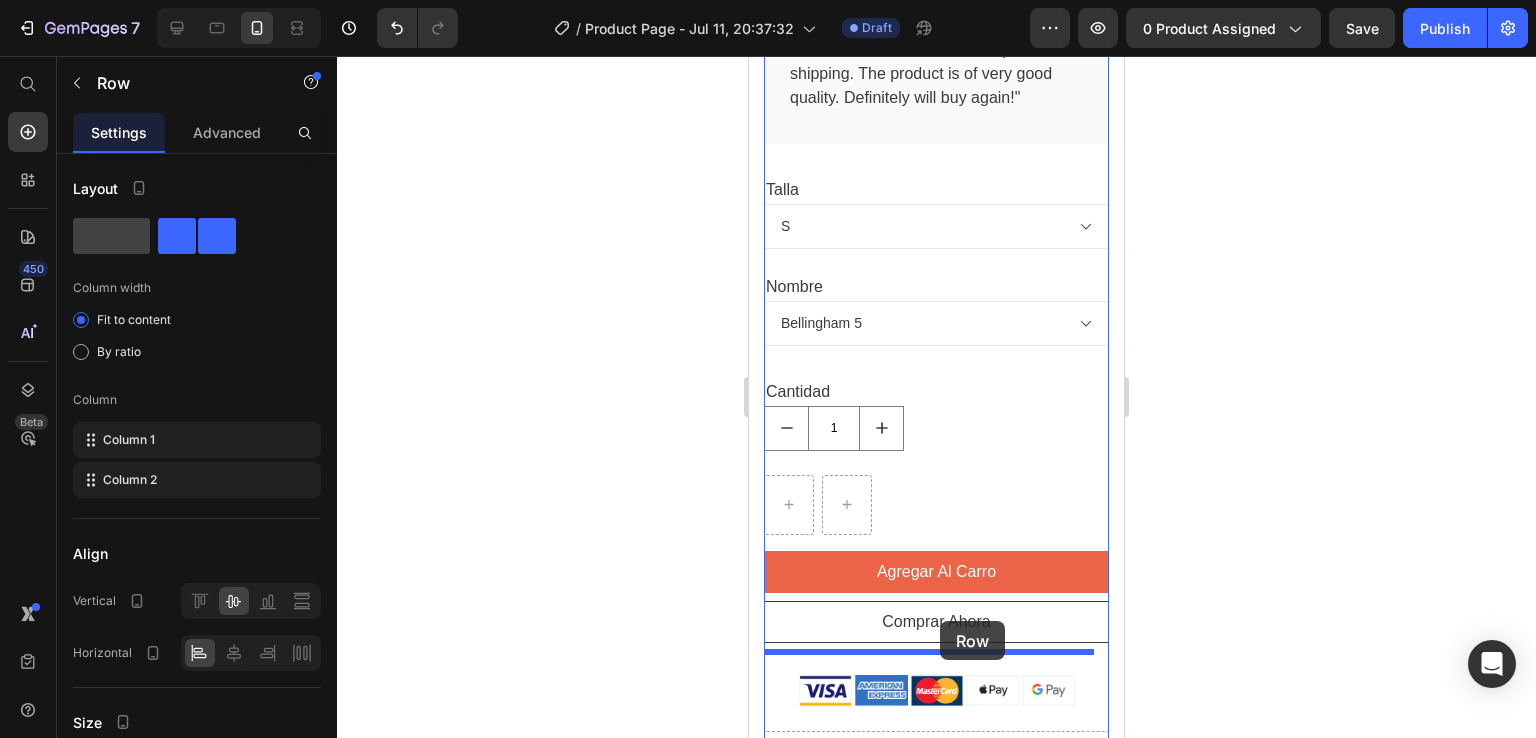 drag, startPoint x: 1036, startPoint y: 93, endPoint x: 1106, endPoint y: 605, distance: 516.763 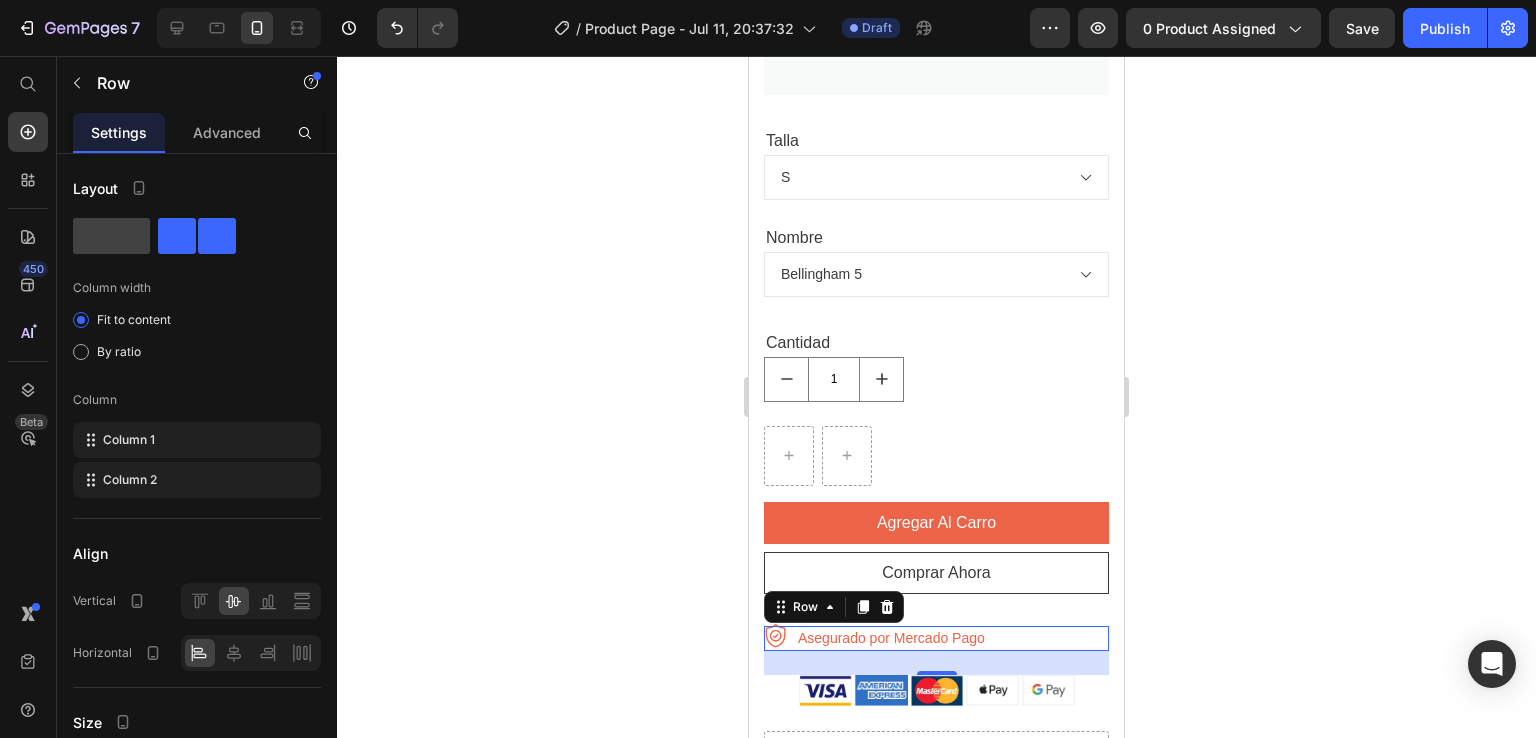 scroll, scrollTop: 1159, scrollLeft: 0, axis: vertical 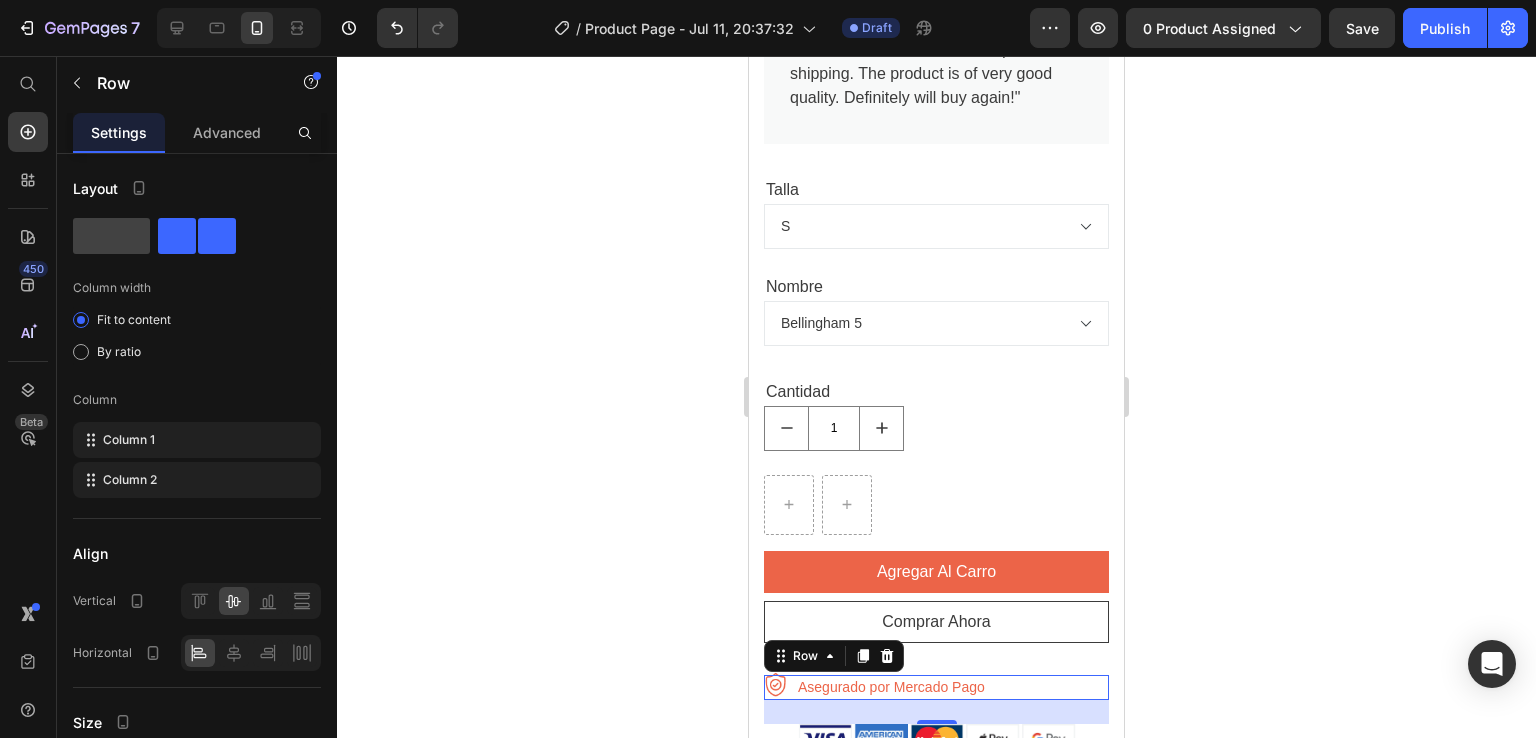 click 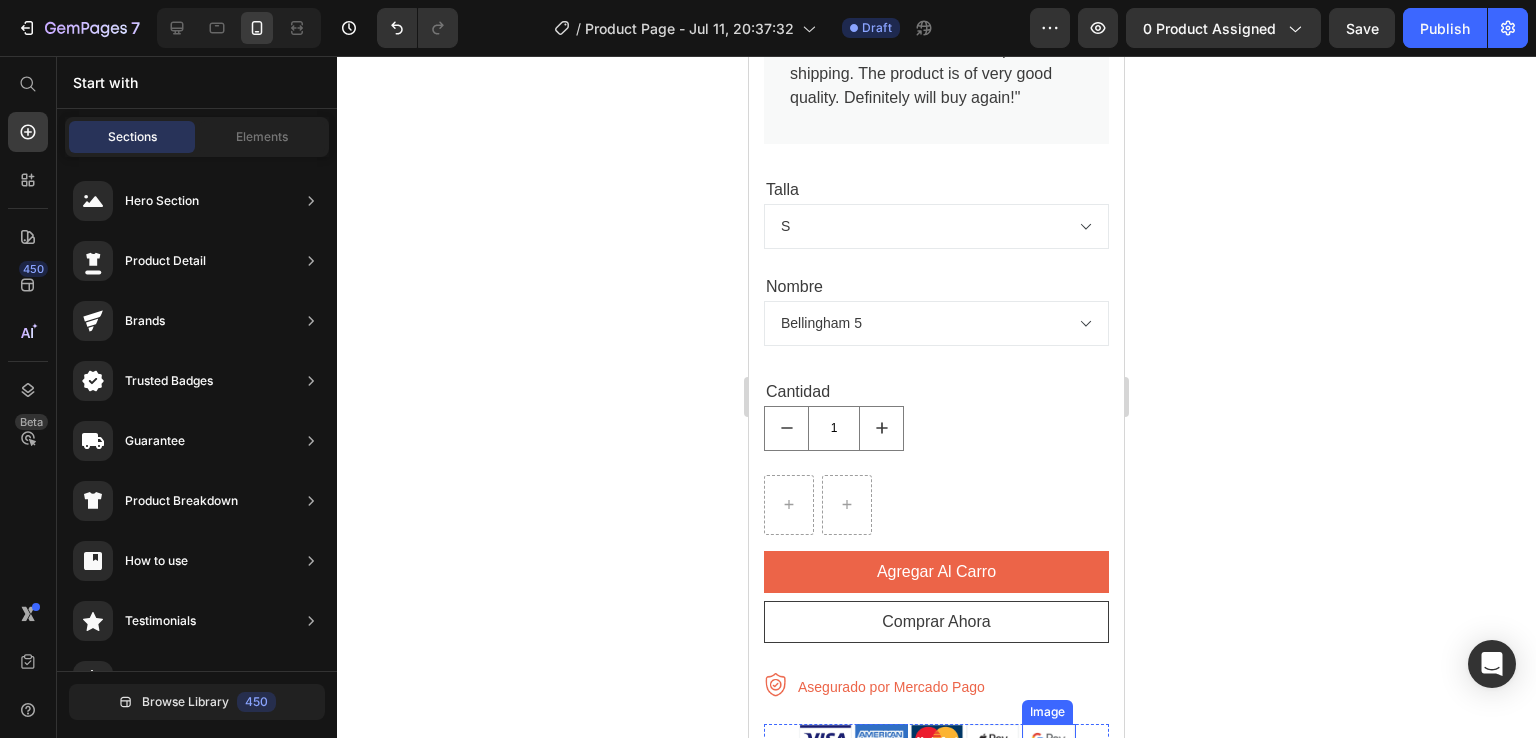 scroll, scrollTop: 1359, scrollLeft: 0, axis: vertical 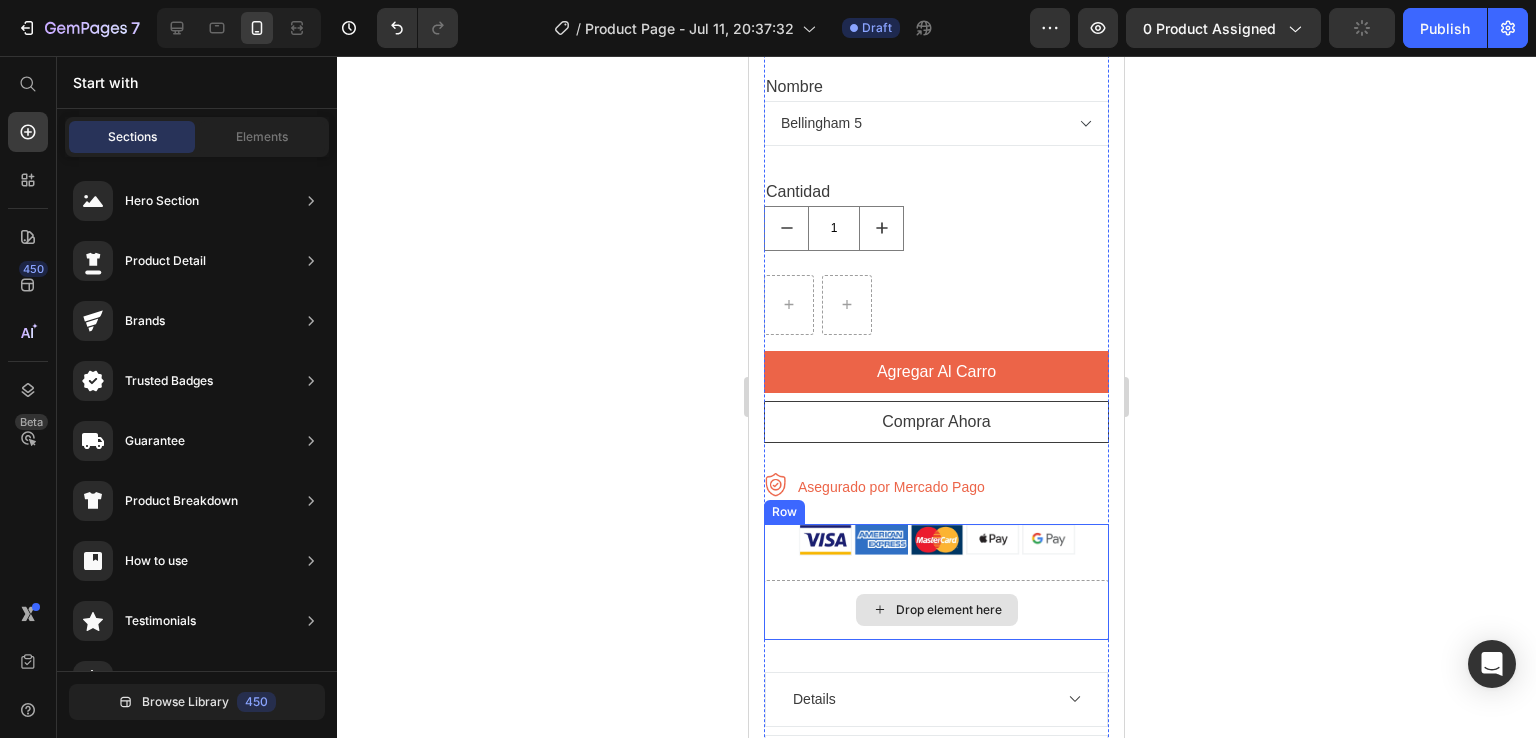 click on "Drop element here" at bounding box center [936, 610] 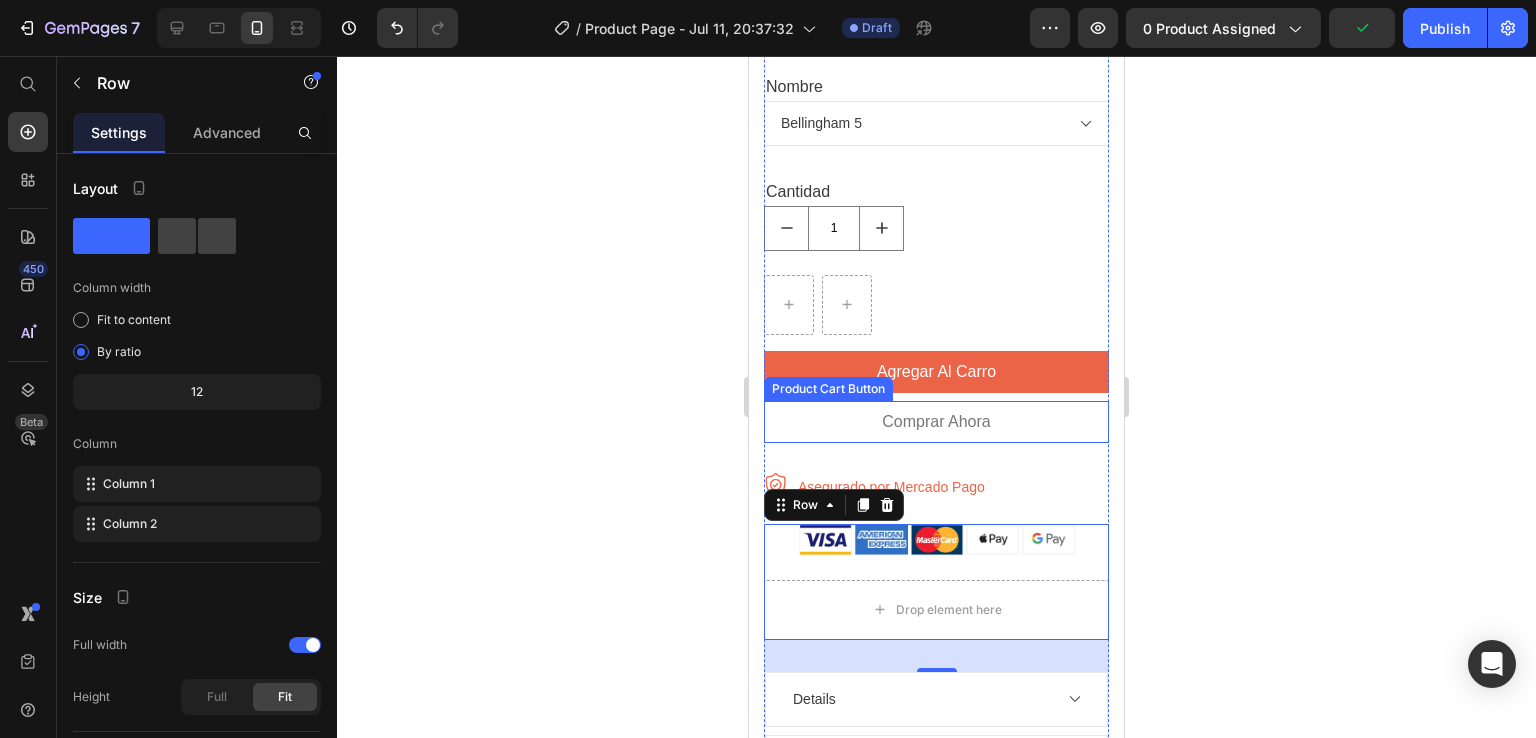 scroll, scrollTop: 1159, scrollLeft: 0, axis: vertical 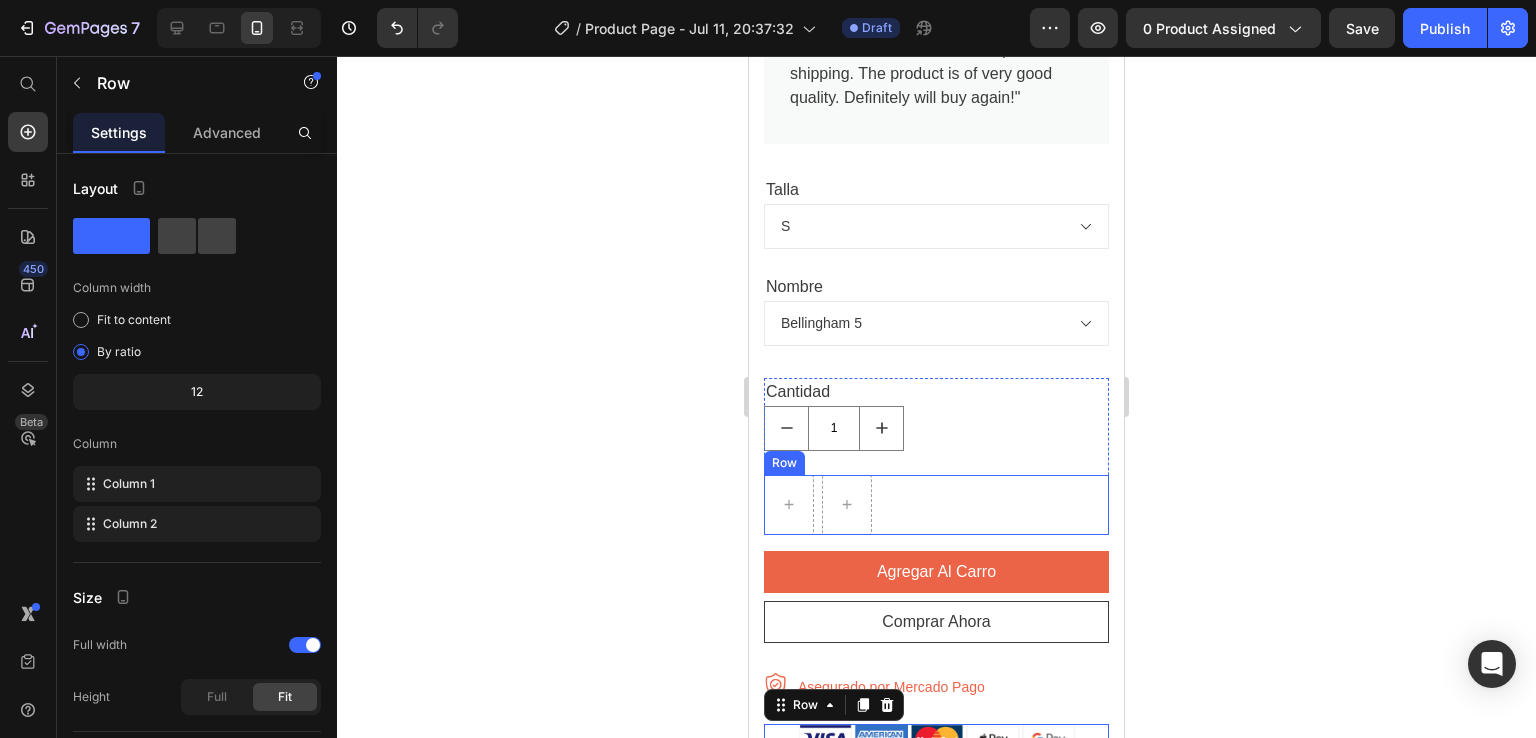 click on "Row" at bounding box center (936, 505) 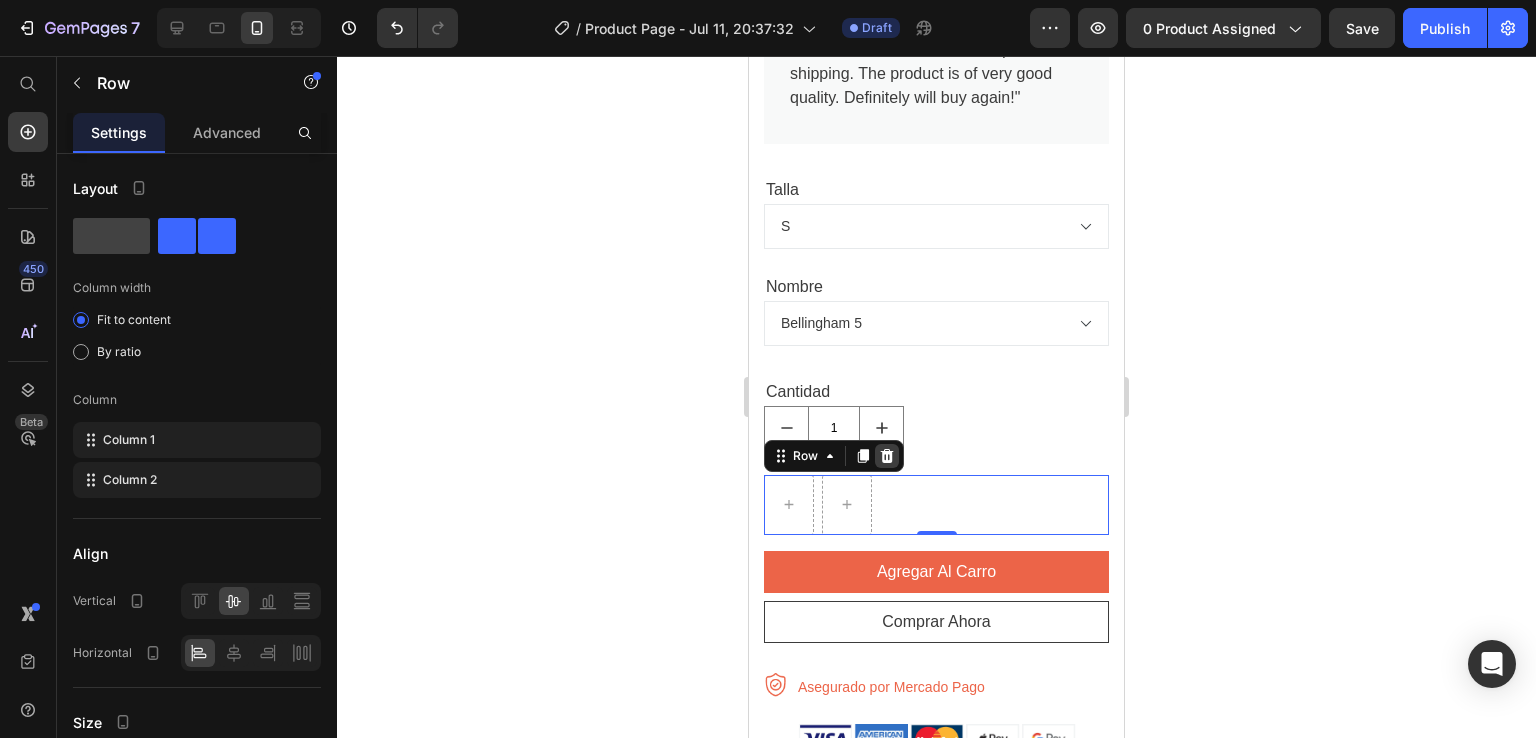 click 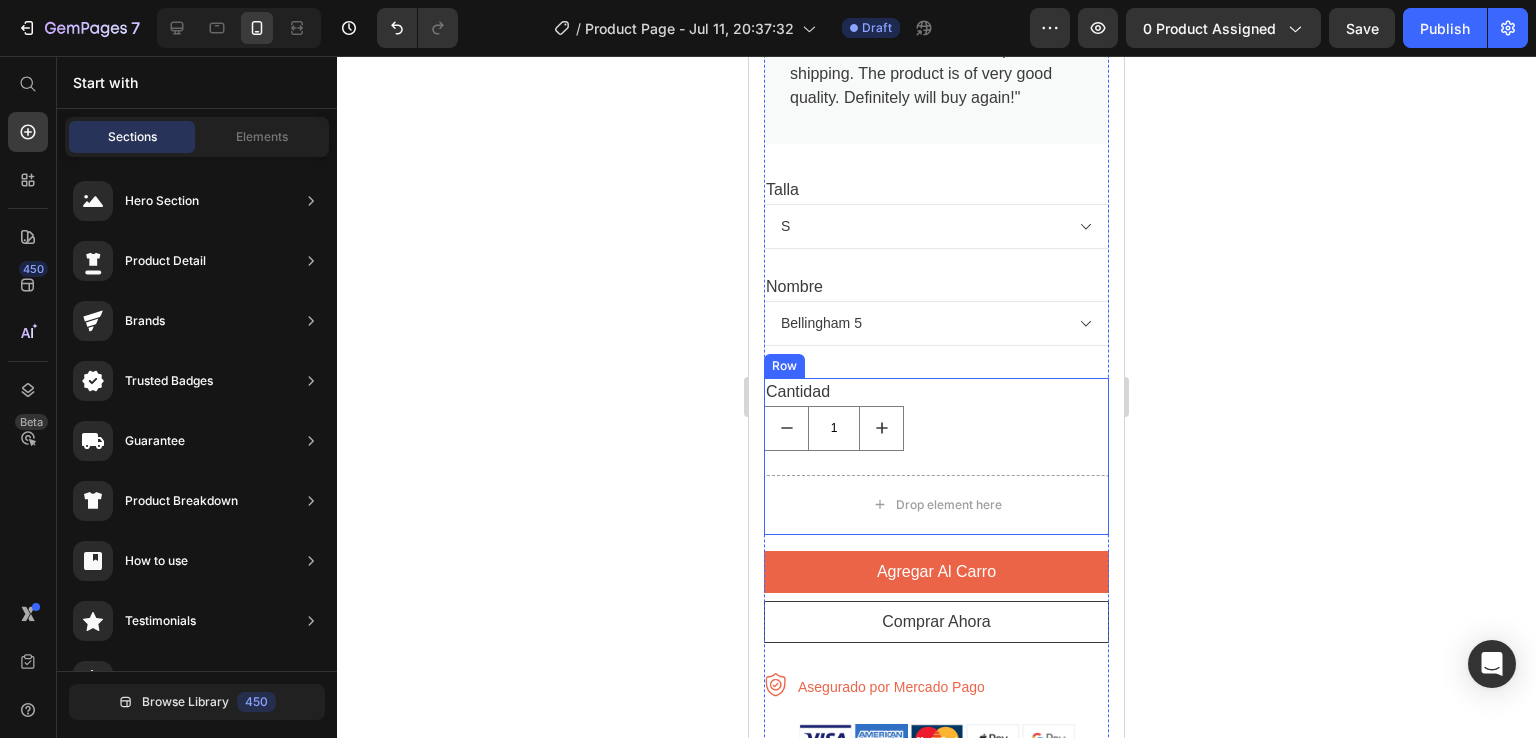 scroll, scrollTop: 1059, scrollLeft: 0, axis: vertical 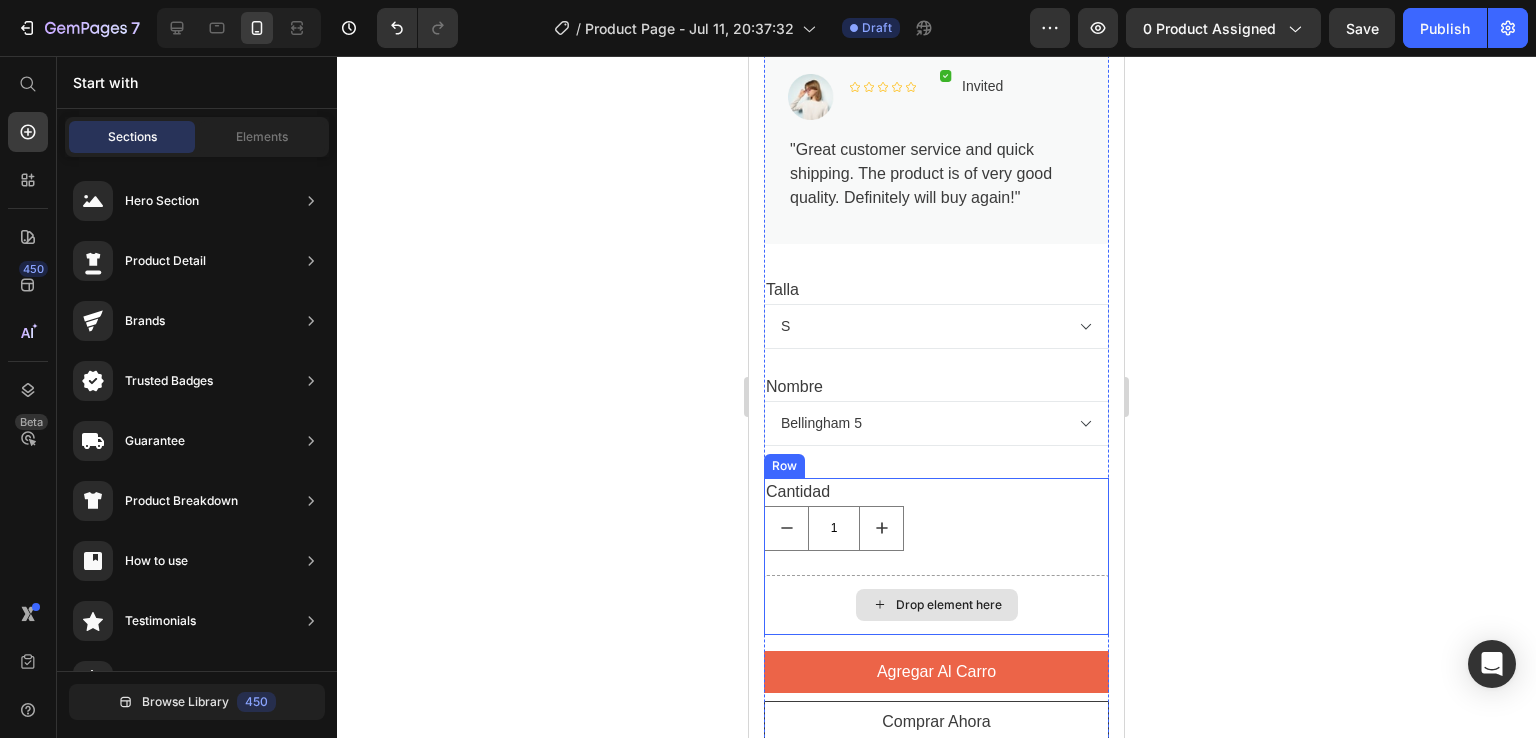 click on "Drop element here" at bounding box center [936, 605] 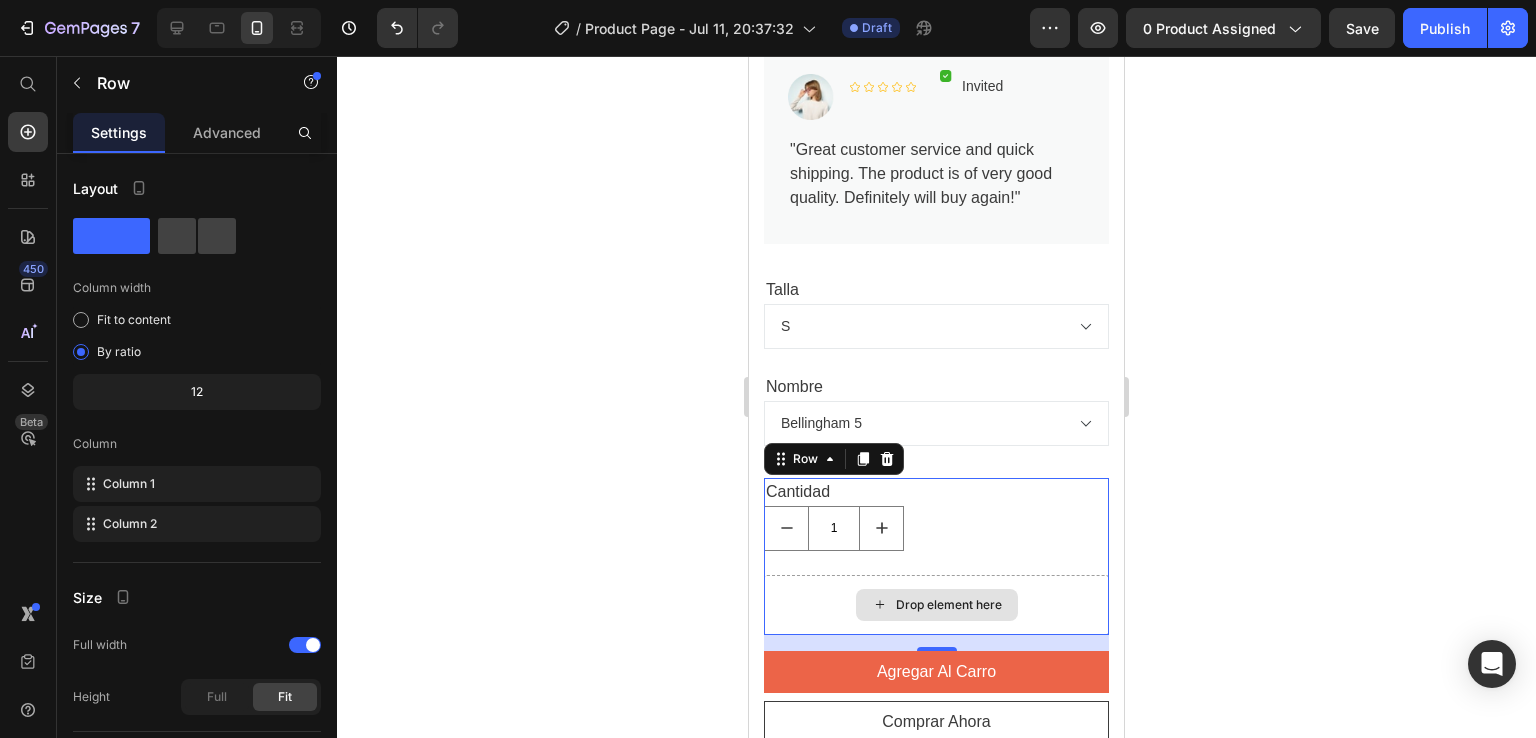 click on "Drop element here" at bounding box center [936, 605] 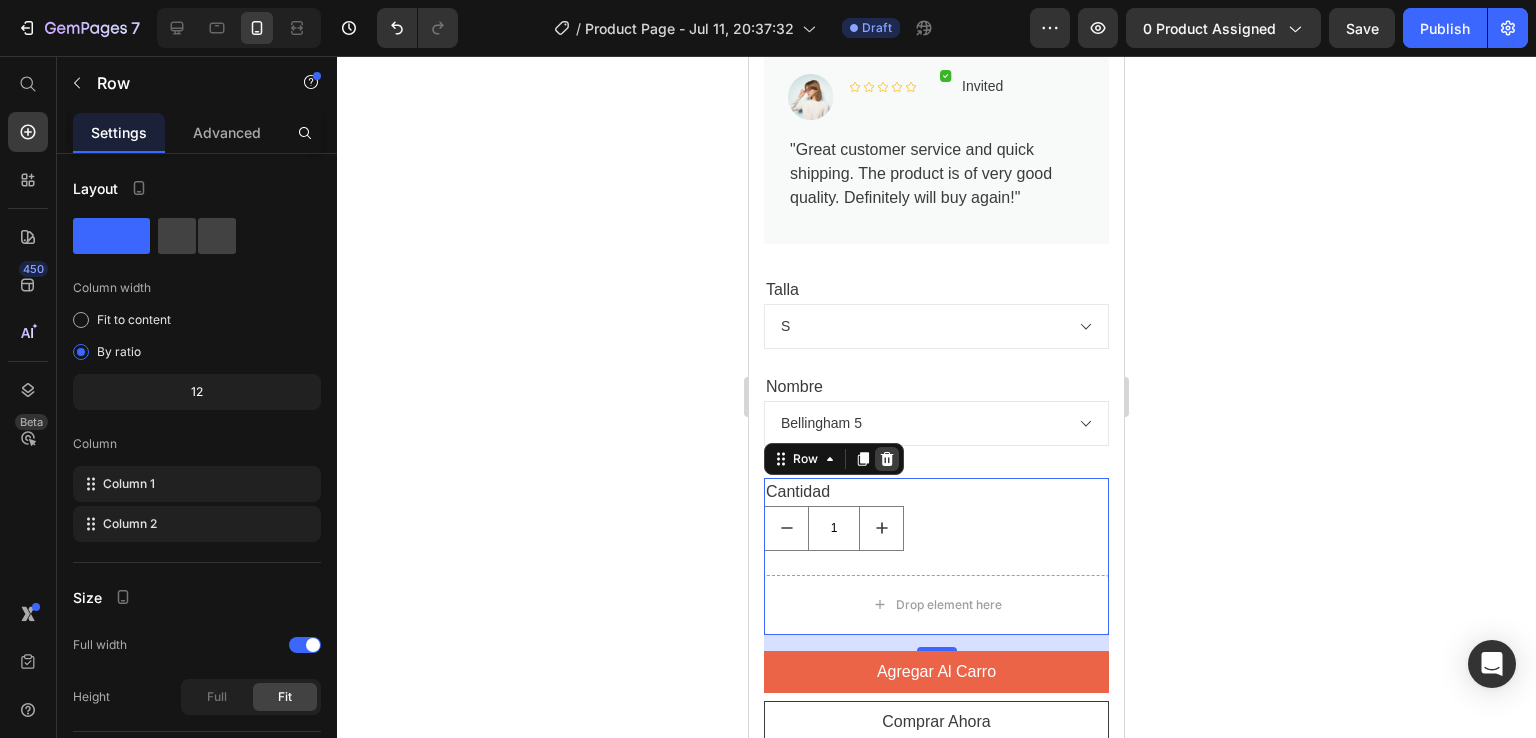 click 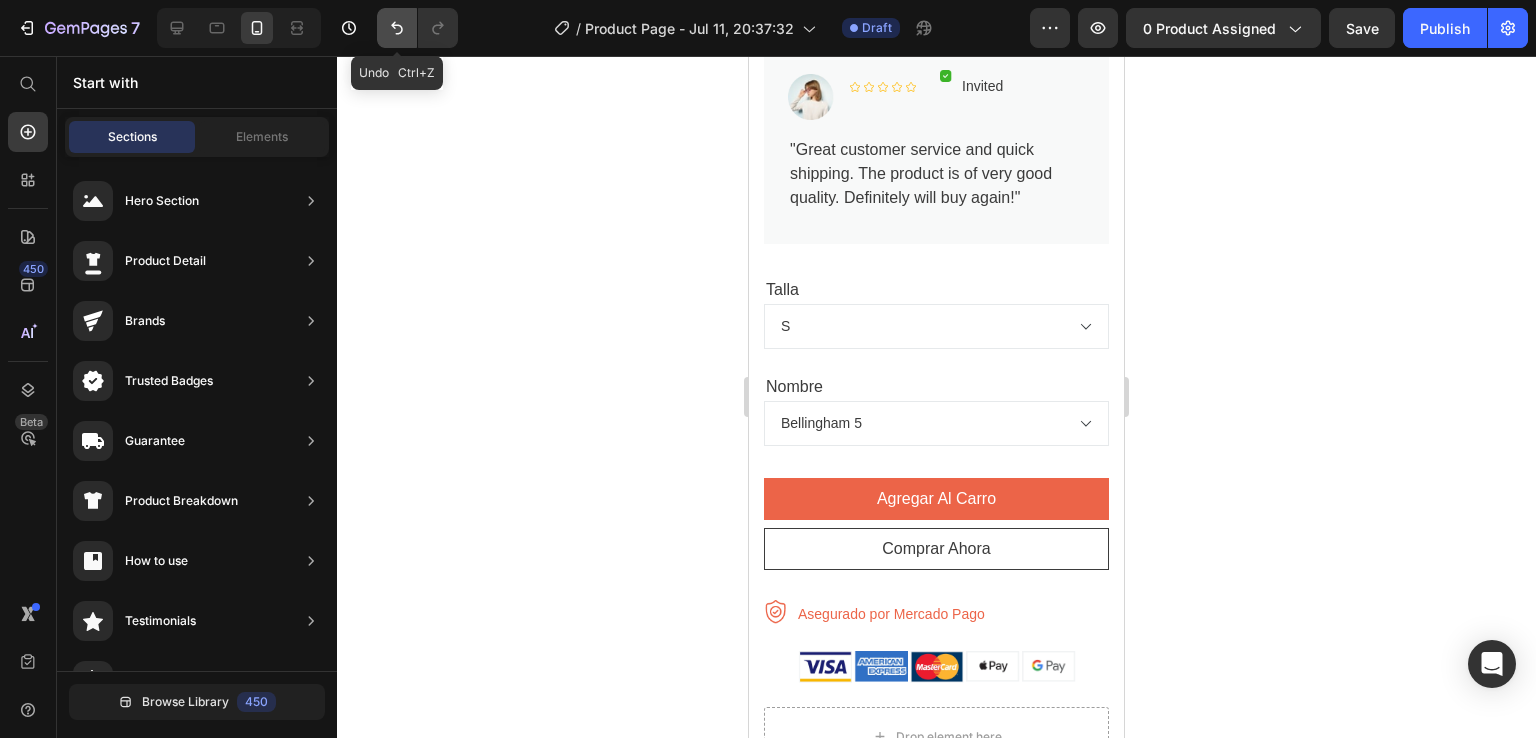 click 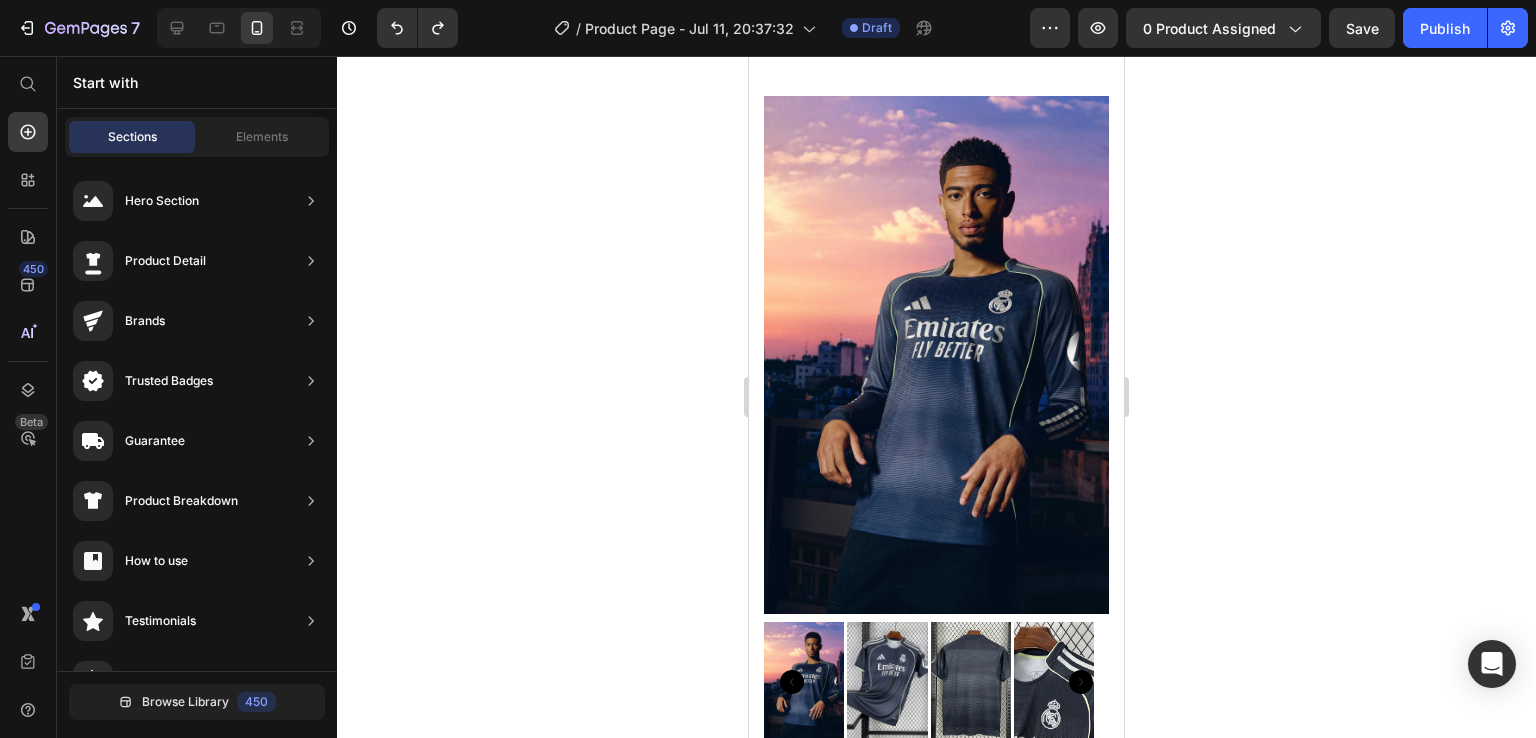 scroll, scrollTop: 0, scrollLeft: 0, axis: both 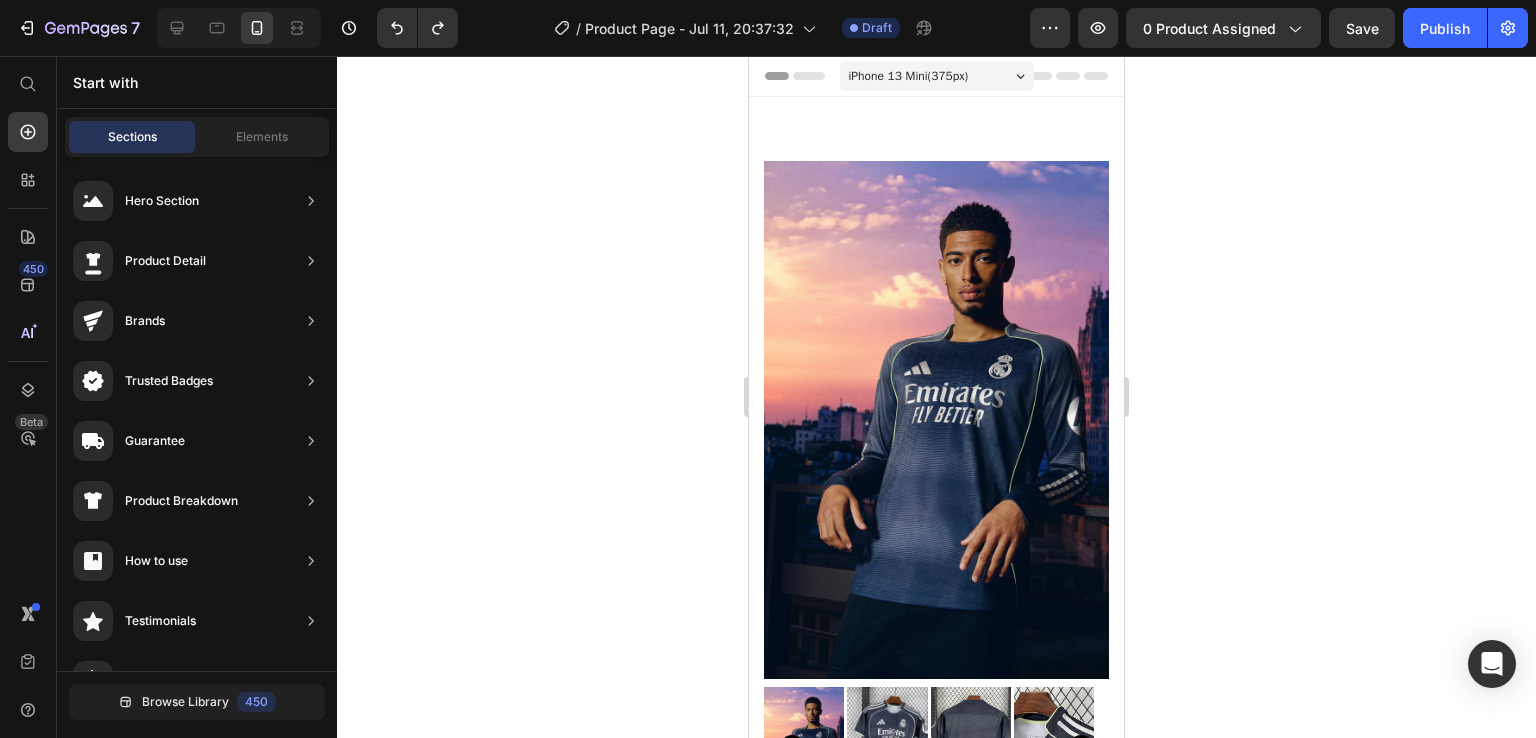 click on "iPhone 13 Mini  ( 375 px)" at bounding box center [937, 76] 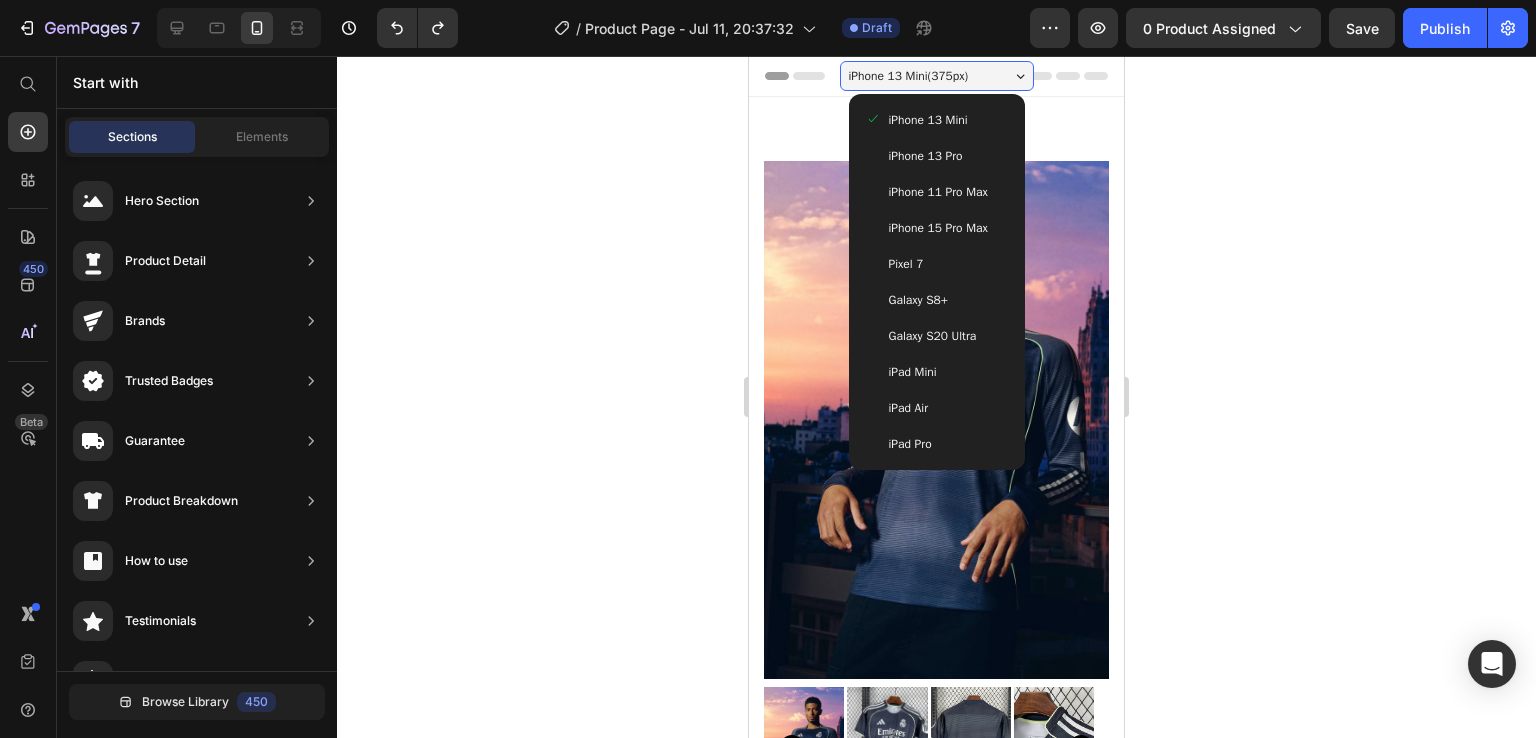 click on "iPhone 11 Pro Max" at bounding box center (938, 192) 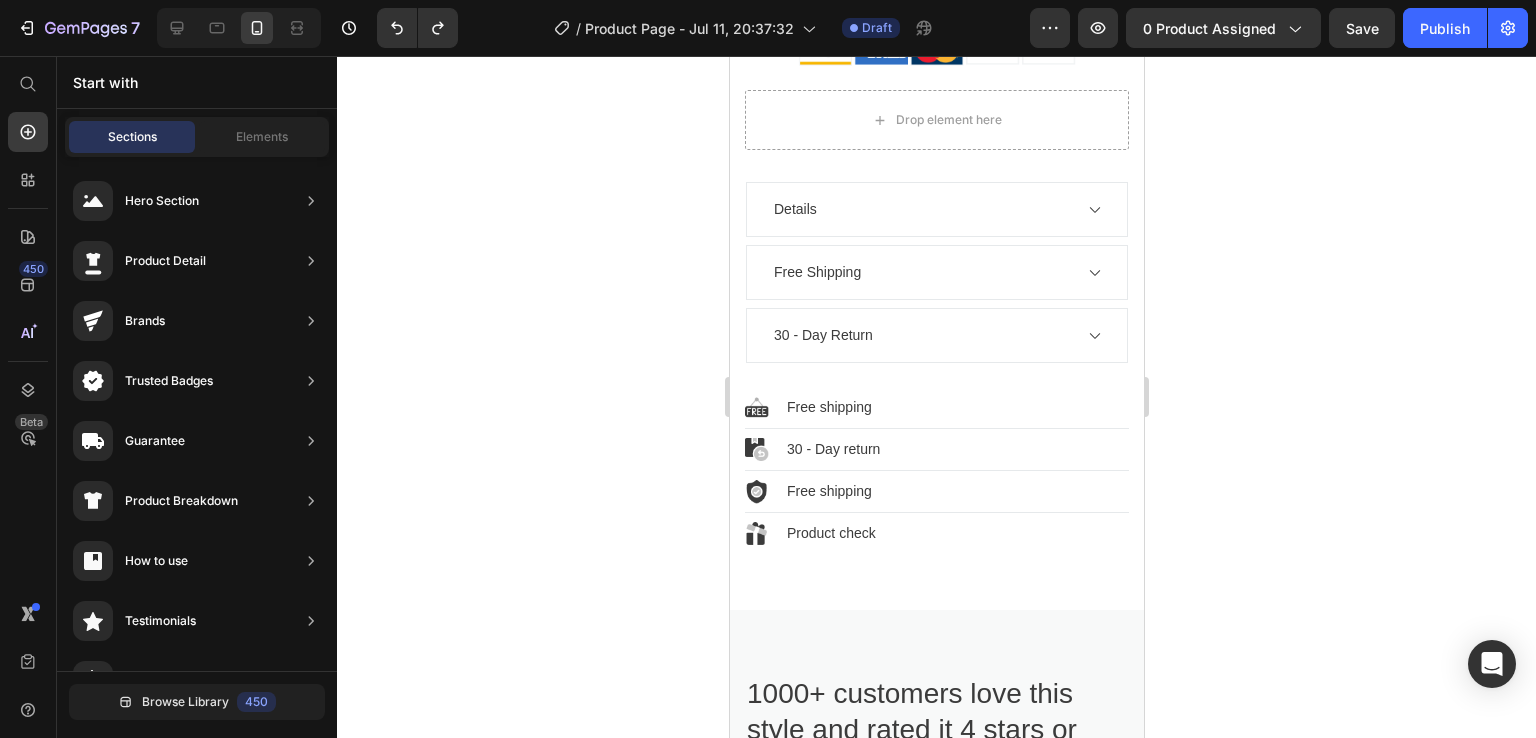 scroll, scrollTop: 1929, scrollLeft: 0, axis: vertical 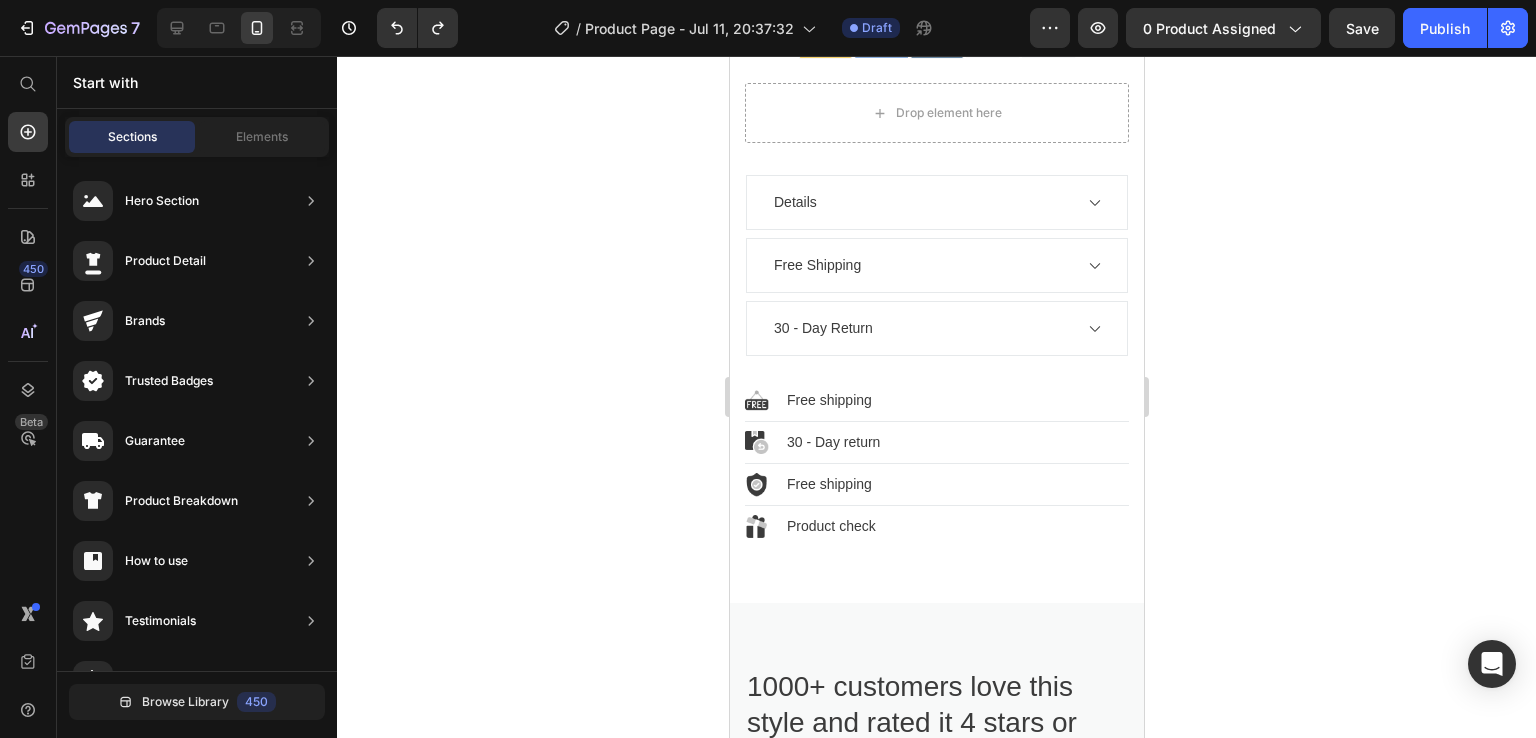 drag, startPoint x: 1131, startPoint y: 108, endPoint x: 1873, endPoint y: 382, distance: 790.97406 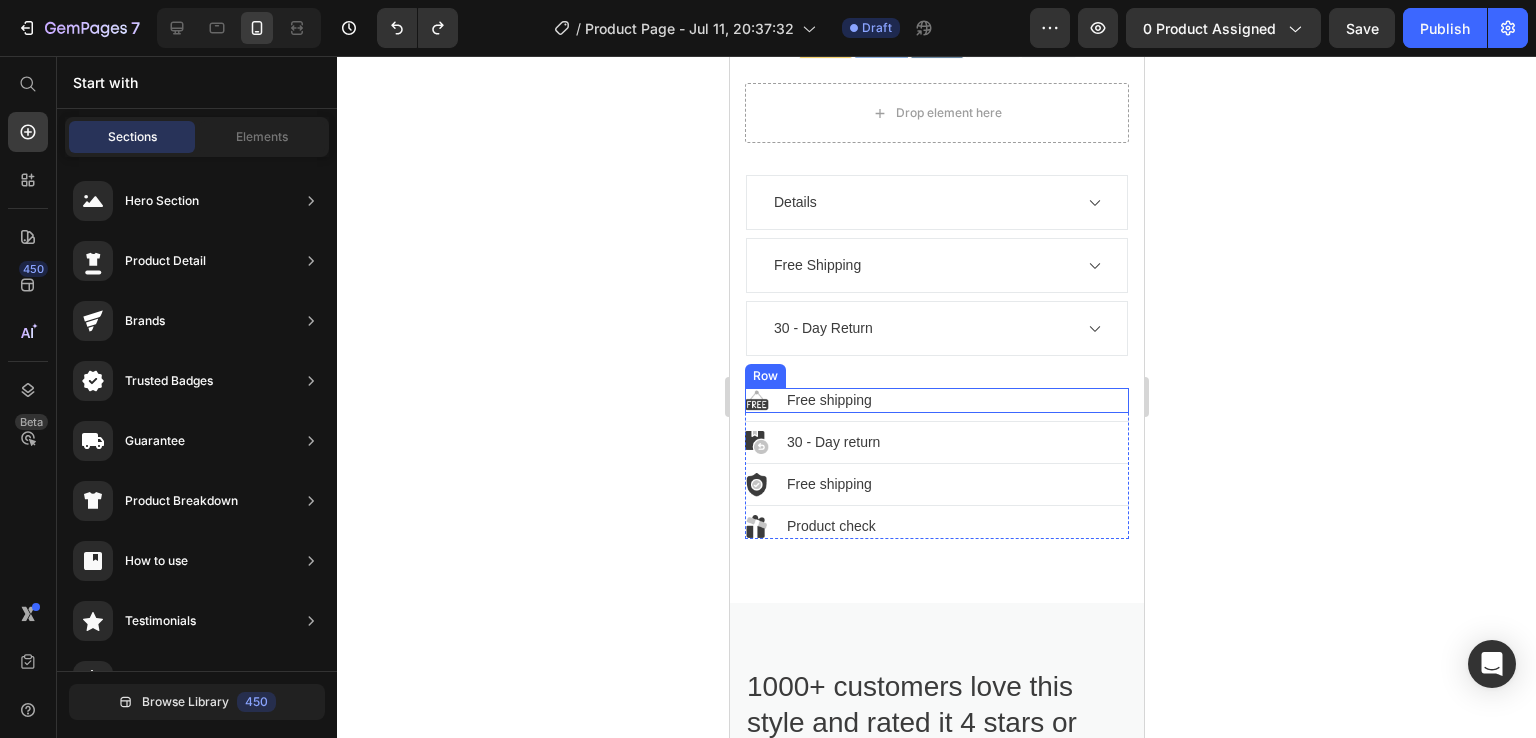 click on "Image Free shipping Text block Row" at bounding box center [936, 400] 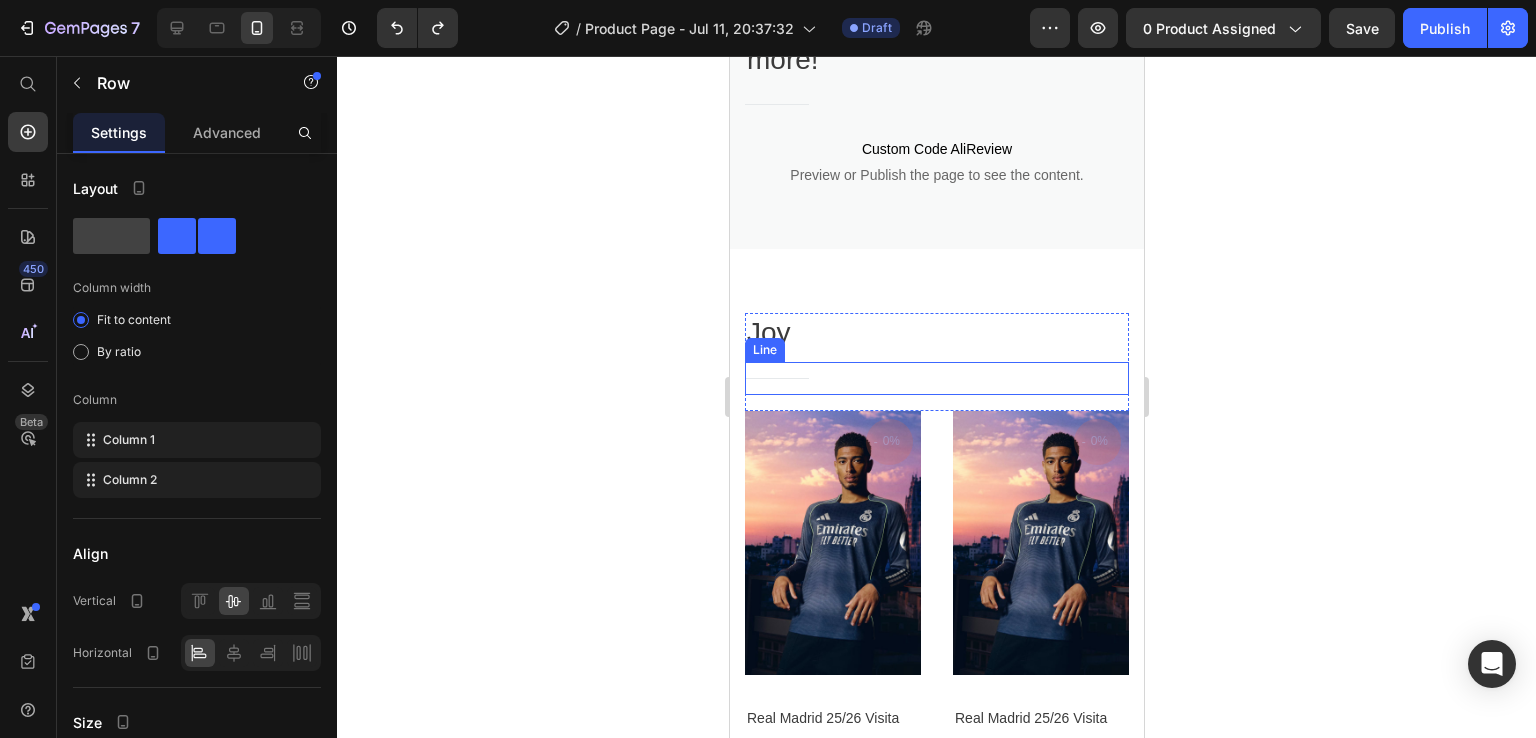 scroll, scrollTop: 2729, scrollLeft: 0, axis: vertical 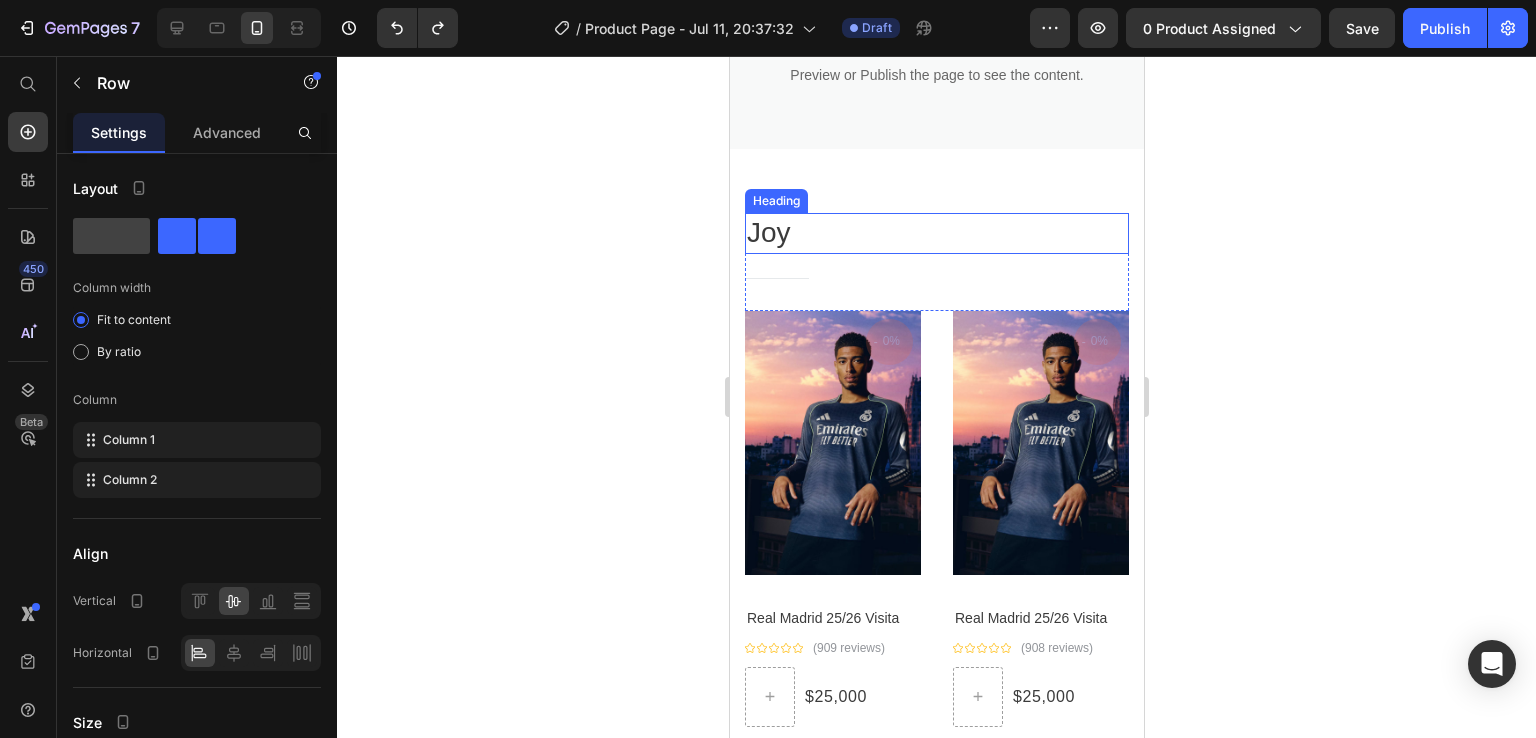 click on "Joy" at bounding box center [936, 233] 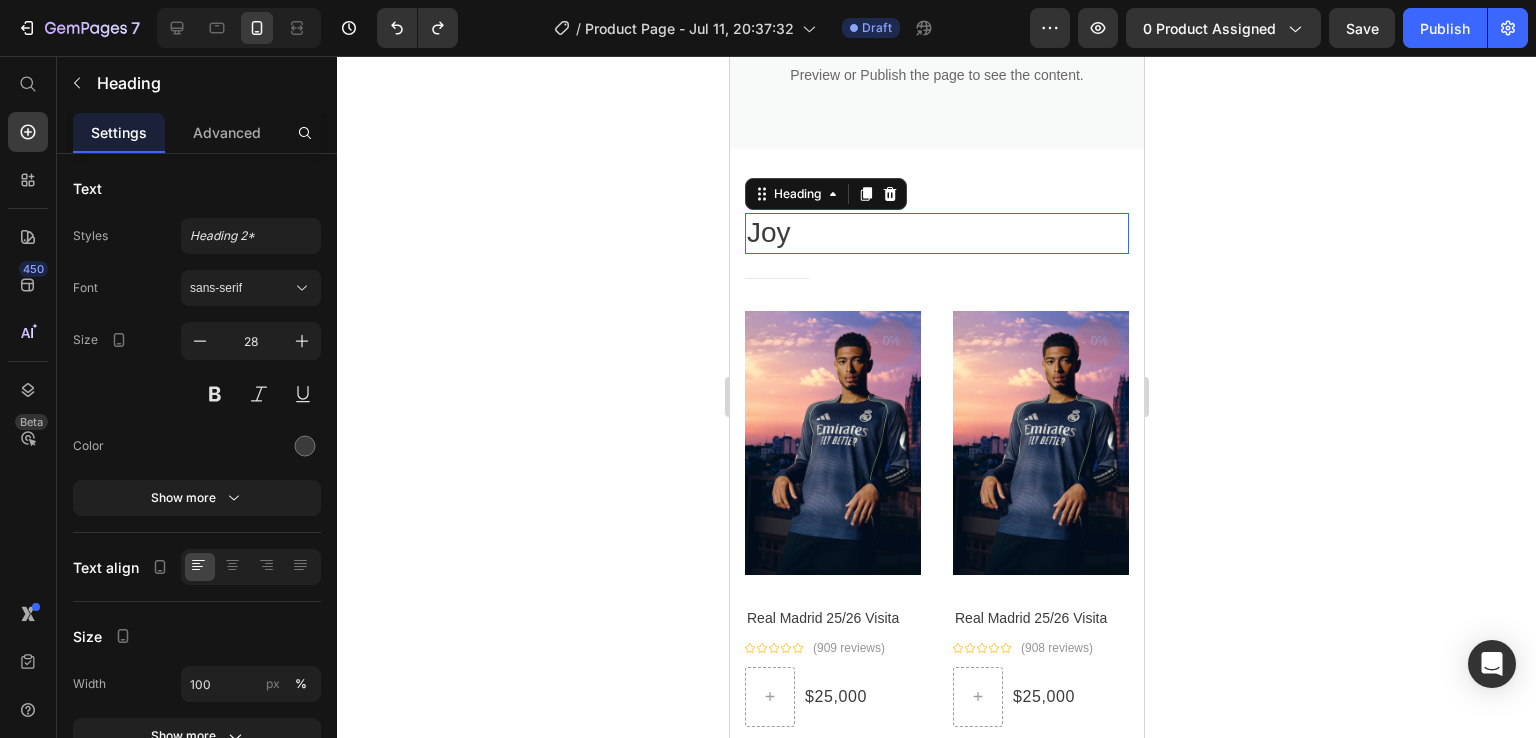 click on "Joy" at bounding box center (936, 233) 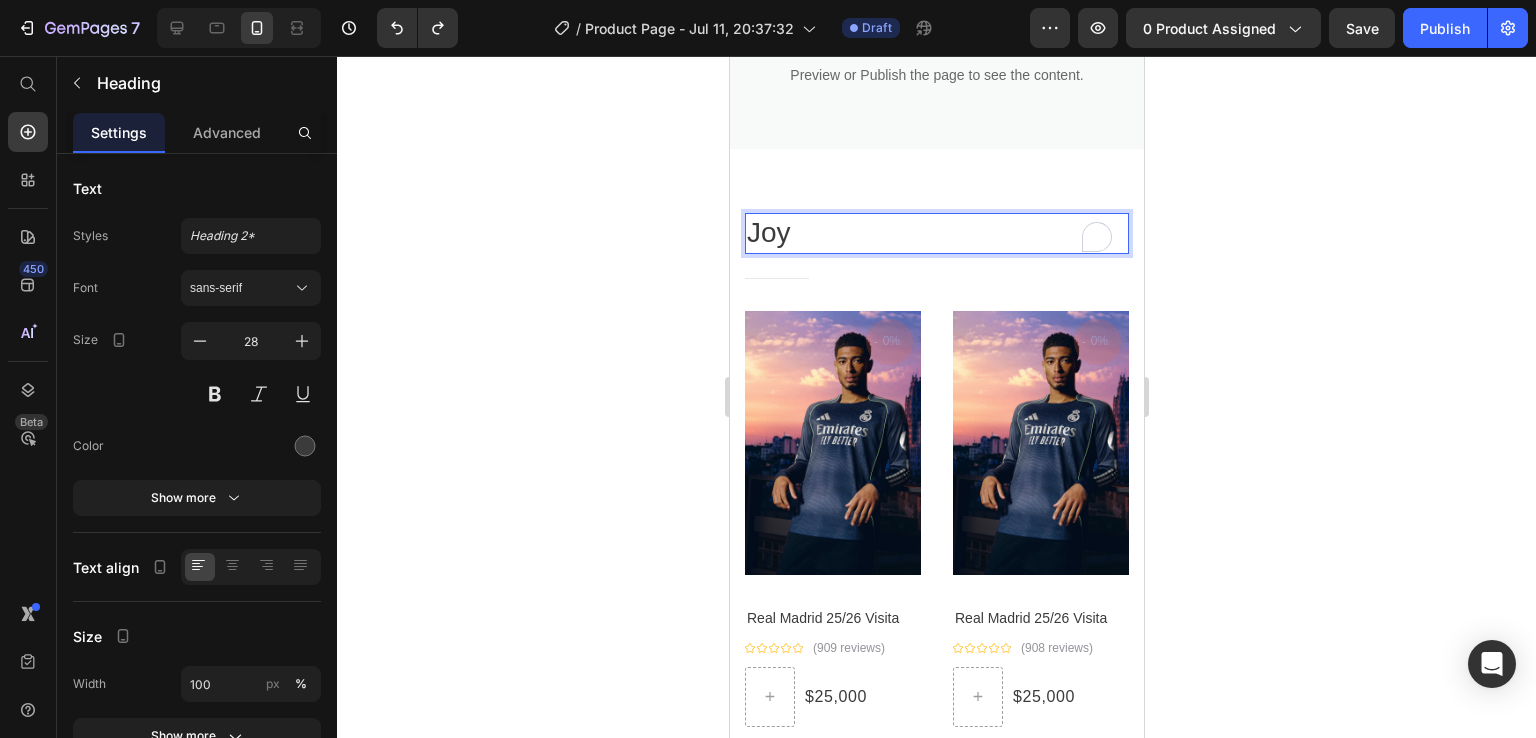 click on "Joy" at bounding box center (936, 233) 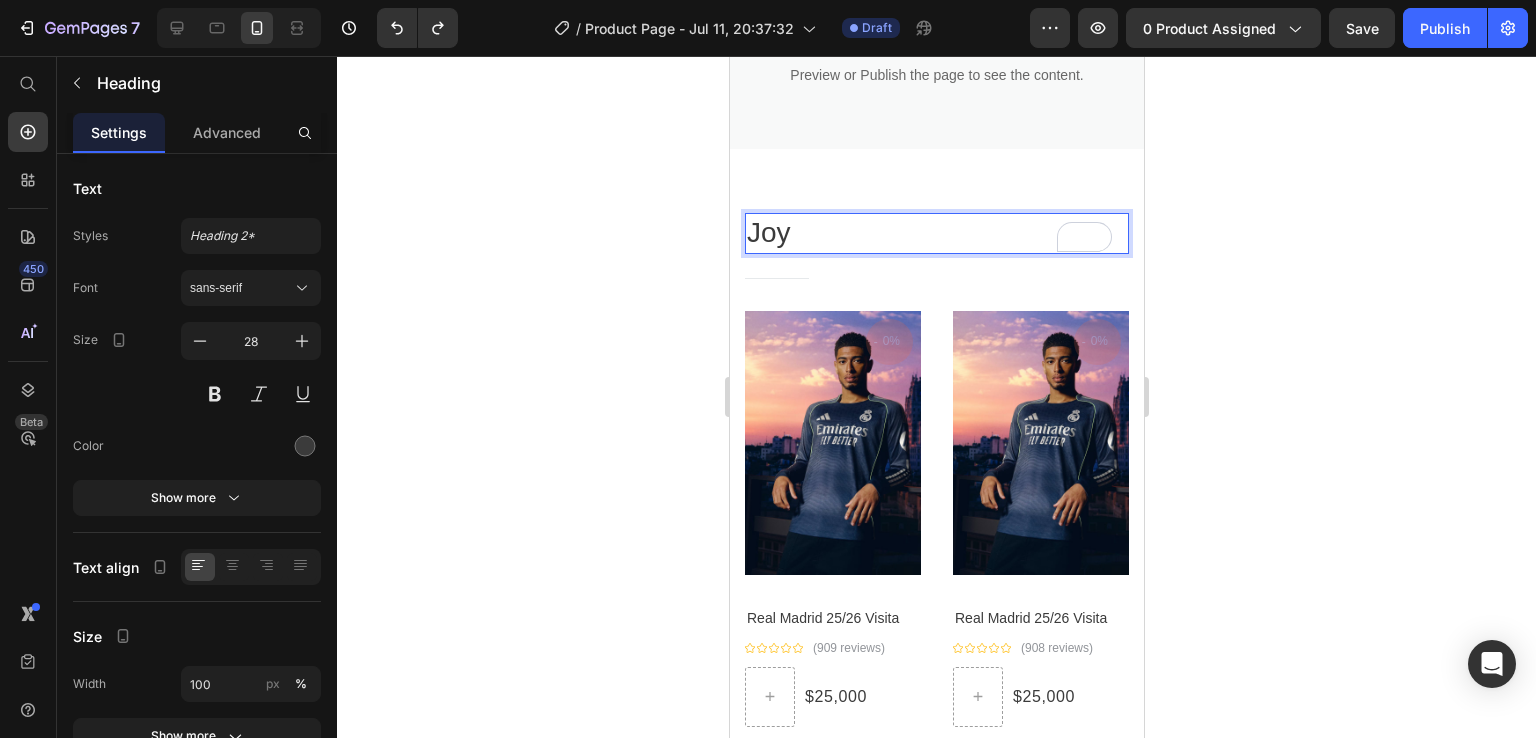 click on "Joy" at bounding box center (936, 233) 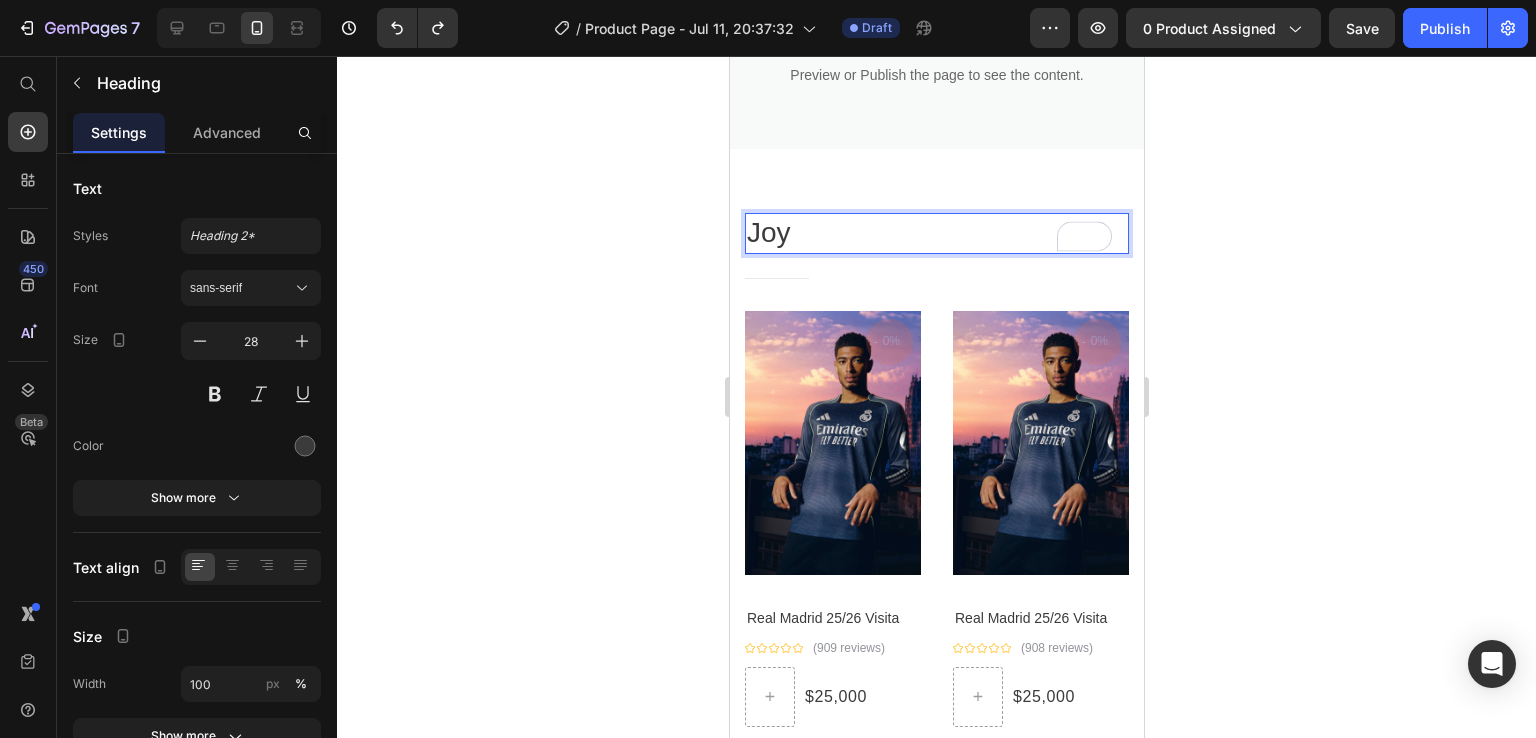 click on "Joy" at bounding box center [936, 233] 